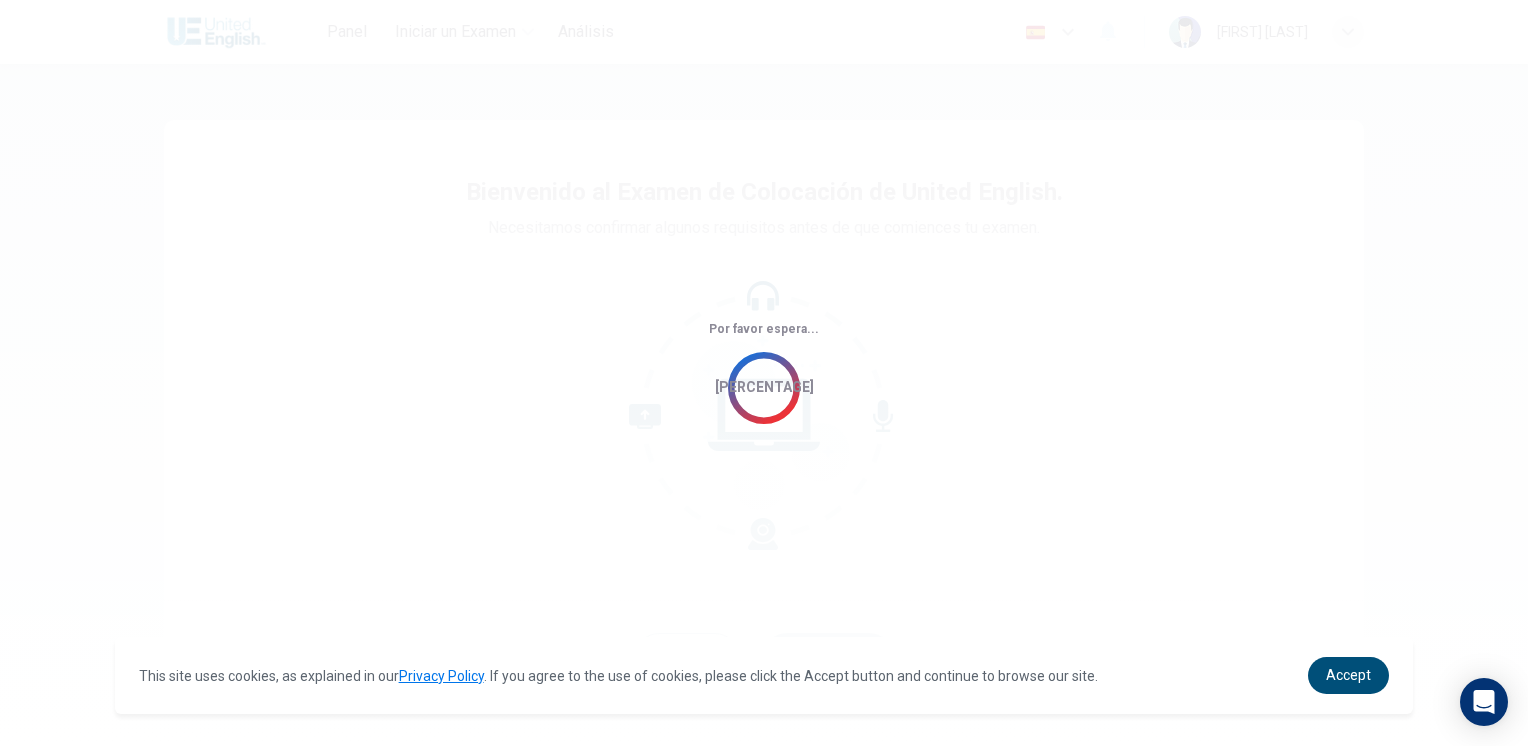 scroll, scrollTop: 0, scrollLeft: 0, axis: both 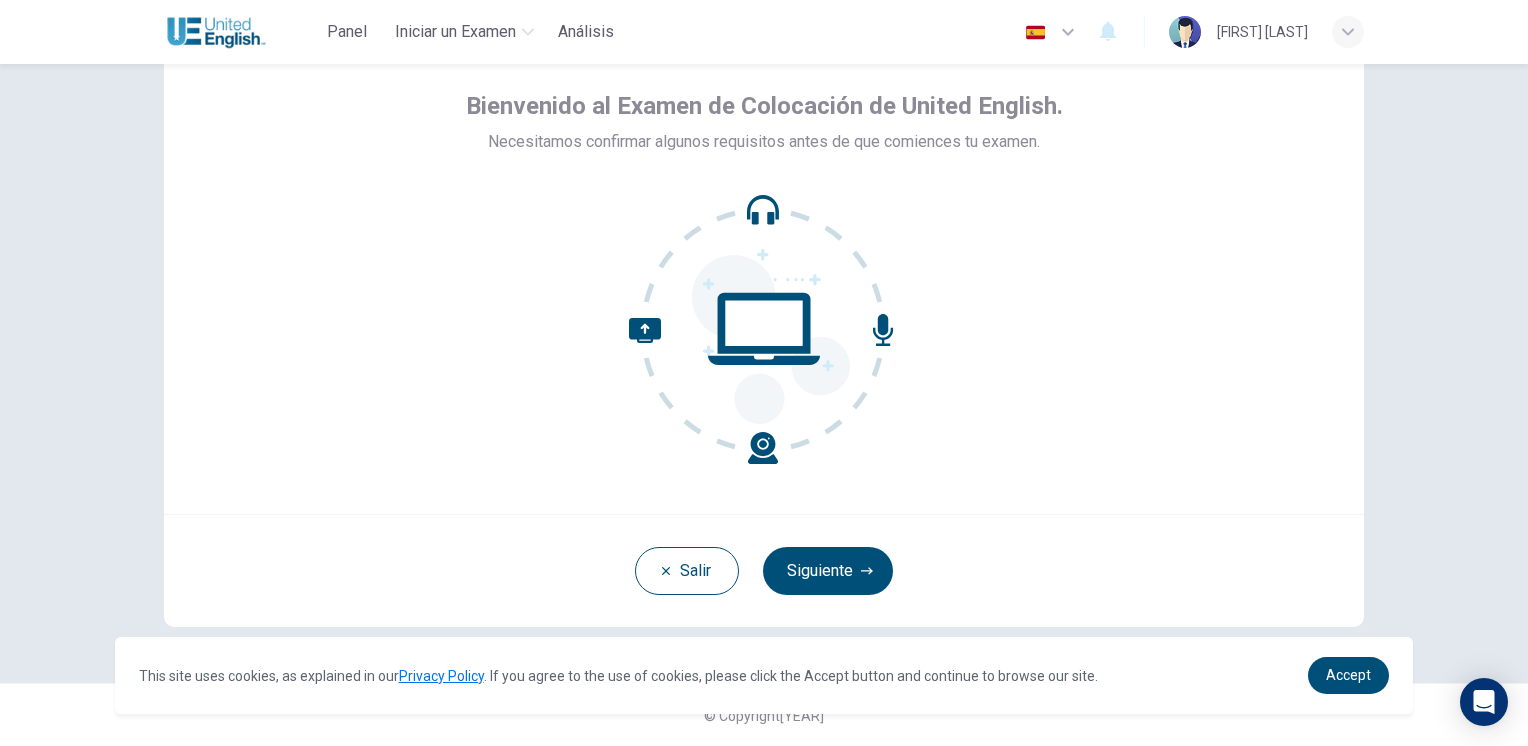 click at bounding box center (764, 329) 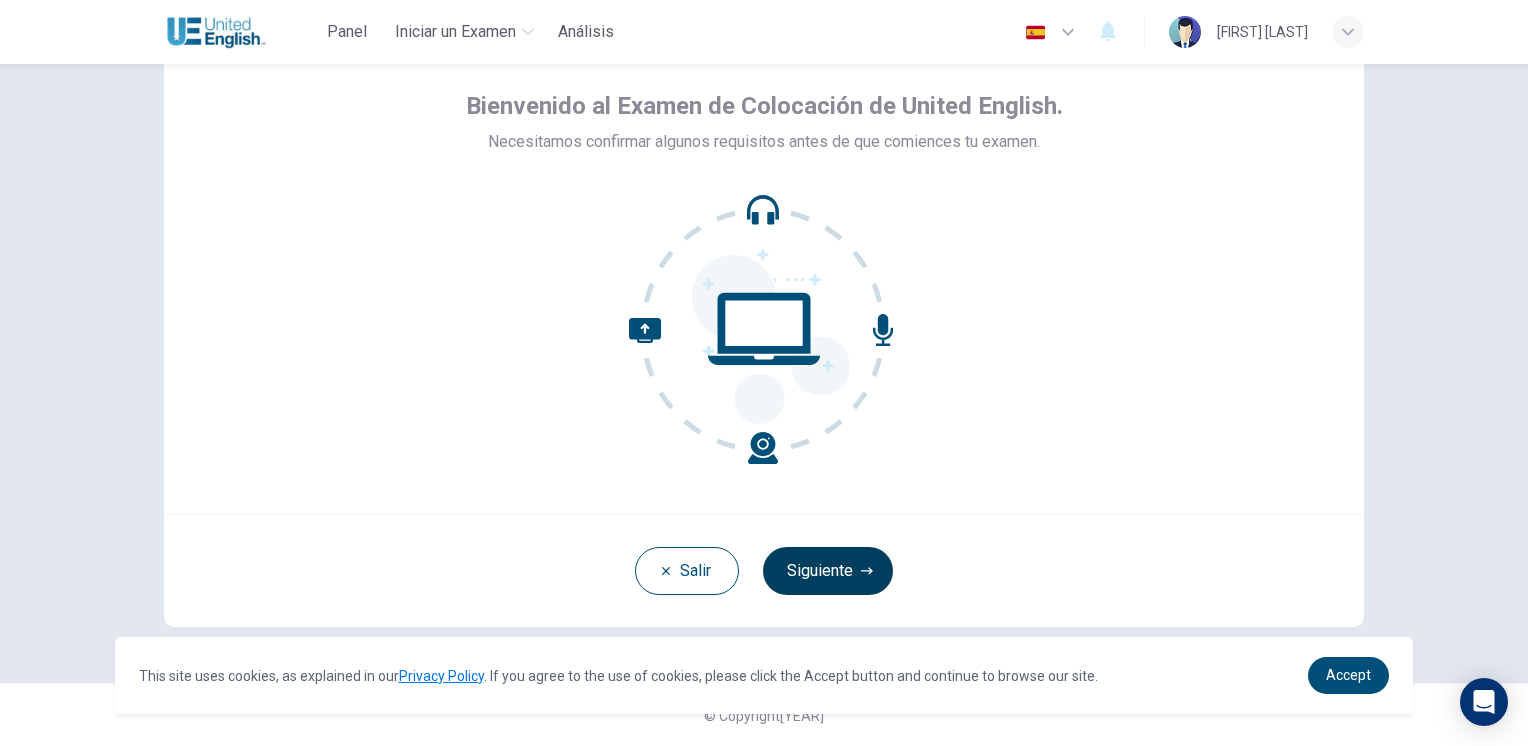 click on "Siguiente" at bounding box center [828, 571] 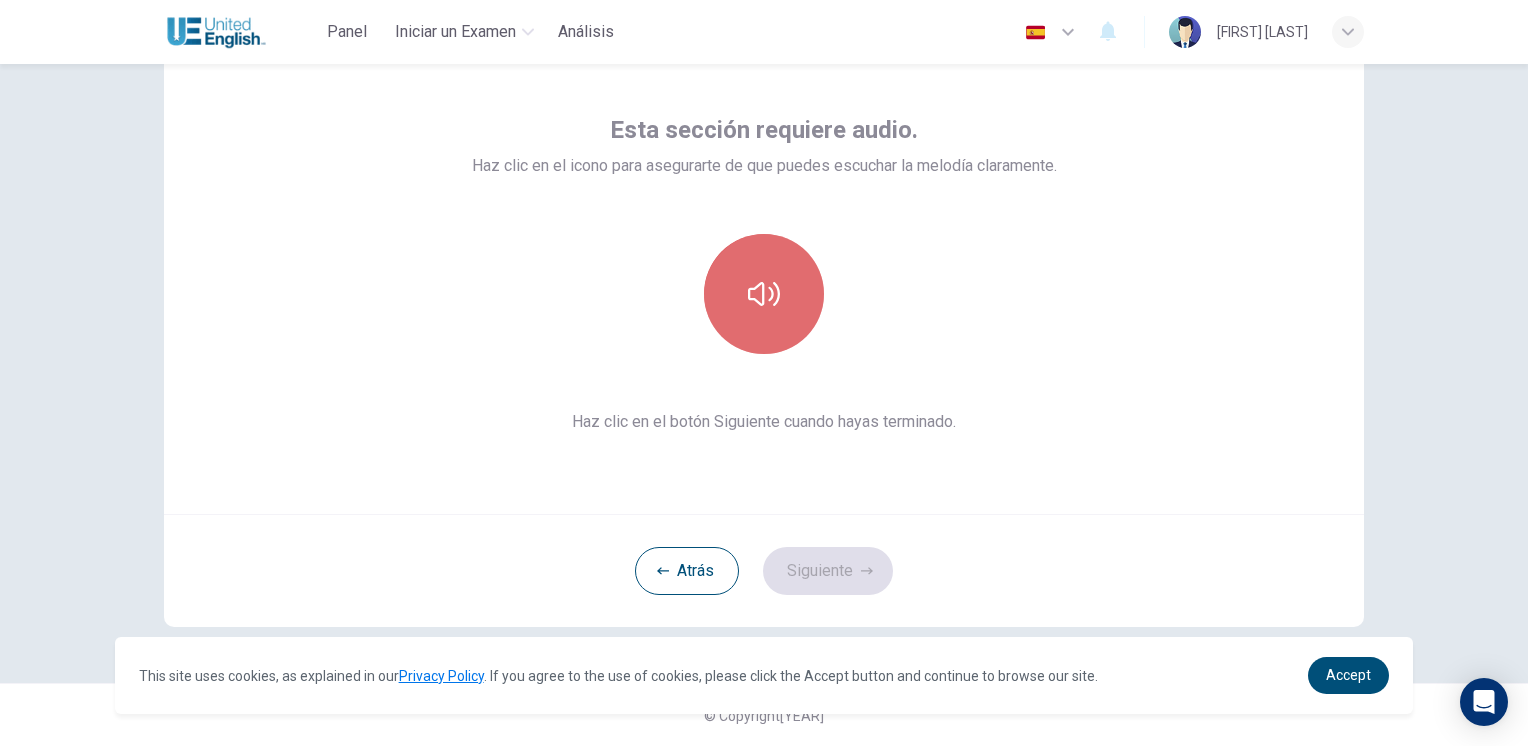 click at bounding box center [764, 294] 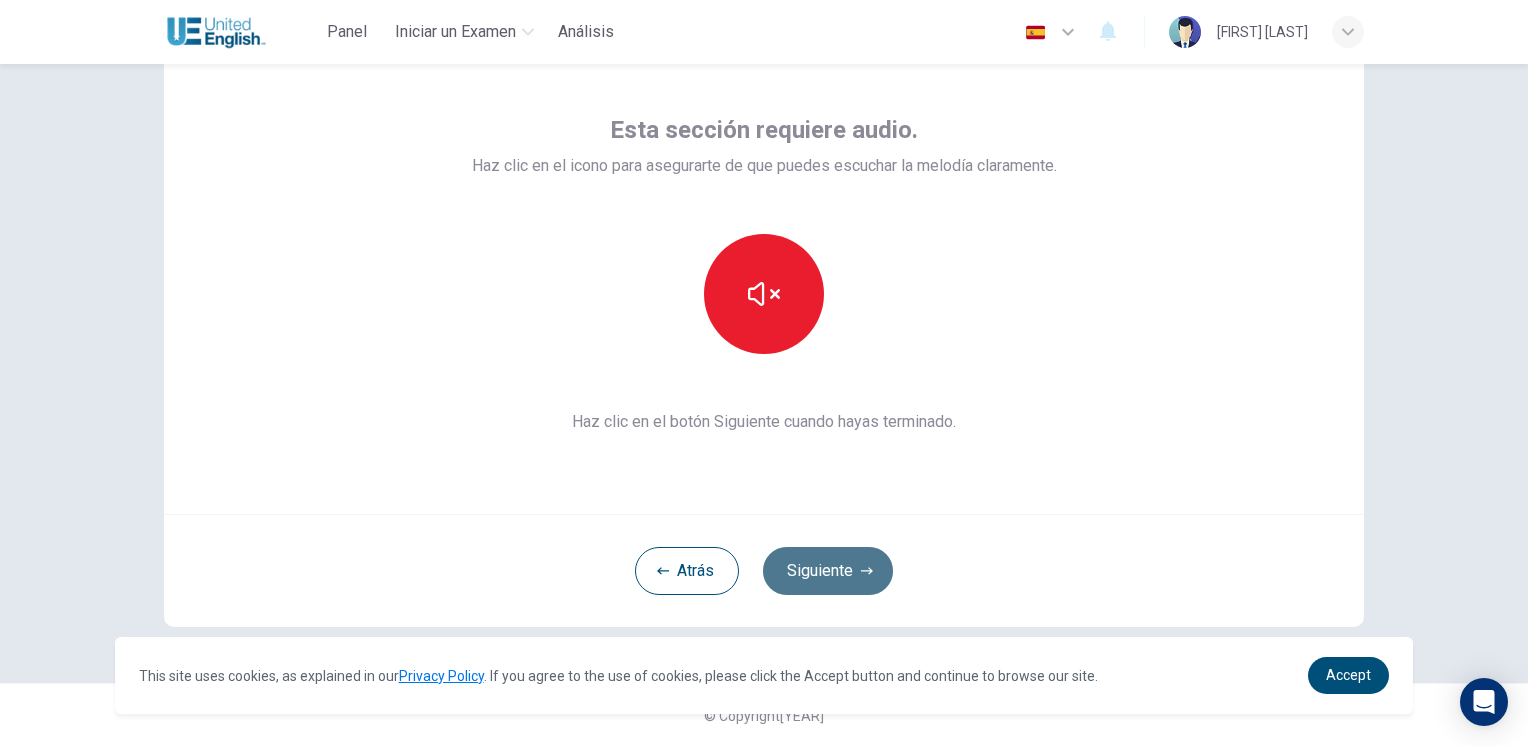 click on "Siguiente" at bounding box center (828, 571) 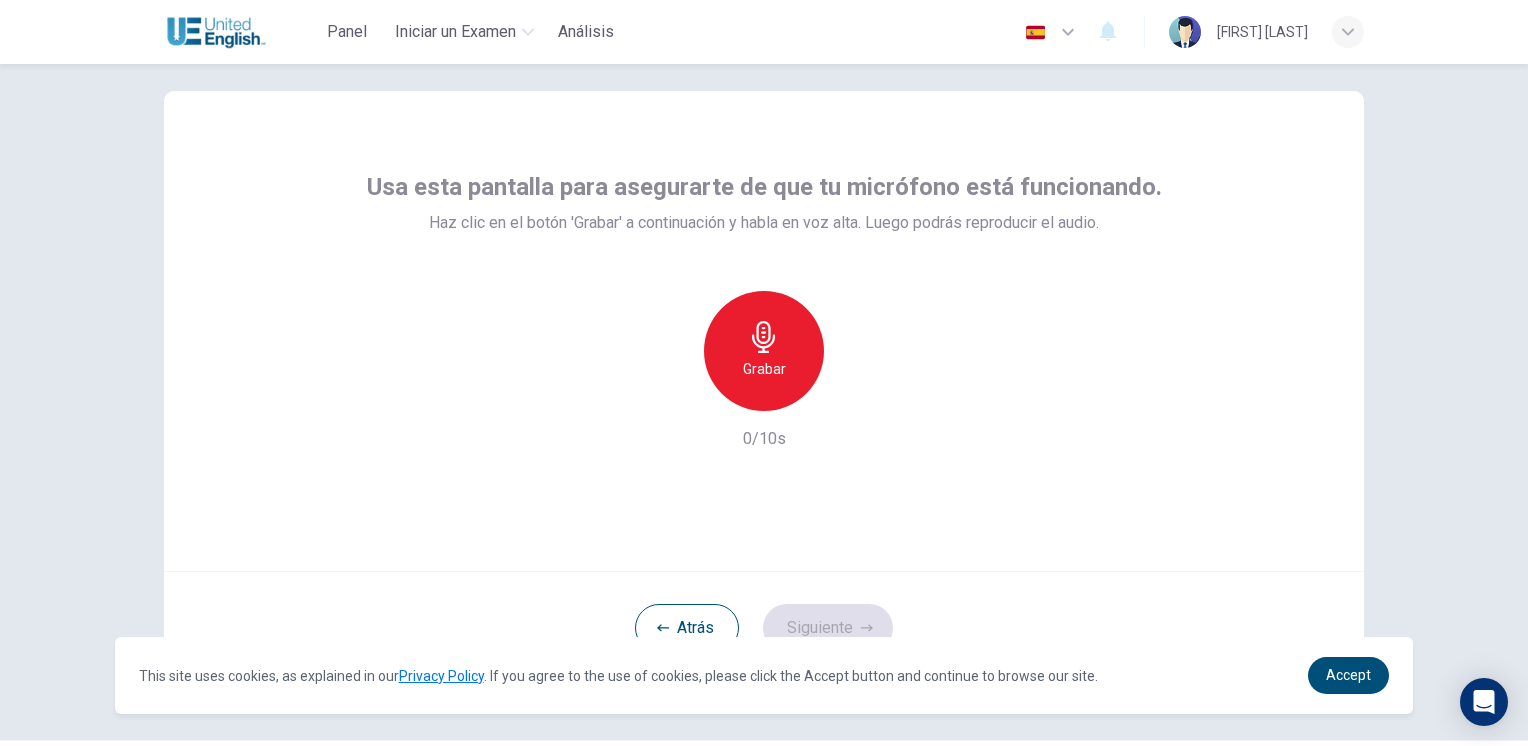 scroll, scrollTop: 0, scrollLeft: 0, axis: both 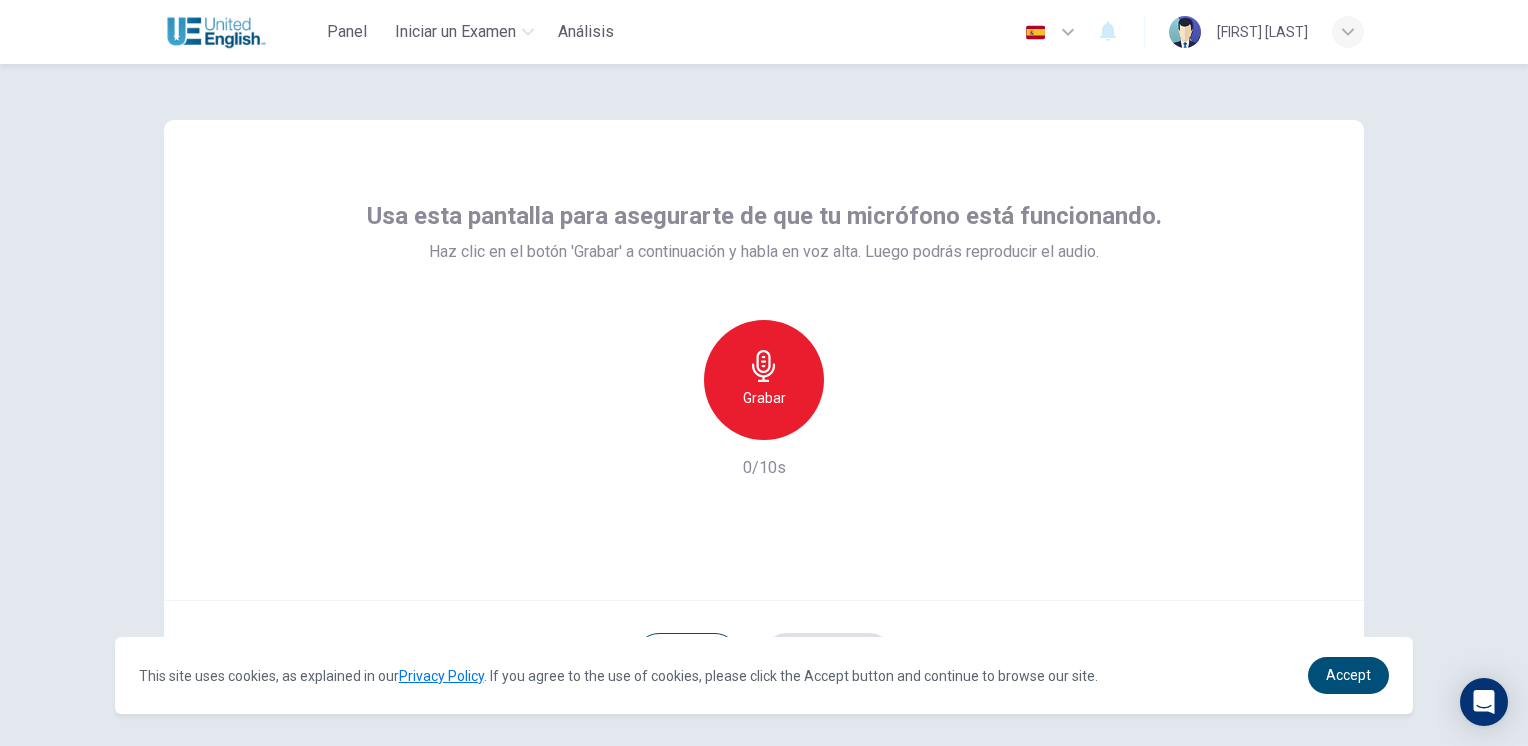 click on "Grabar" at bounding box center [764, 380] 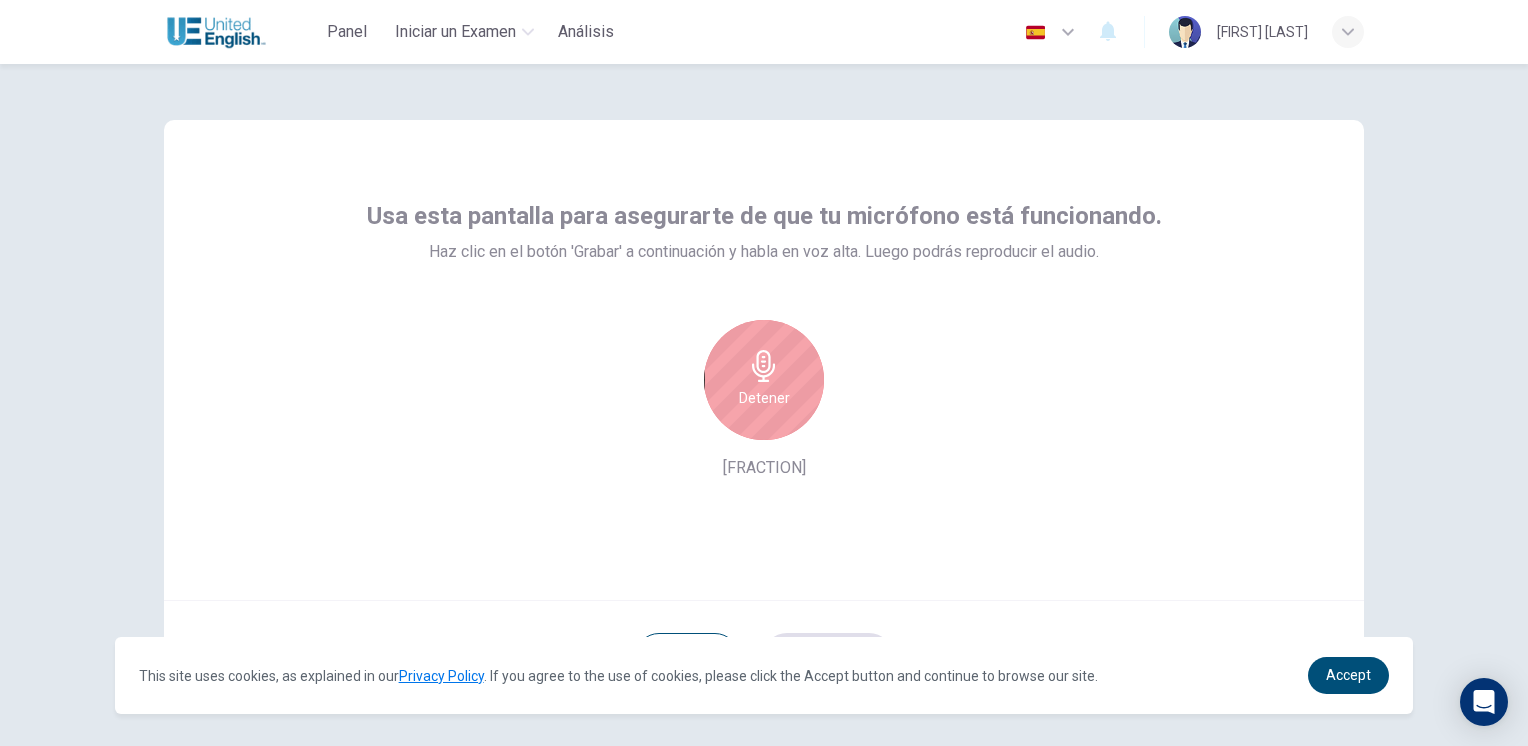 scroll, scrollTop: 86, scrollLeft: 0, axis: vertical 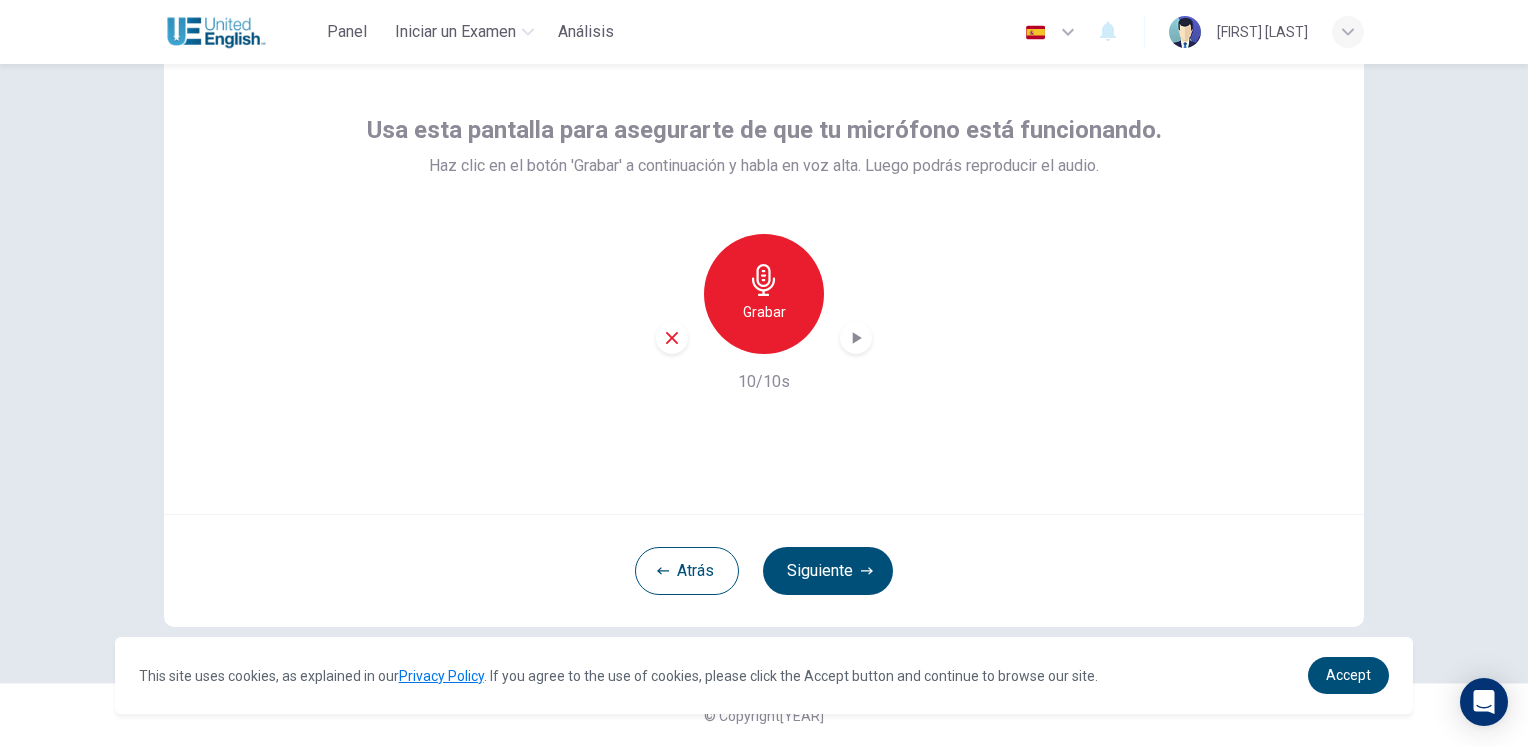 click at bounding box center [857, 338] 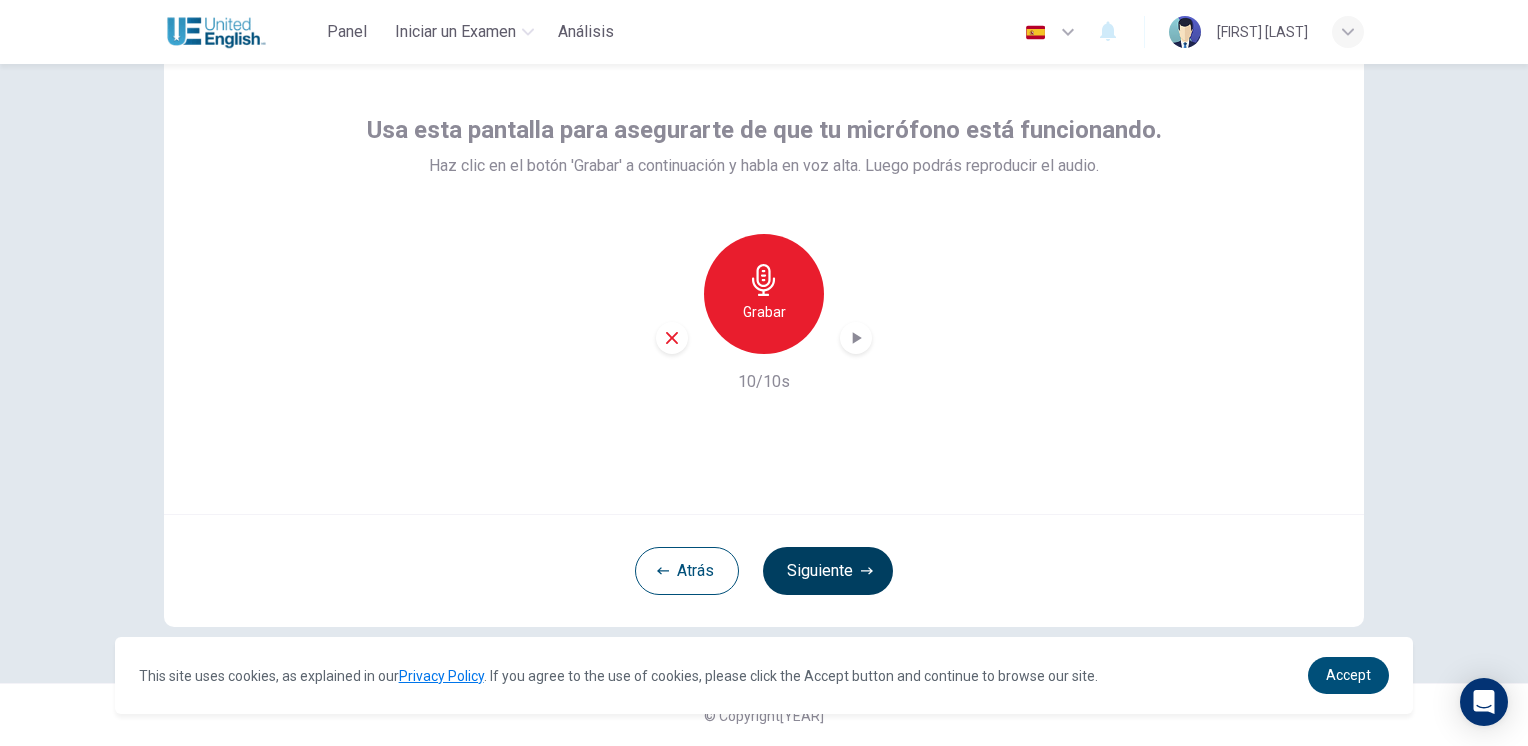 click at bounding box center [867, 571] 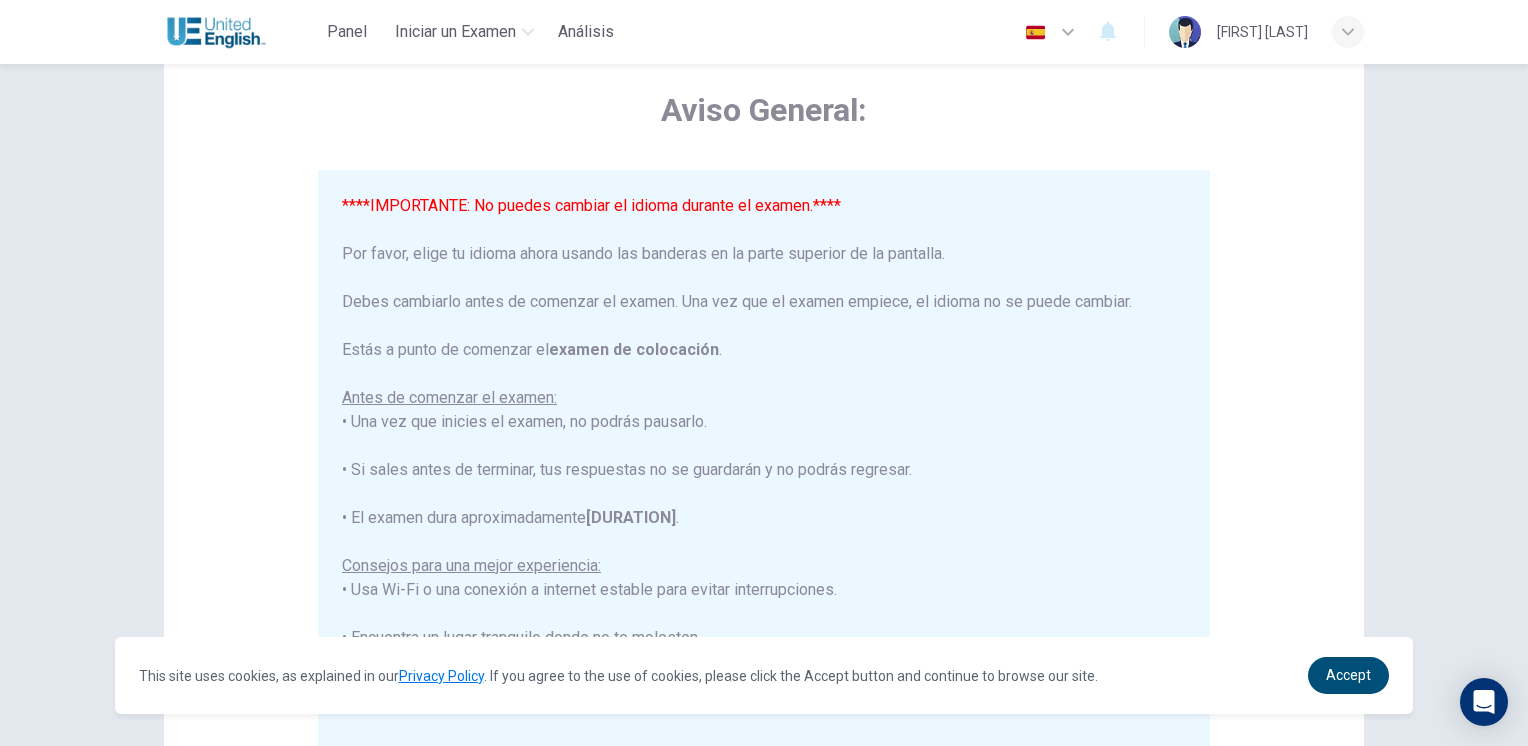 click at bounding box center (1068, 32) 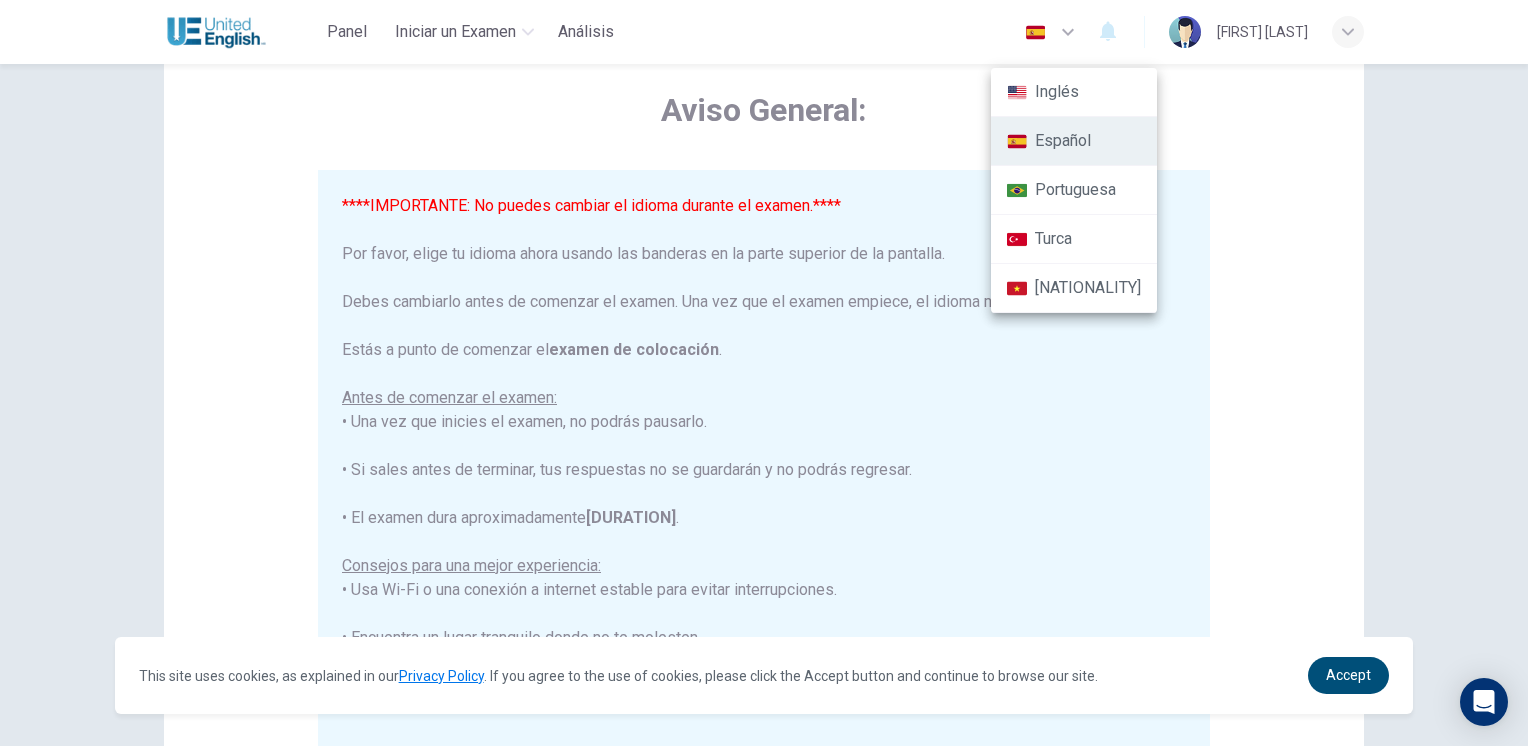 click at bounding box center [764, 373] 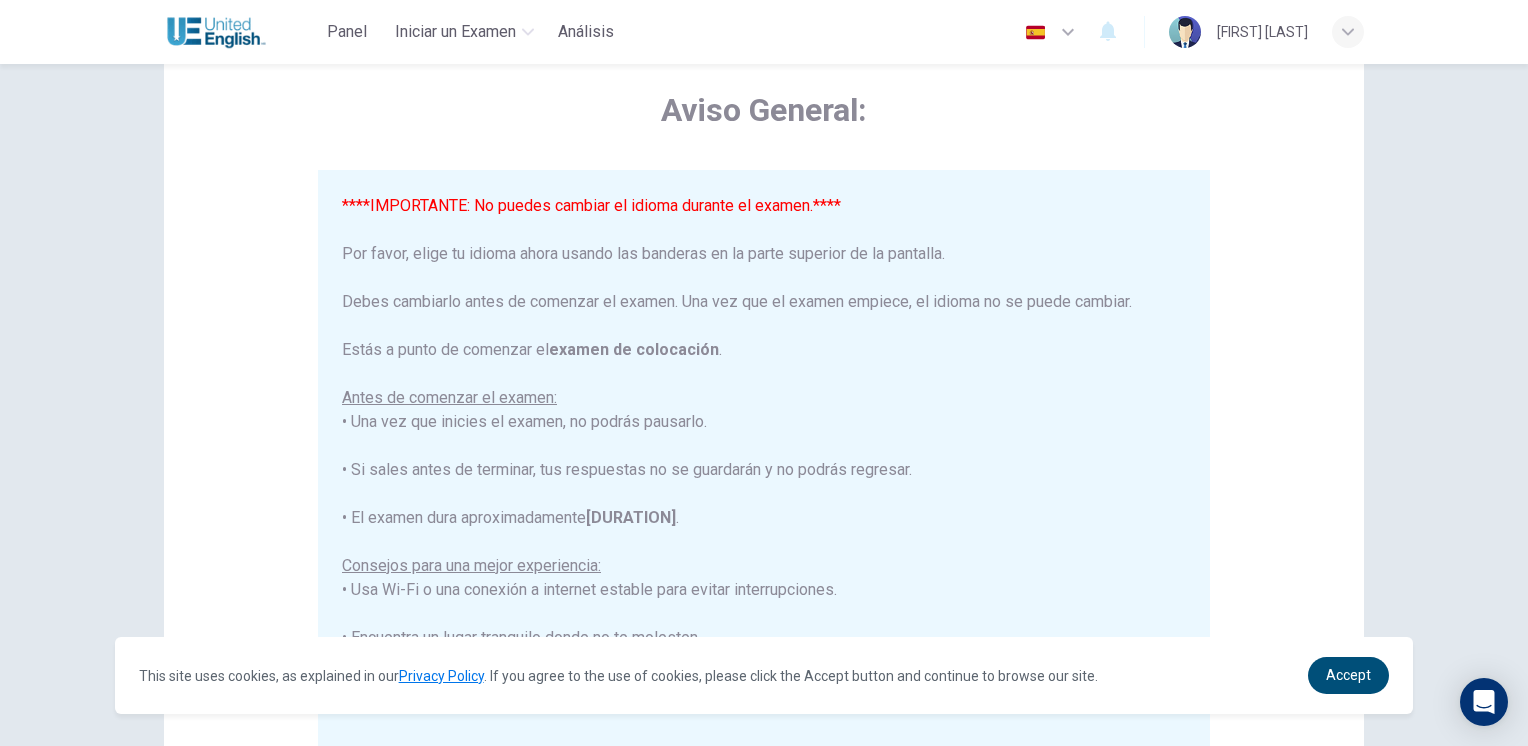 click at bounding box center (1068, 32) 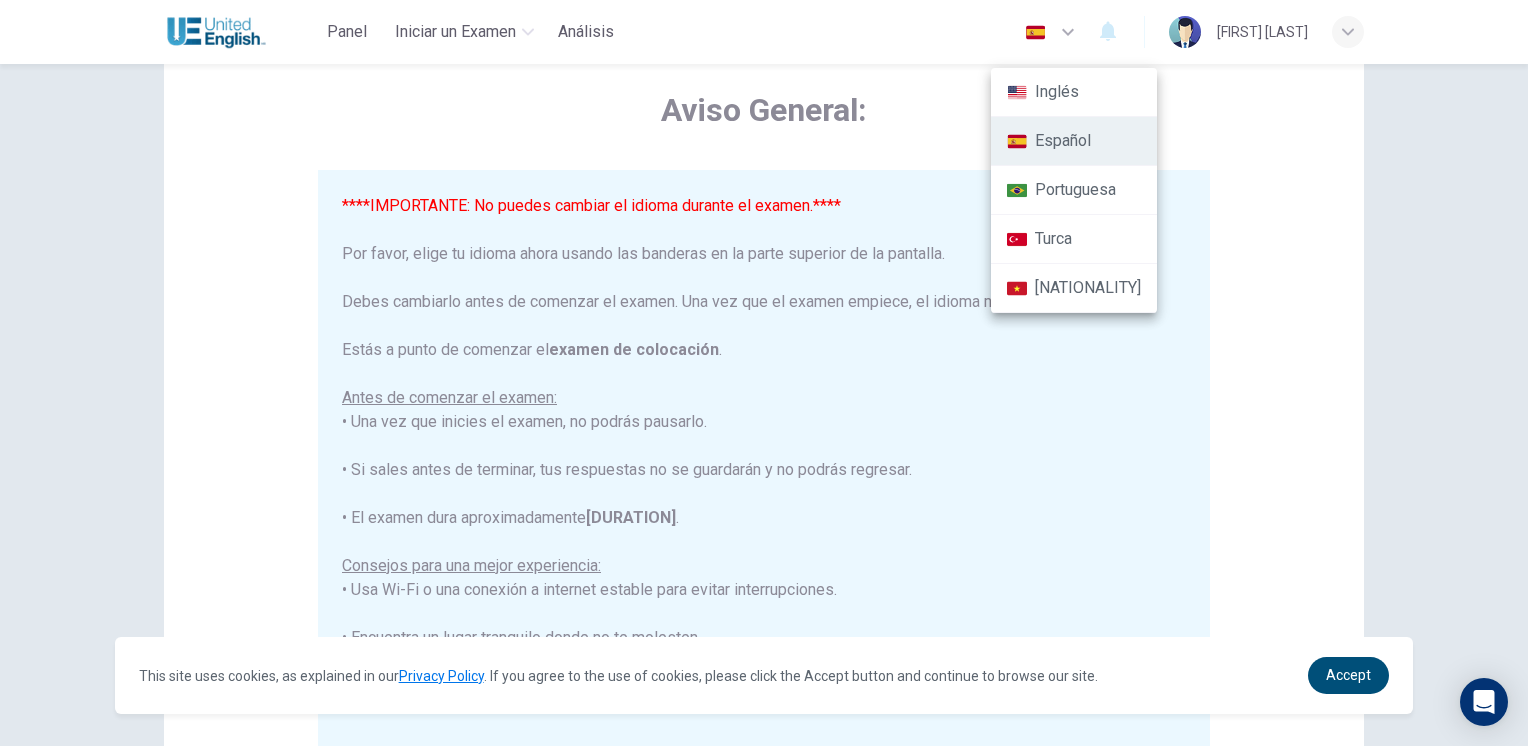 click at bounding box center (764, 373) 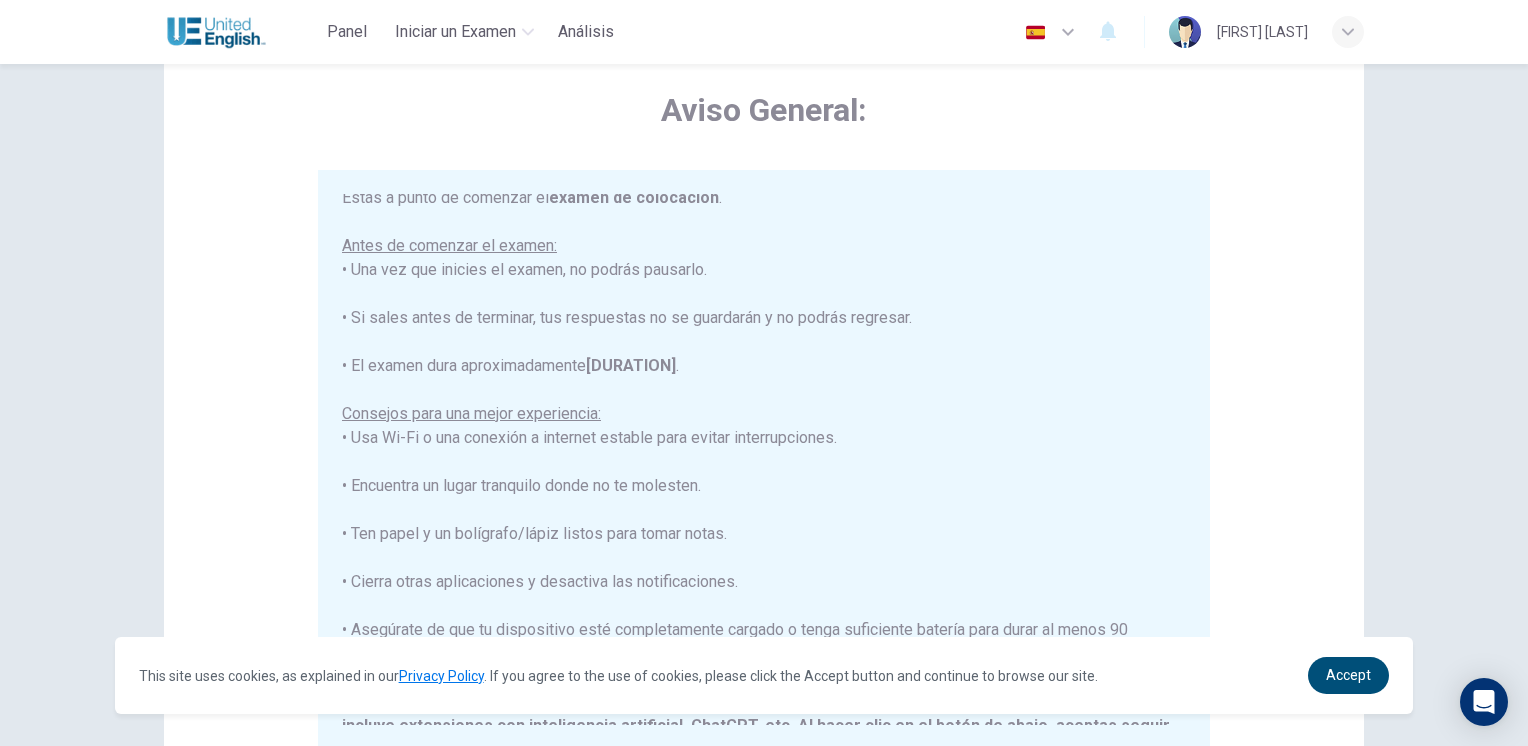 scroll, scrollTop: 200, scrollLeft: 0, axis: vertical 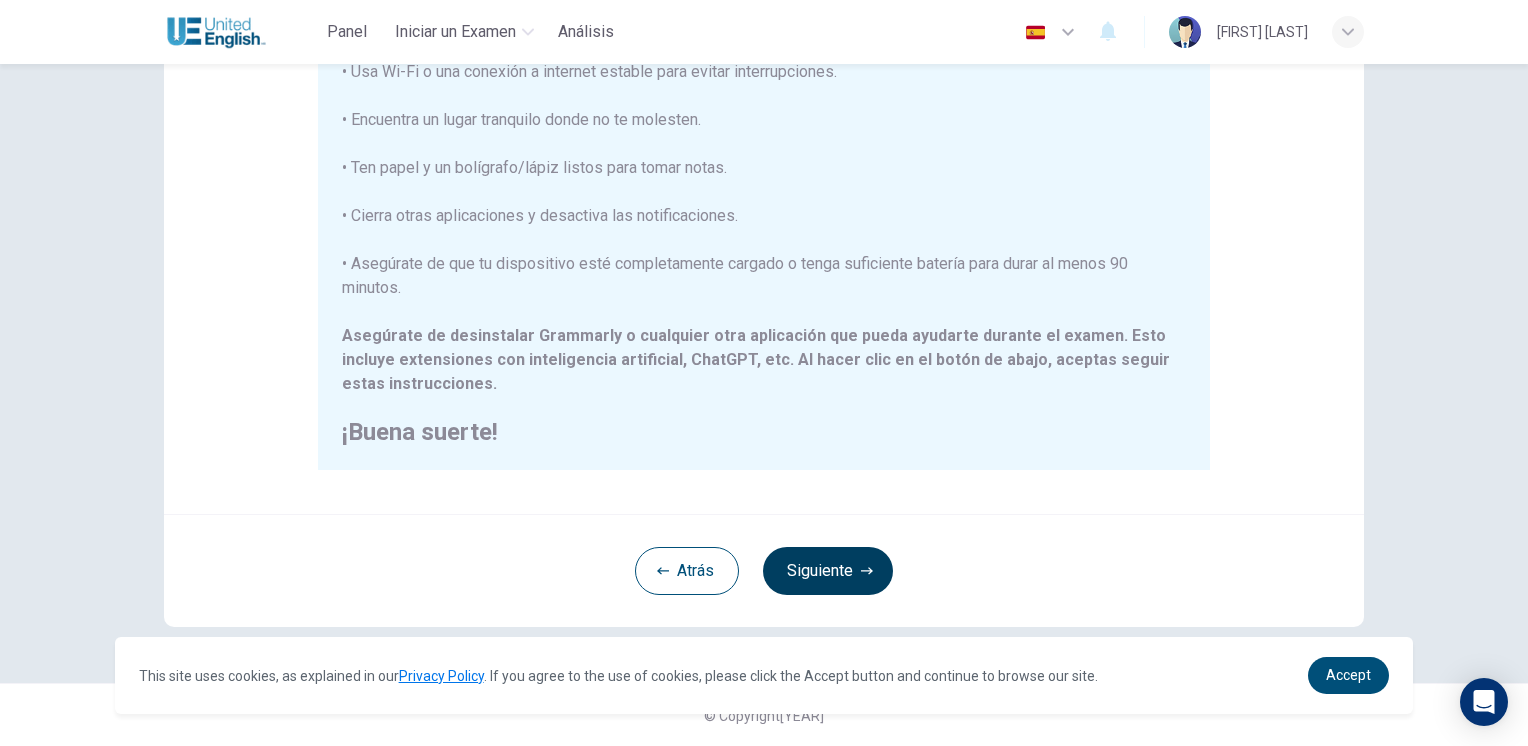 click on "Siguiente" at bounding box center (828, 571) 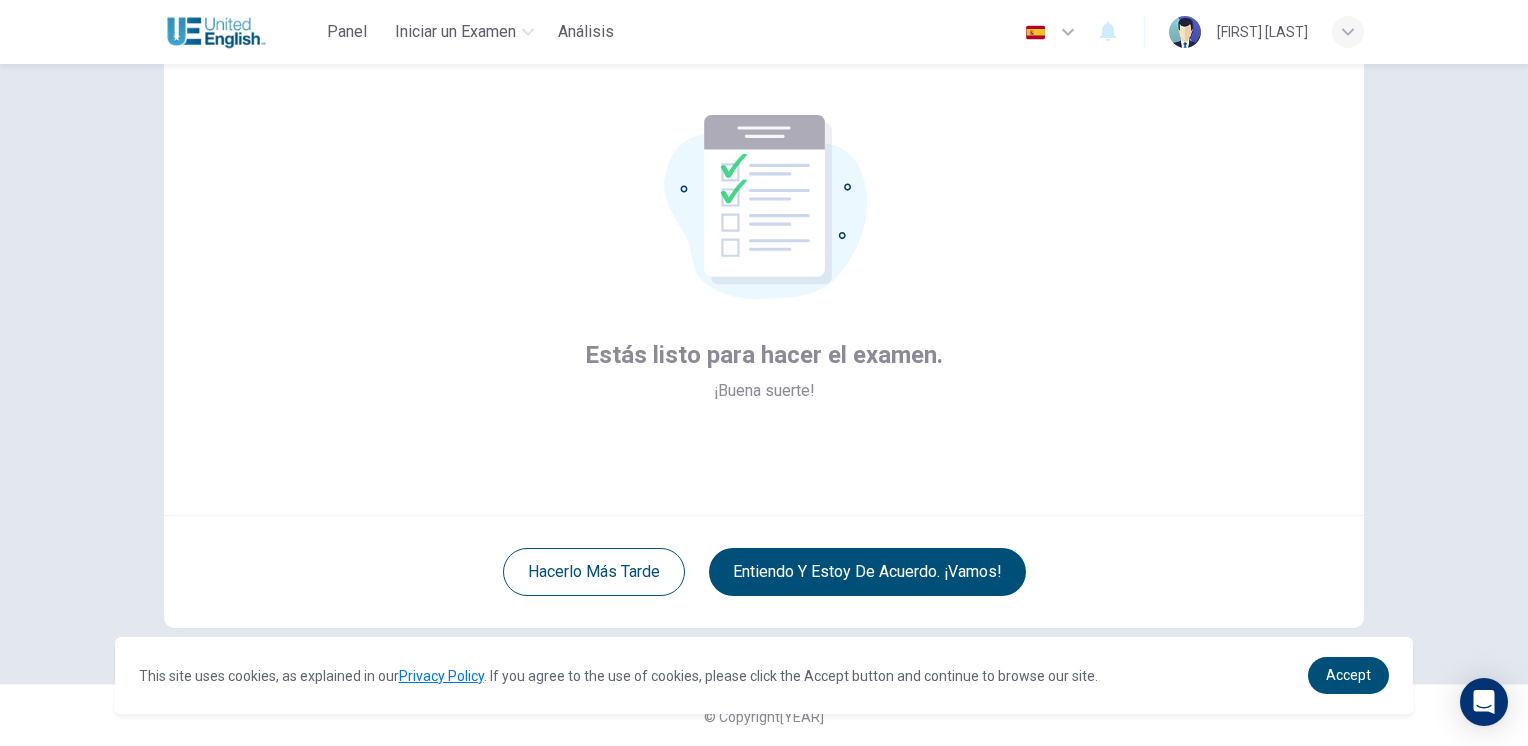 scroll, scrollTop: 86, scrollLeft: 0, axis: vertical 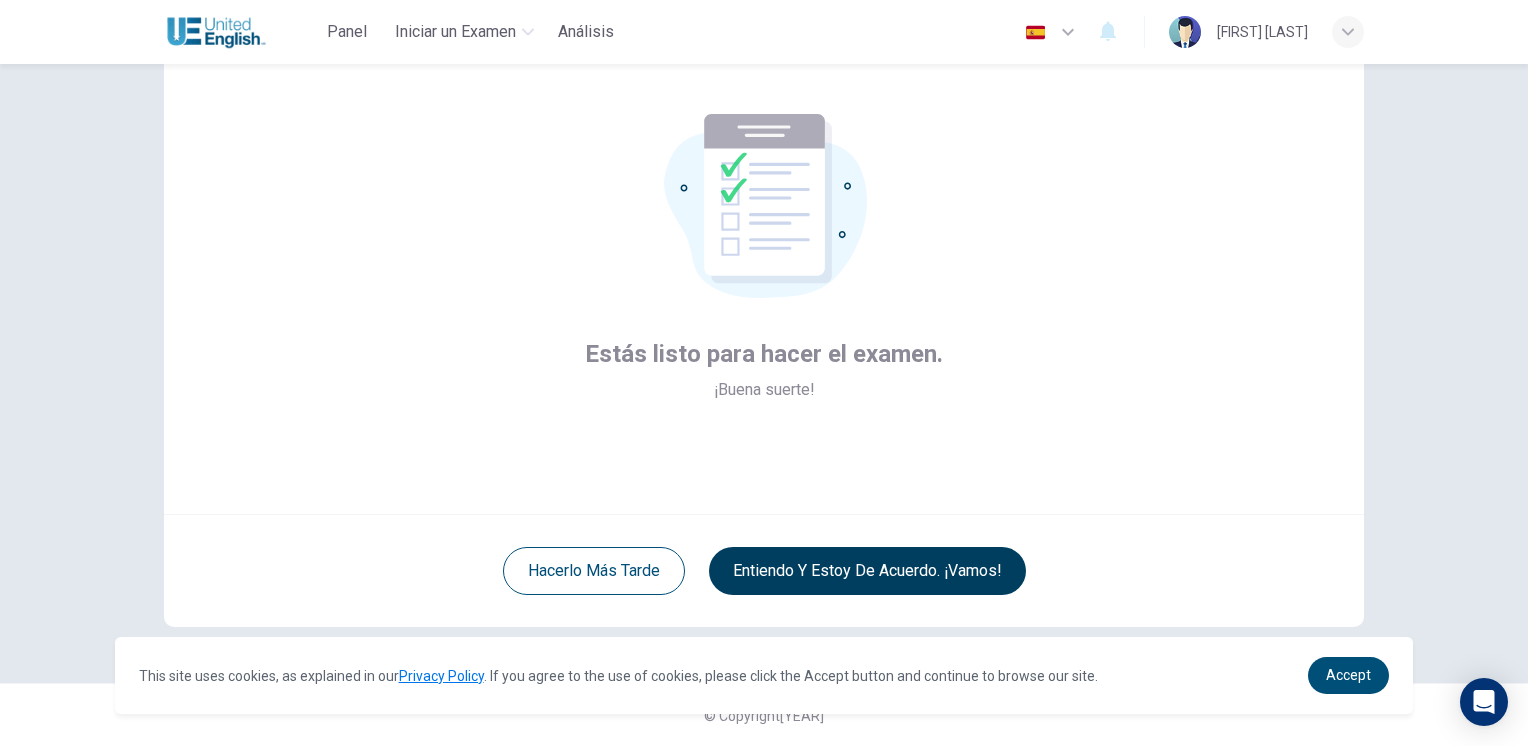 click on "Entiendo y estoy de acuerdo. ¡Vamos!" at bounding box center [867, 571] 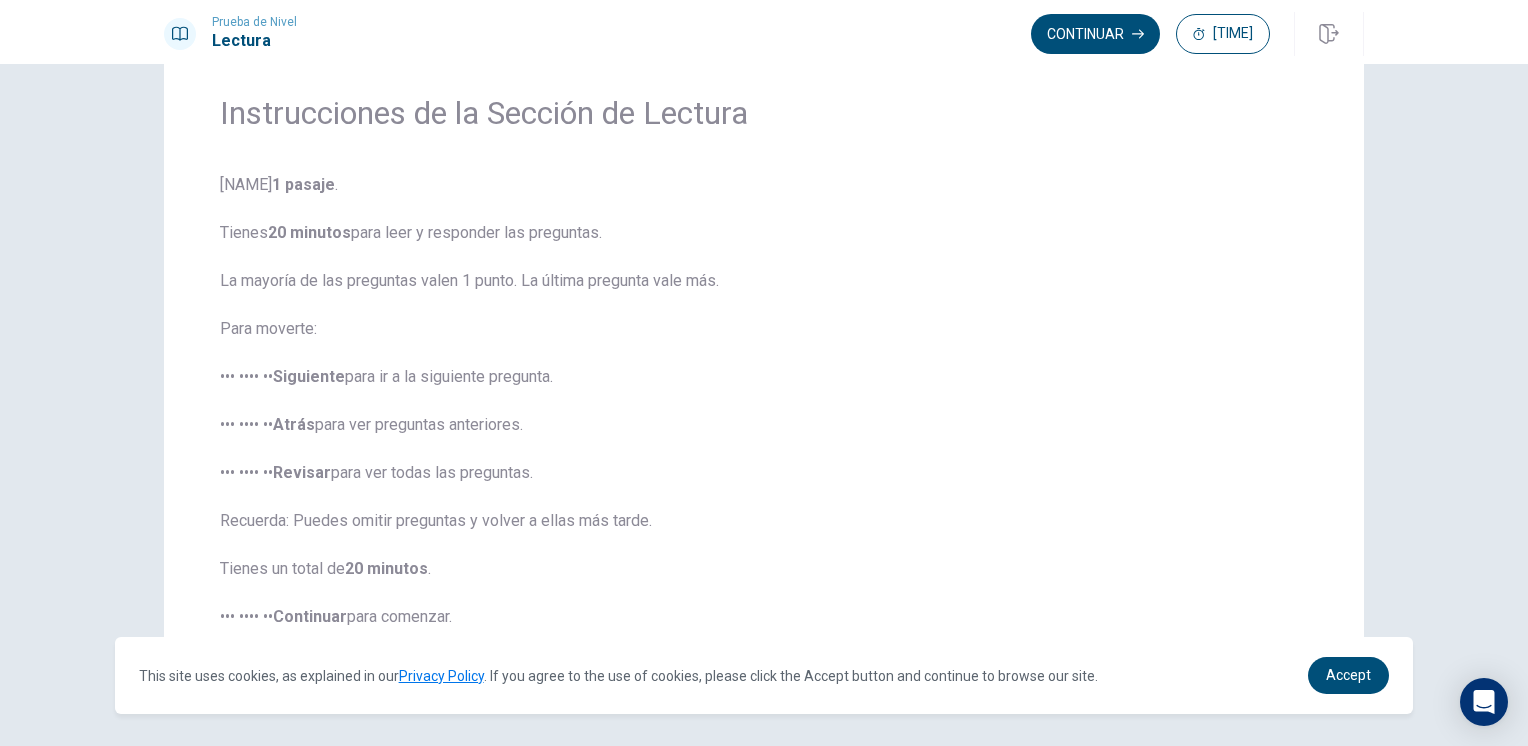 scroll, scrollTop: 0, scrollLeft: 0, axis: both 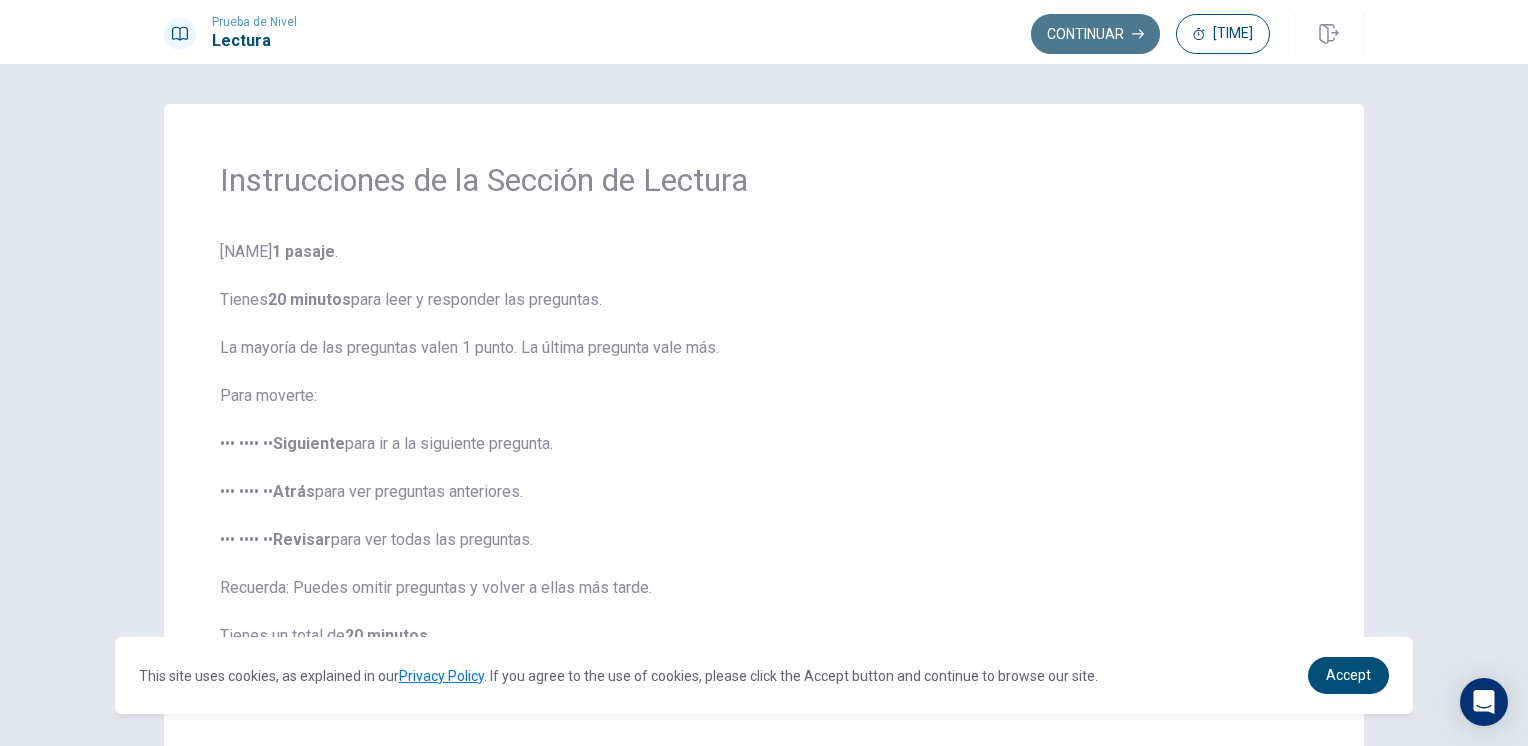click on "Continuar" at bounding box center (1095, 34) 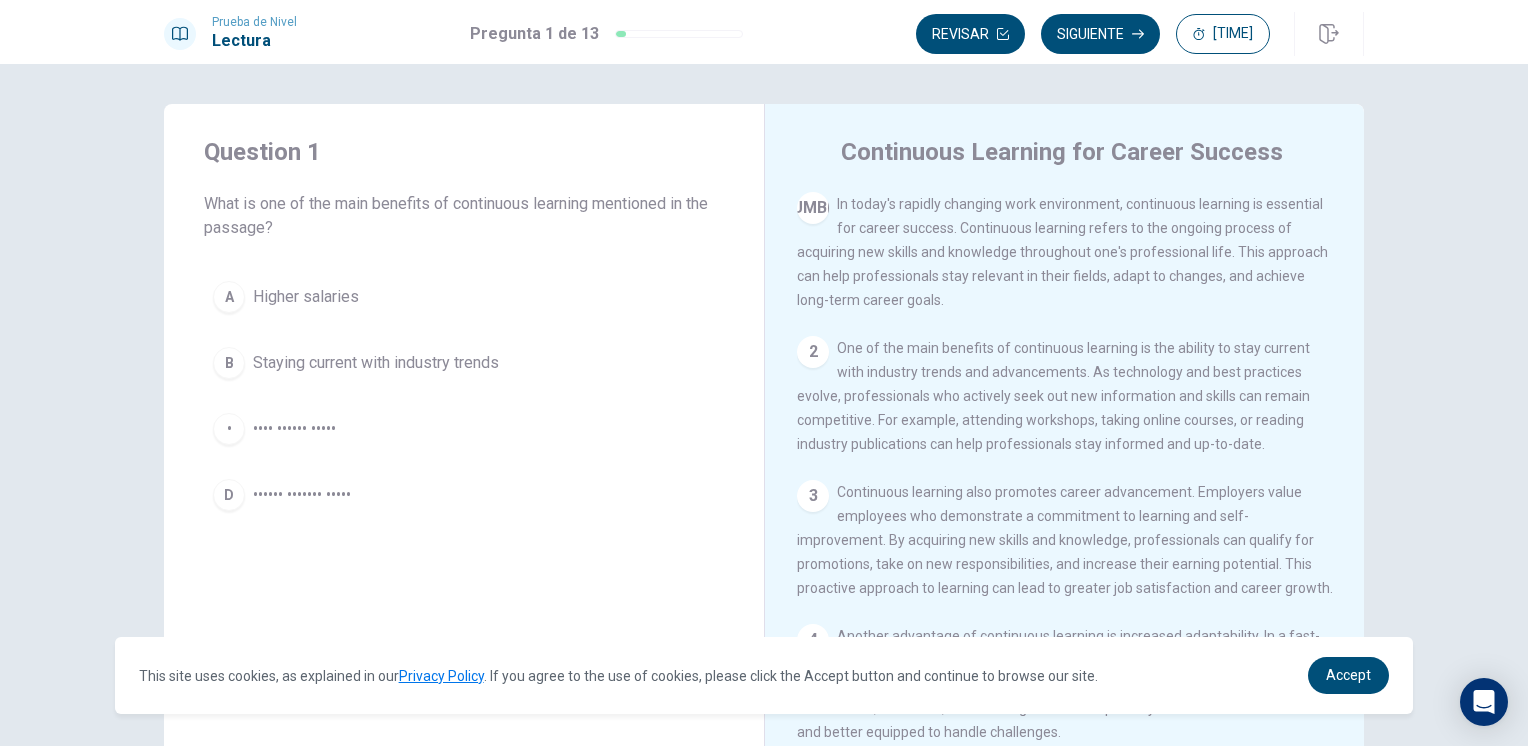 click on "B" at bounding box center (229, 297) 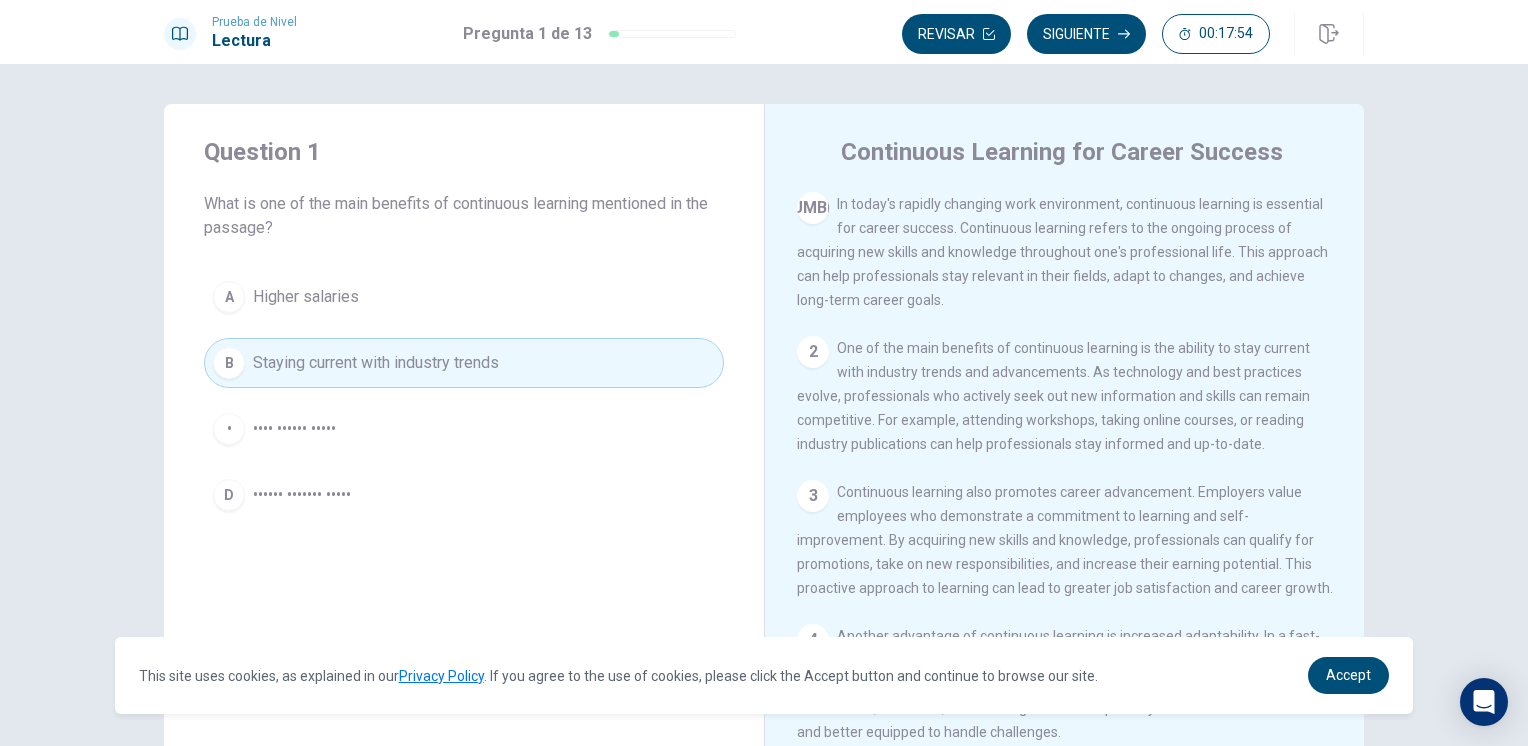 click on "Higher salaries" at bounding box center [306, 297] 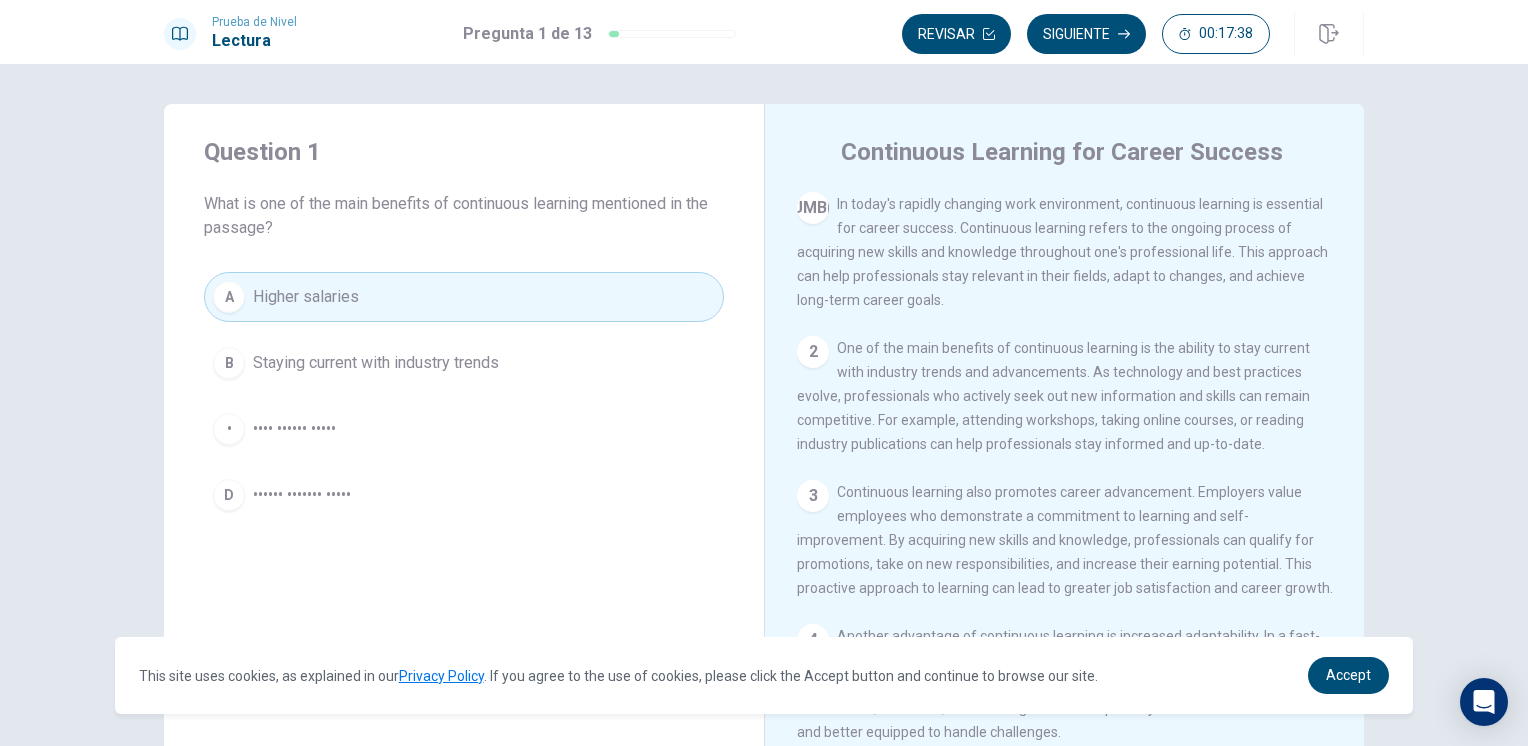 click on "Staying current with industry trends" at bounding box center [376, 363] 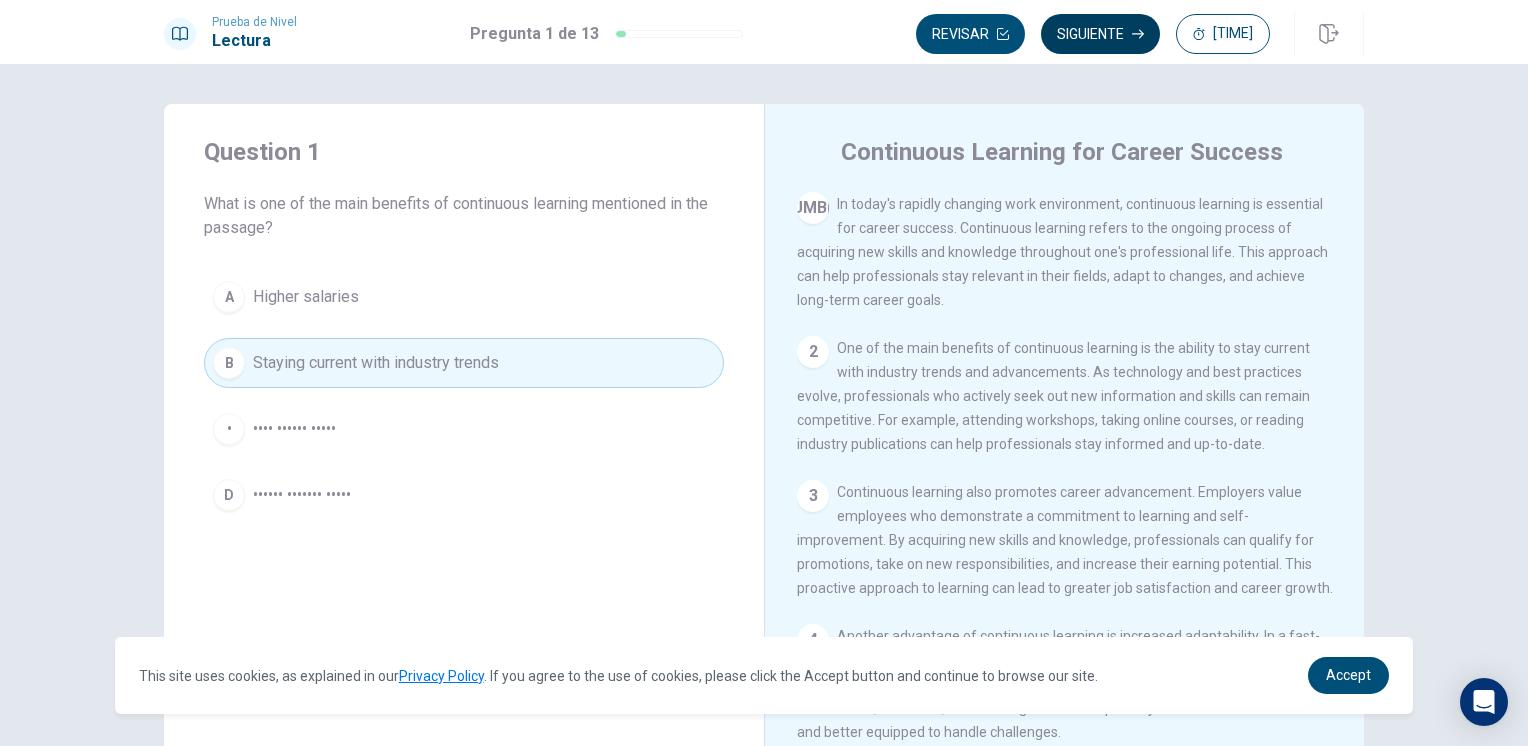 click on "Siguiente" at bounding box center [1100, 34] 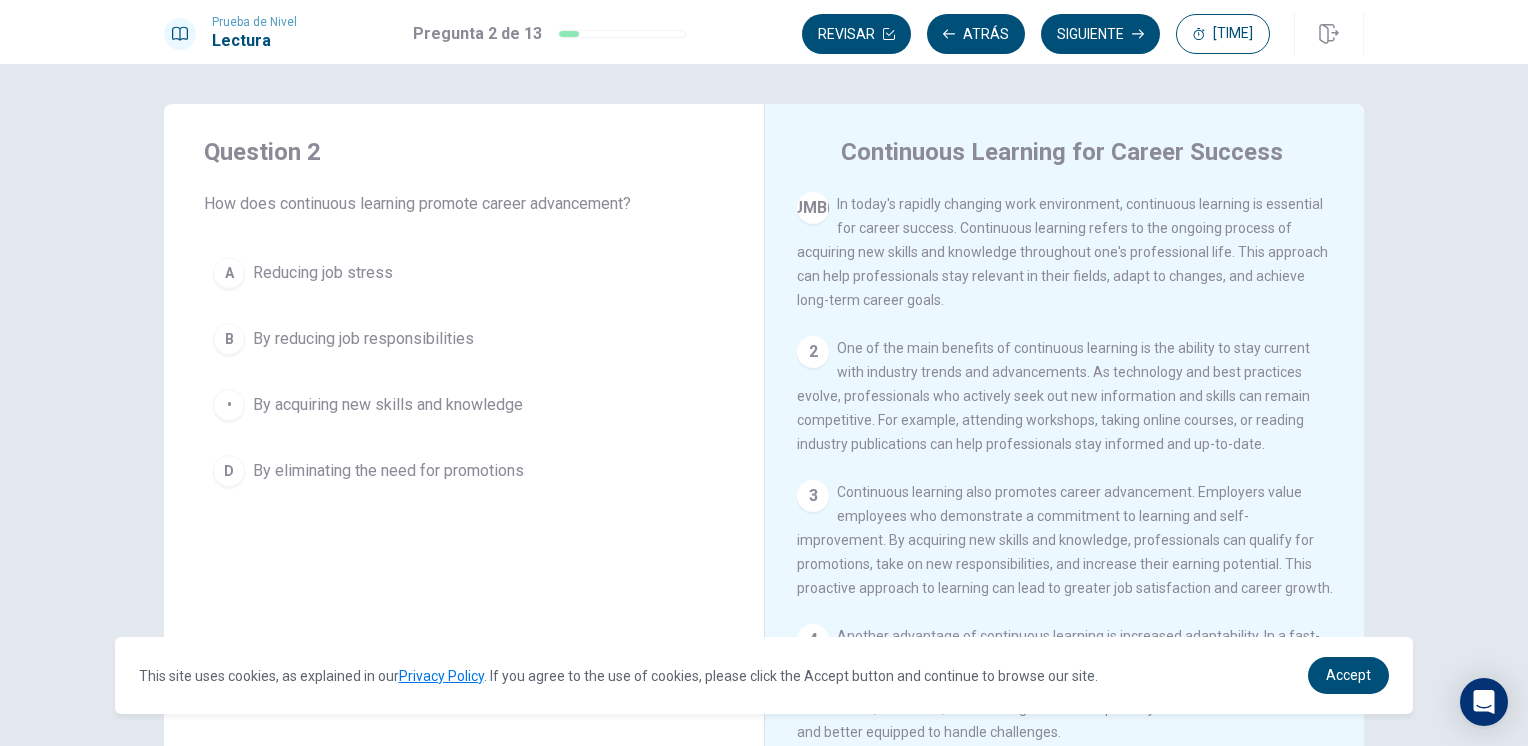 click on "By acquiring new skills and knowledge" at bounding box center (323, 273) 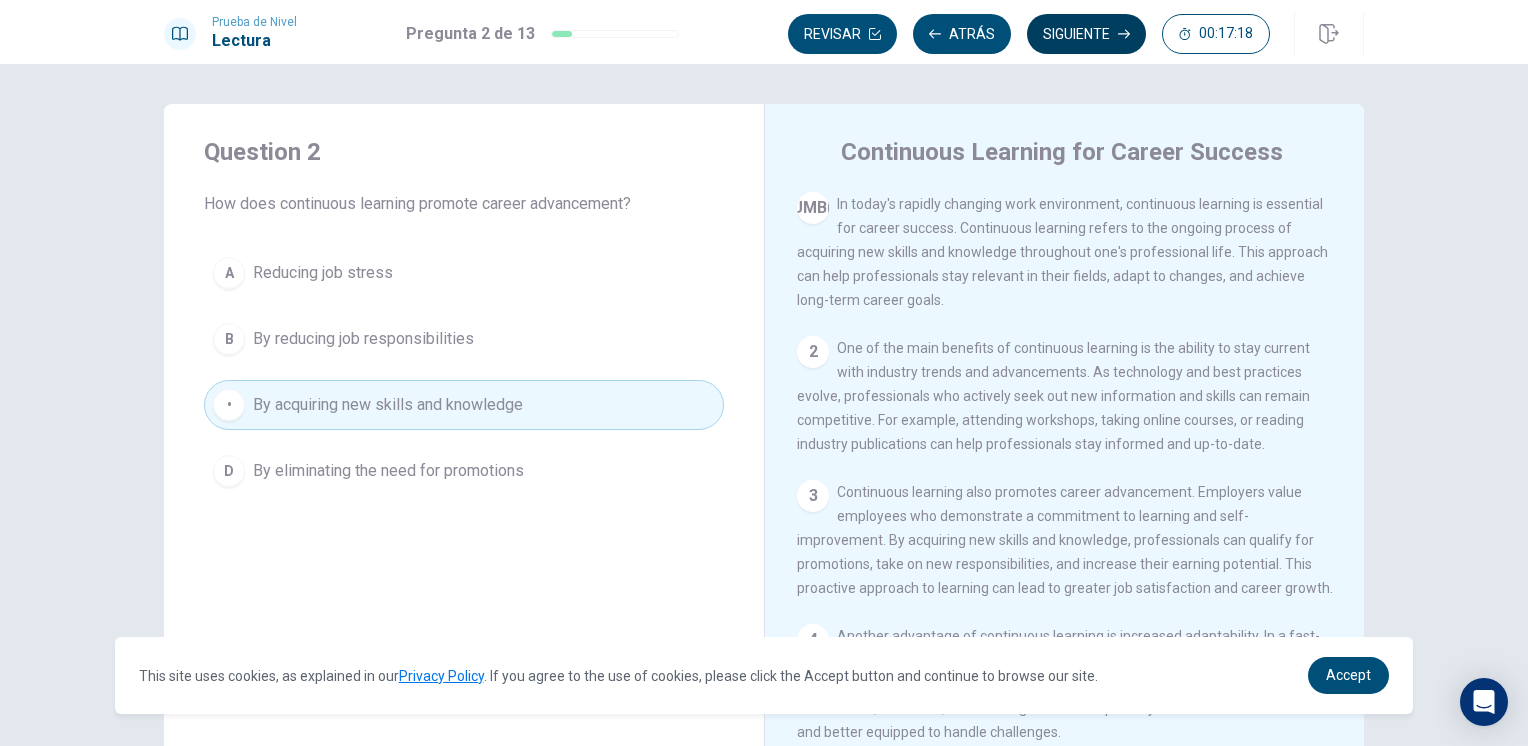 click on "Siguiente" at bounding box center (1086, 34) 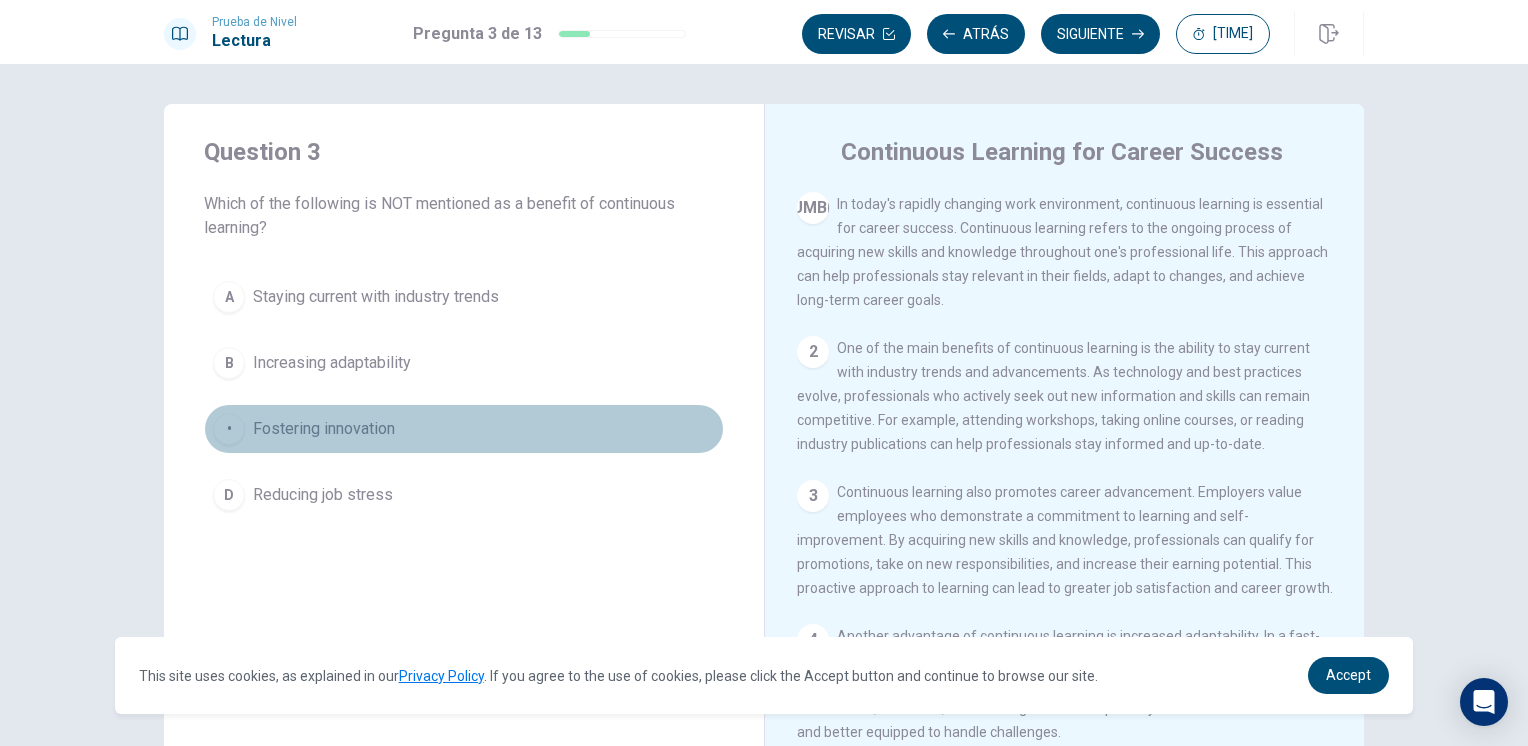 click on "Fostering innovation" at bounding box center [376, 297] 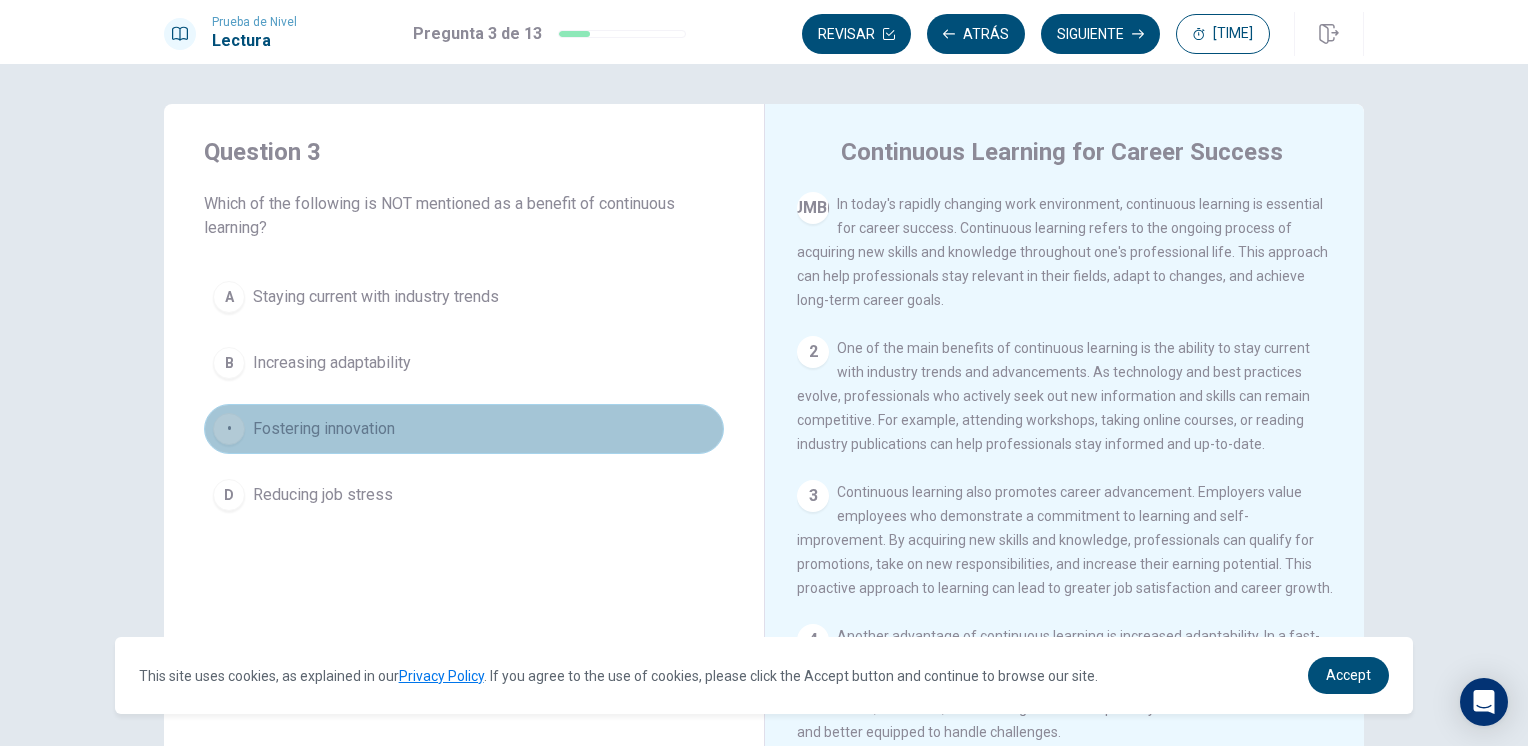 click on "C Fostering innovation" at bounding box center [464, 429] 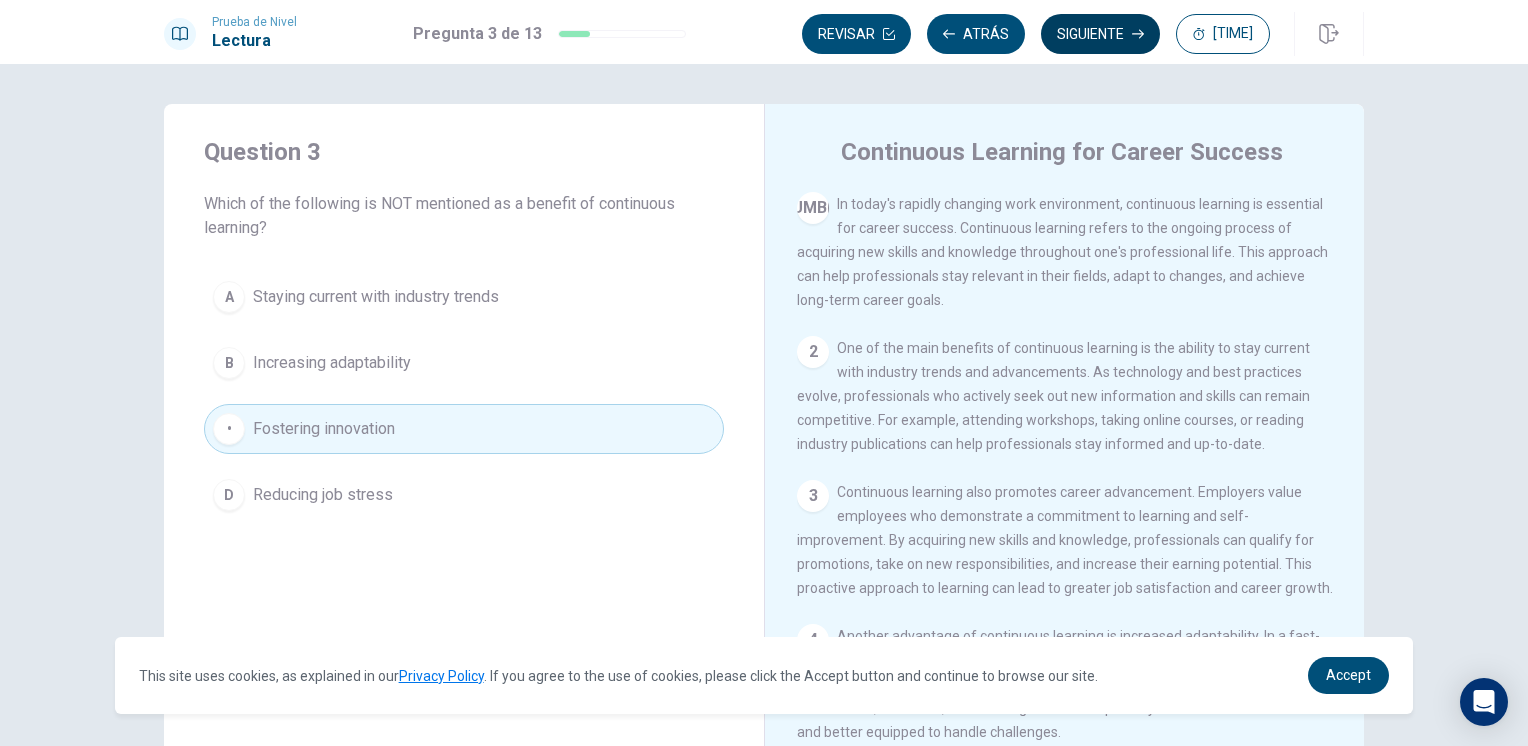 click on "Siguiente" at bounding box center [1100, 34] 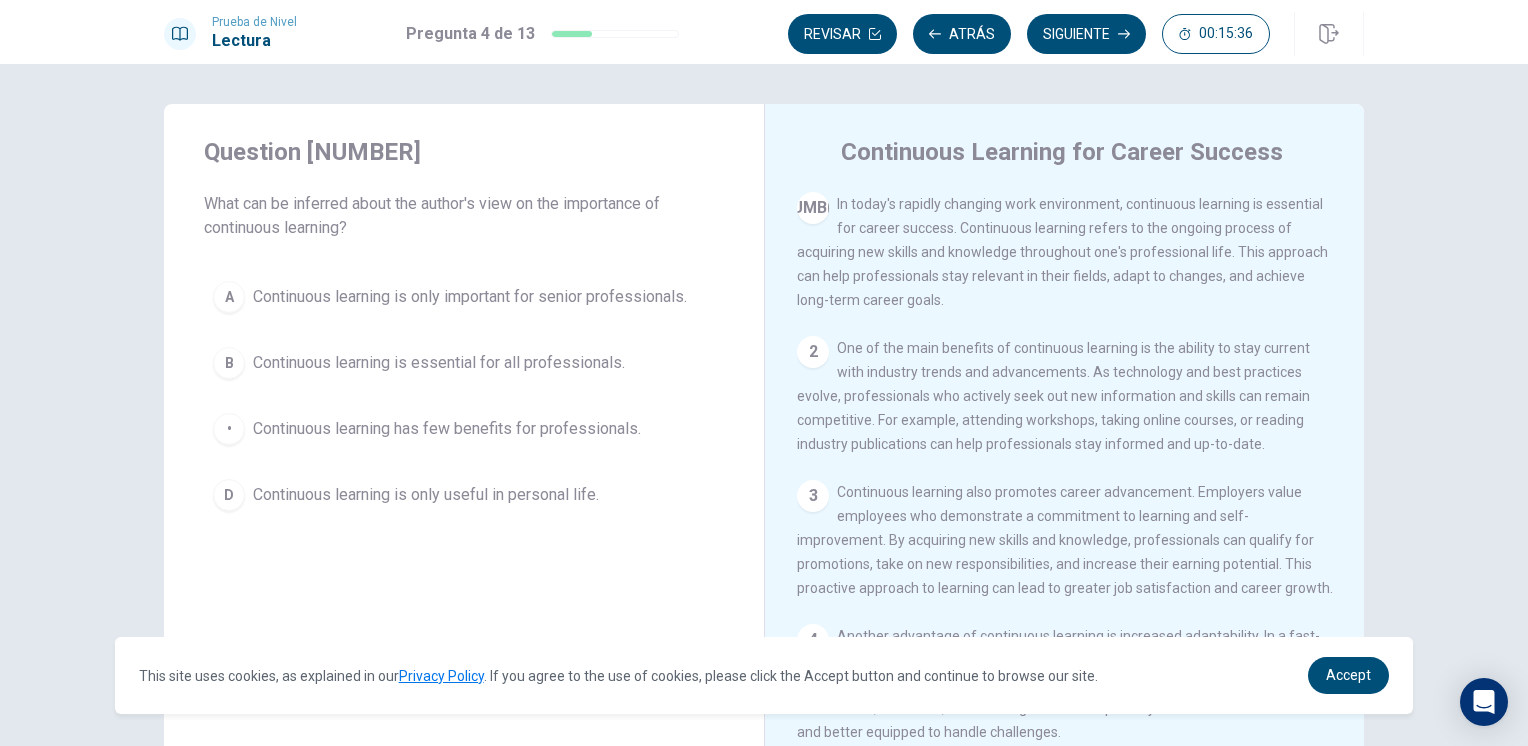 click on "Continuous learning is essential for all professionals." at bounding box center [470, 297] 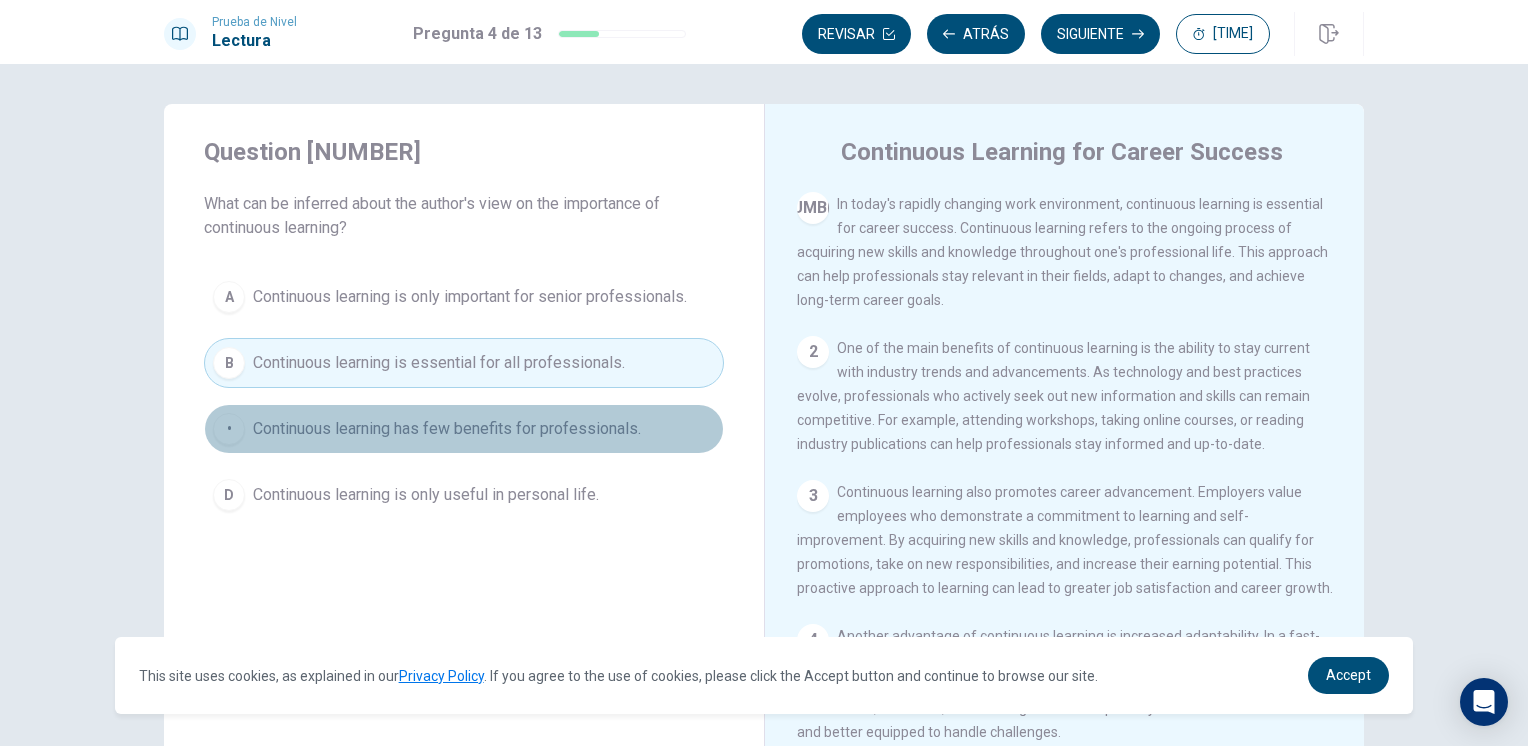click on "Continuous learning has few benefits for professionals." at bounding box center [470, 297] 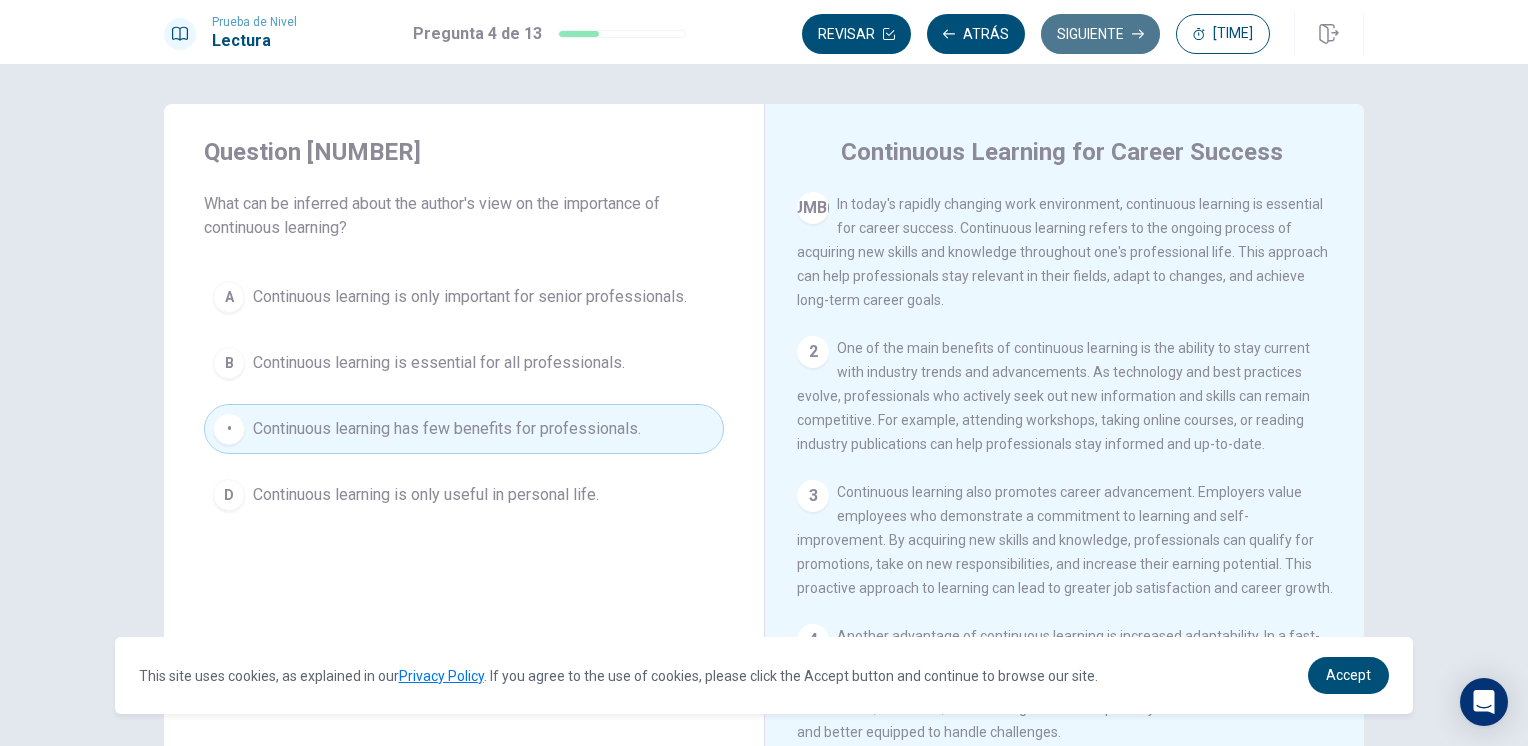 click on "Siguiente" at bounding box center [1100, 34] 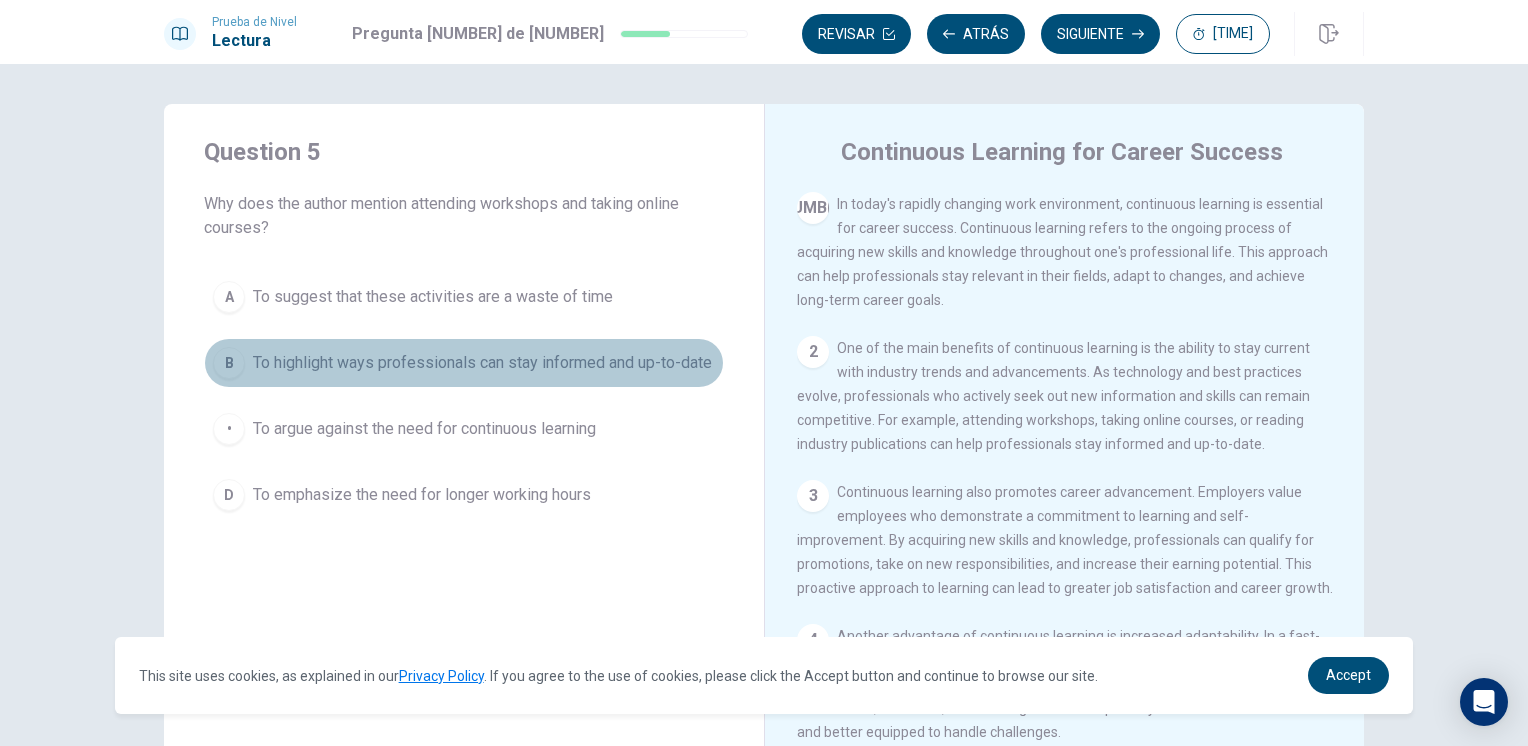 click on "To highlight ways professionals can stay informed and up-to-date" at bounding box center [433, 297] 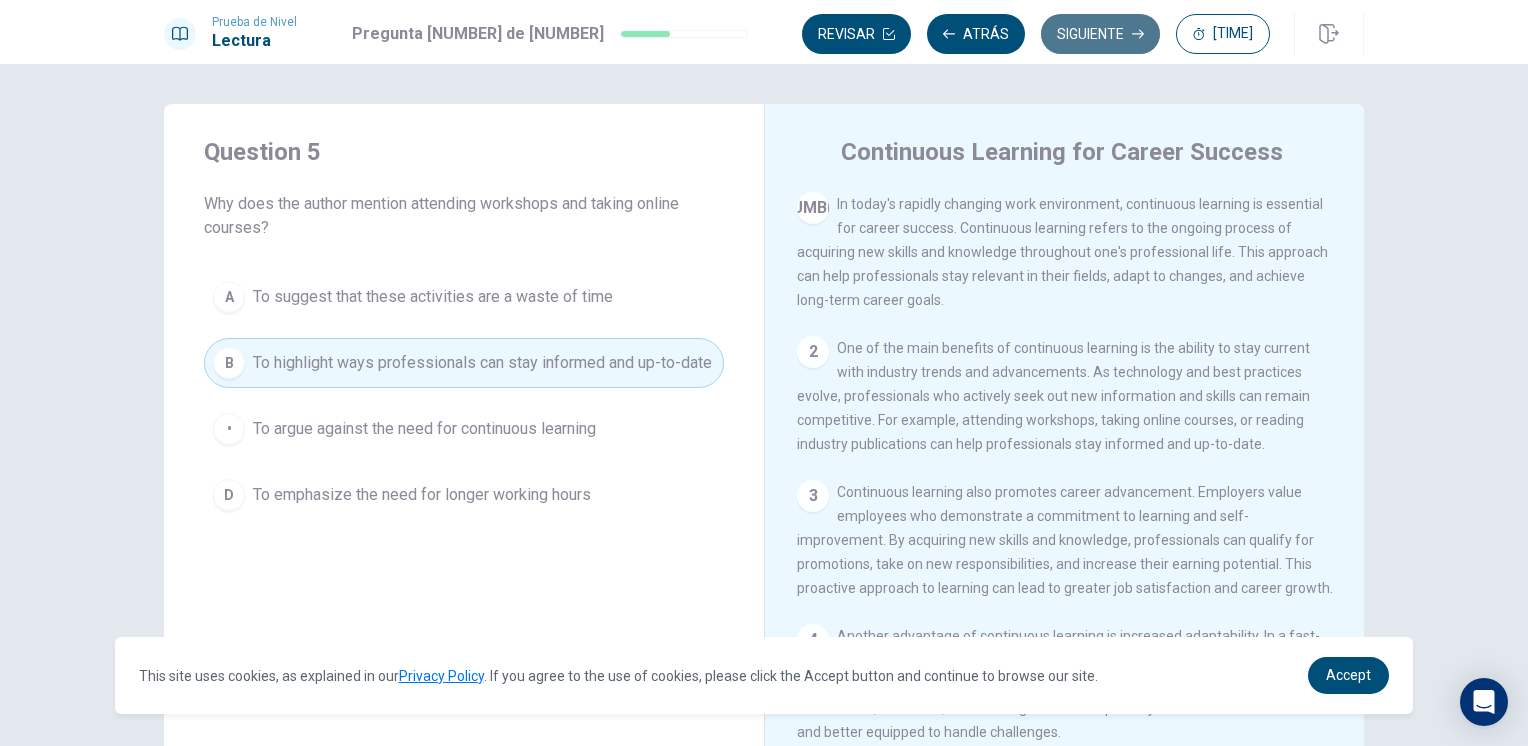 click on "Siguiente" at bounding box center (1100, 34) 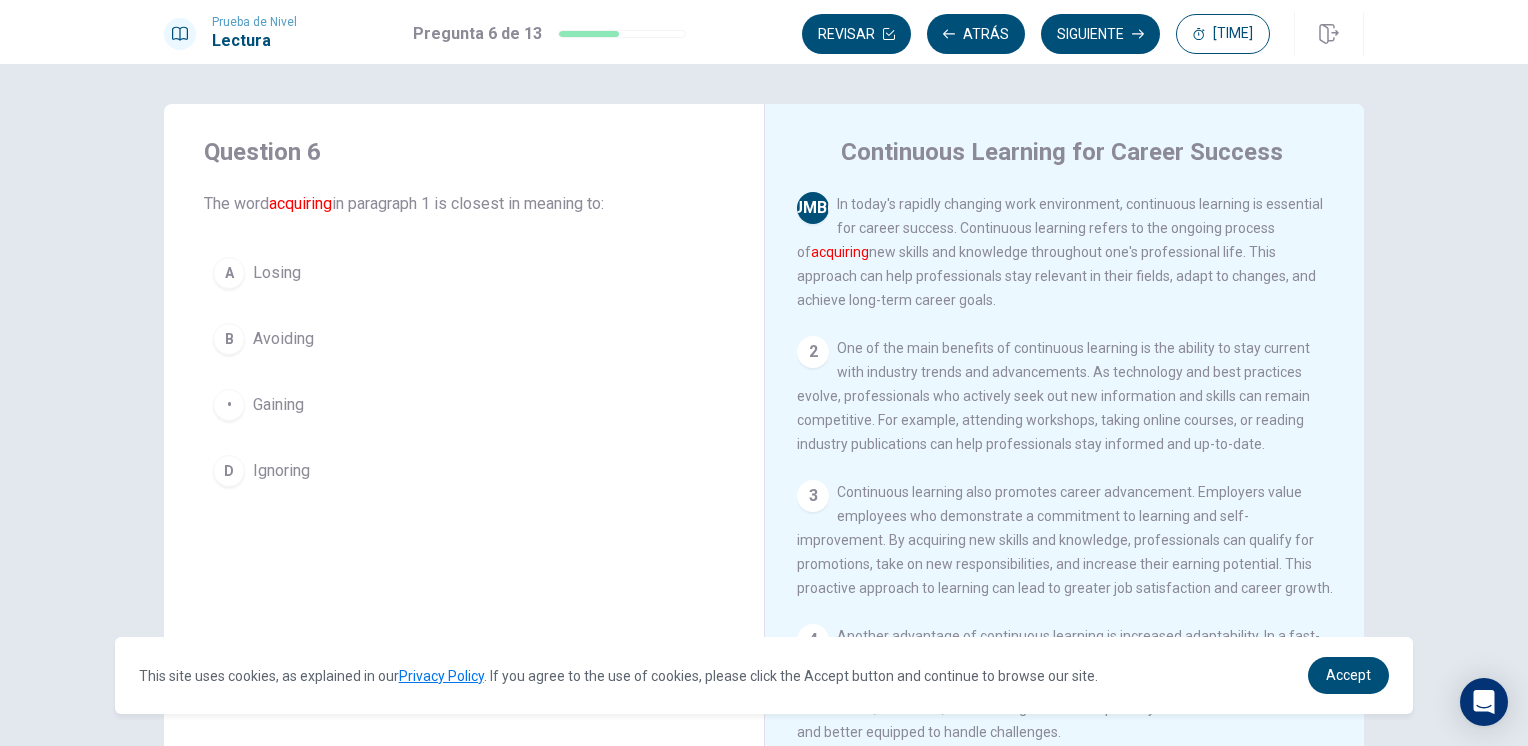 click on "Gaining" at bounding box center (277, 273) 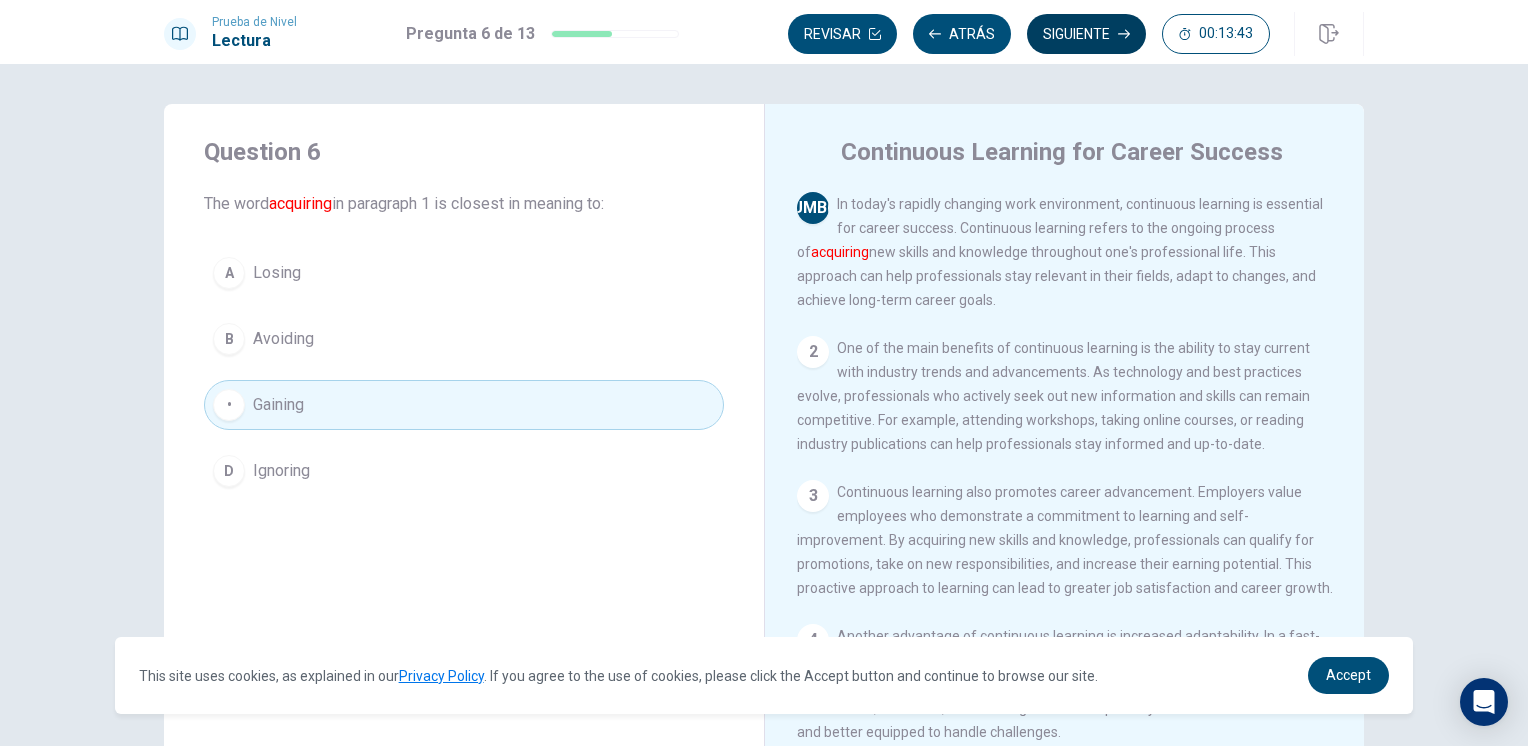 click on "Siguiente" at bounding box center (1086, 34) 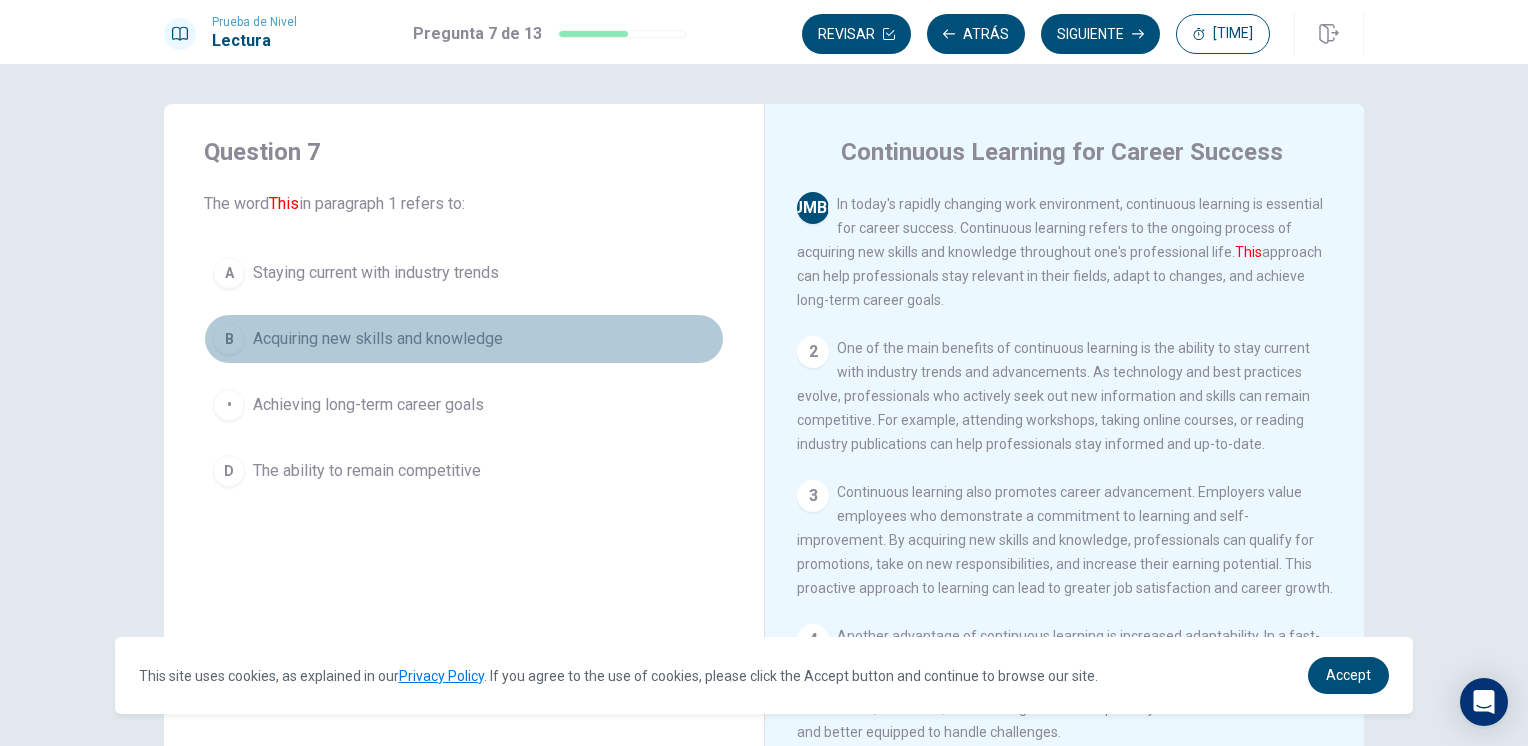 click on "Acquiring new skills and knowledge" at bounding box center [376, 273] 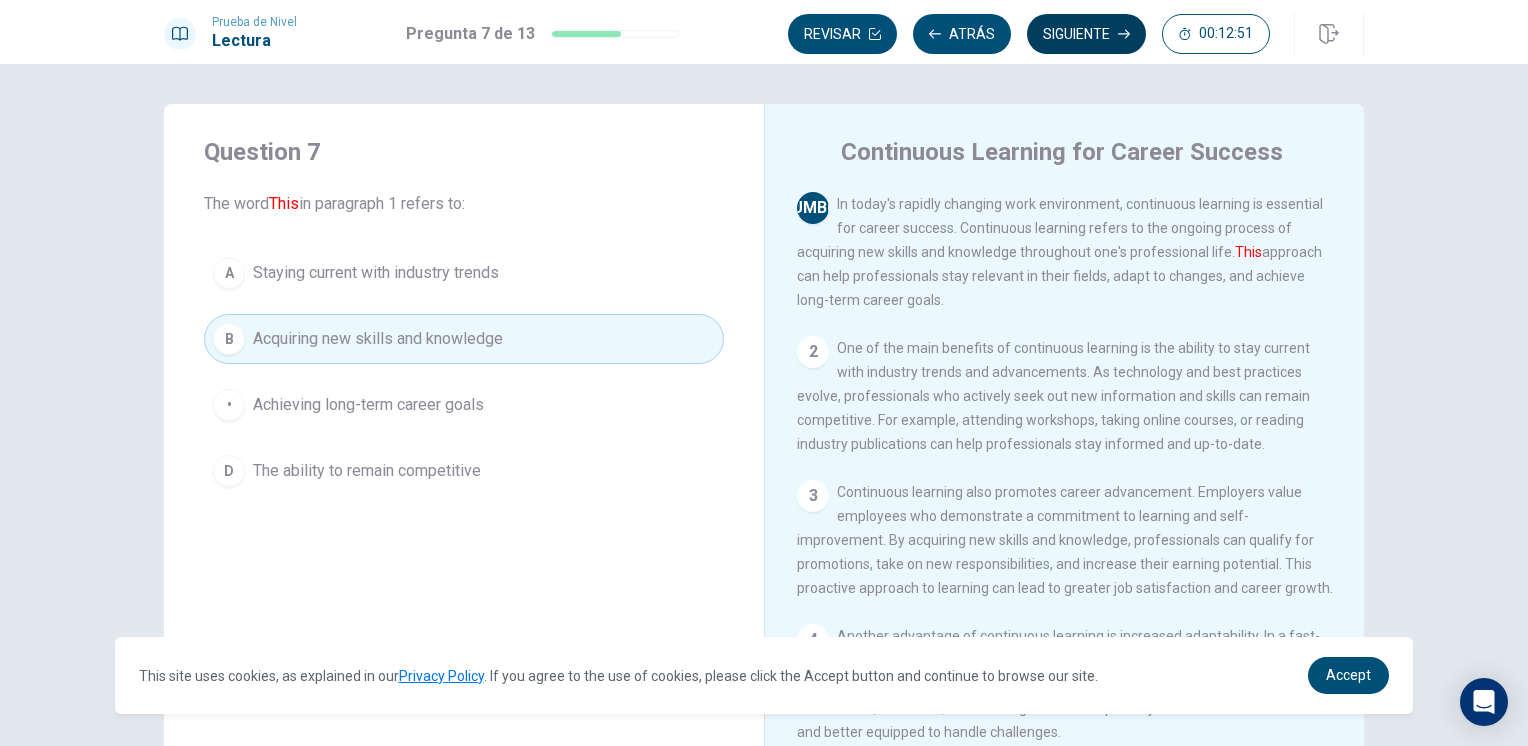 click on "Siguiente" at bounding box center [1086, 34] 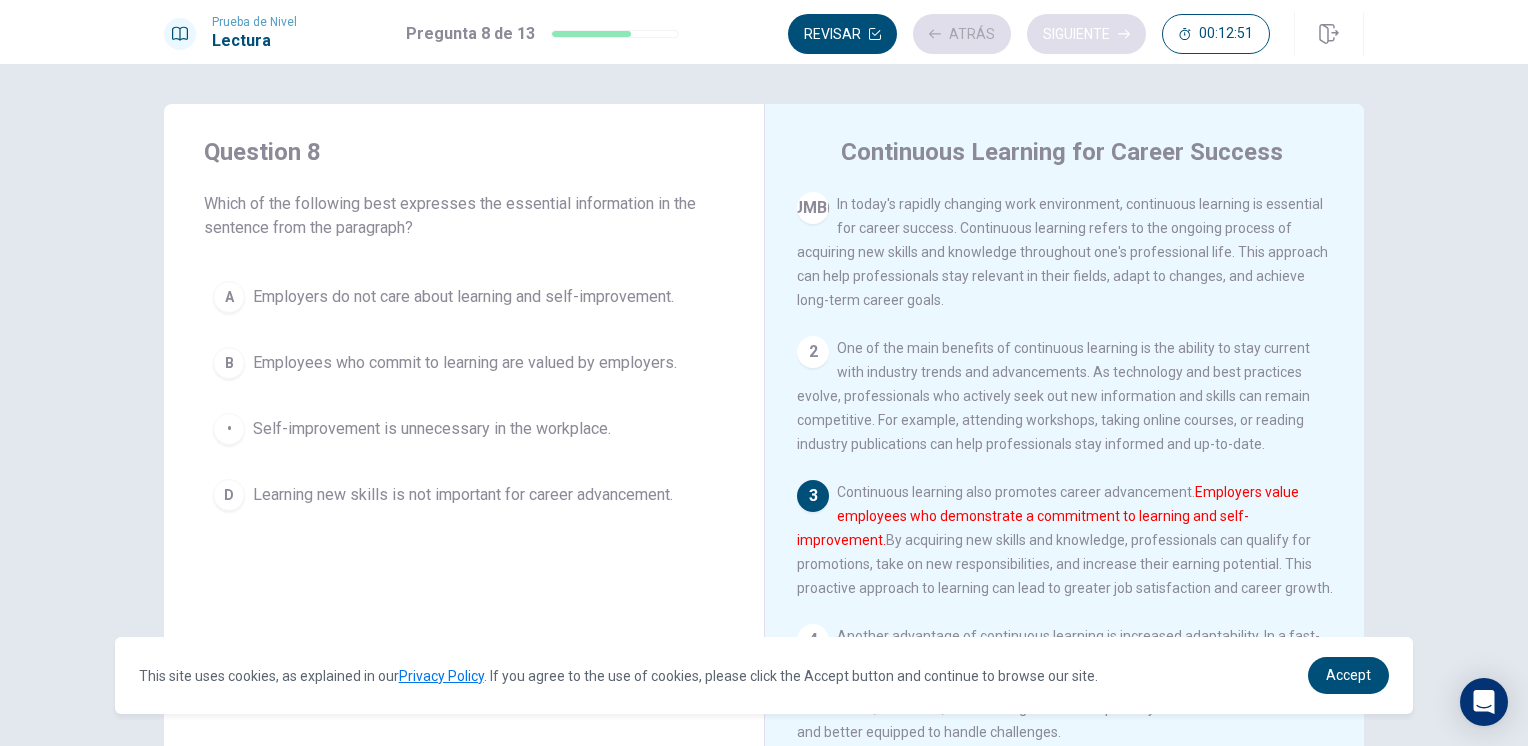 scroll, scrollTop: 69, scrollLeft: 0, axis: vertical 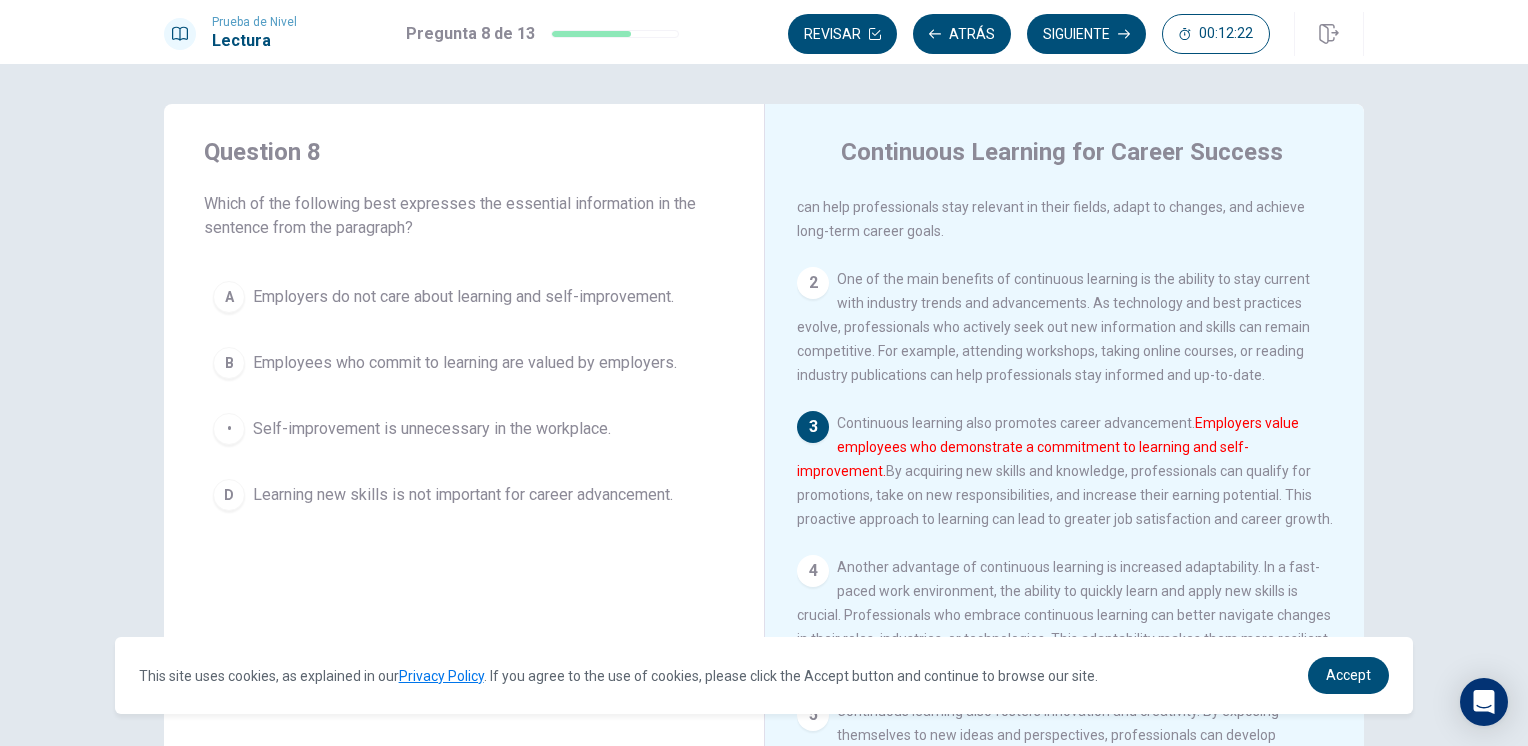click on "Employees who commit to learning are valued by employers." at bounding box center (463, 297) 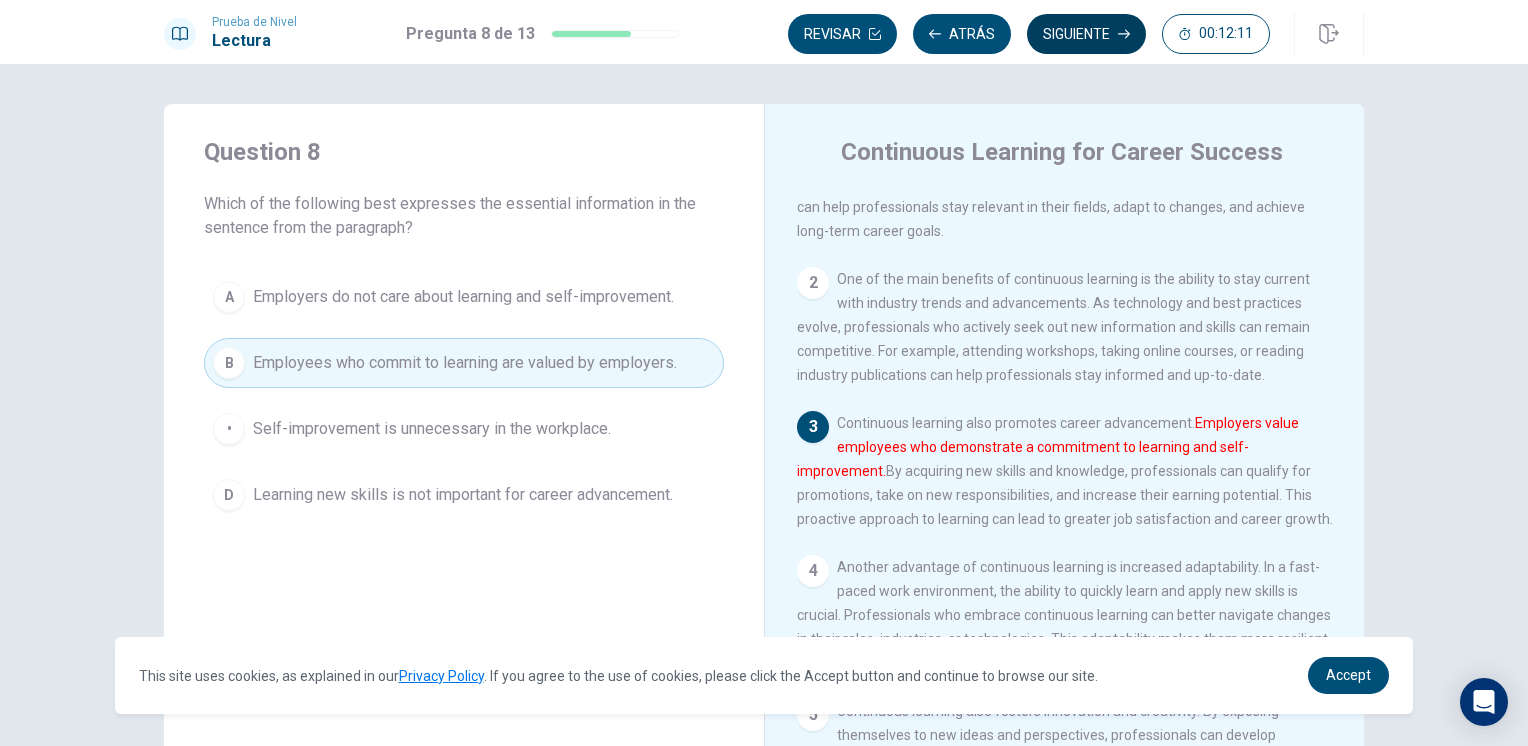click on "Siguiente" at bounding box center [1086, 34] 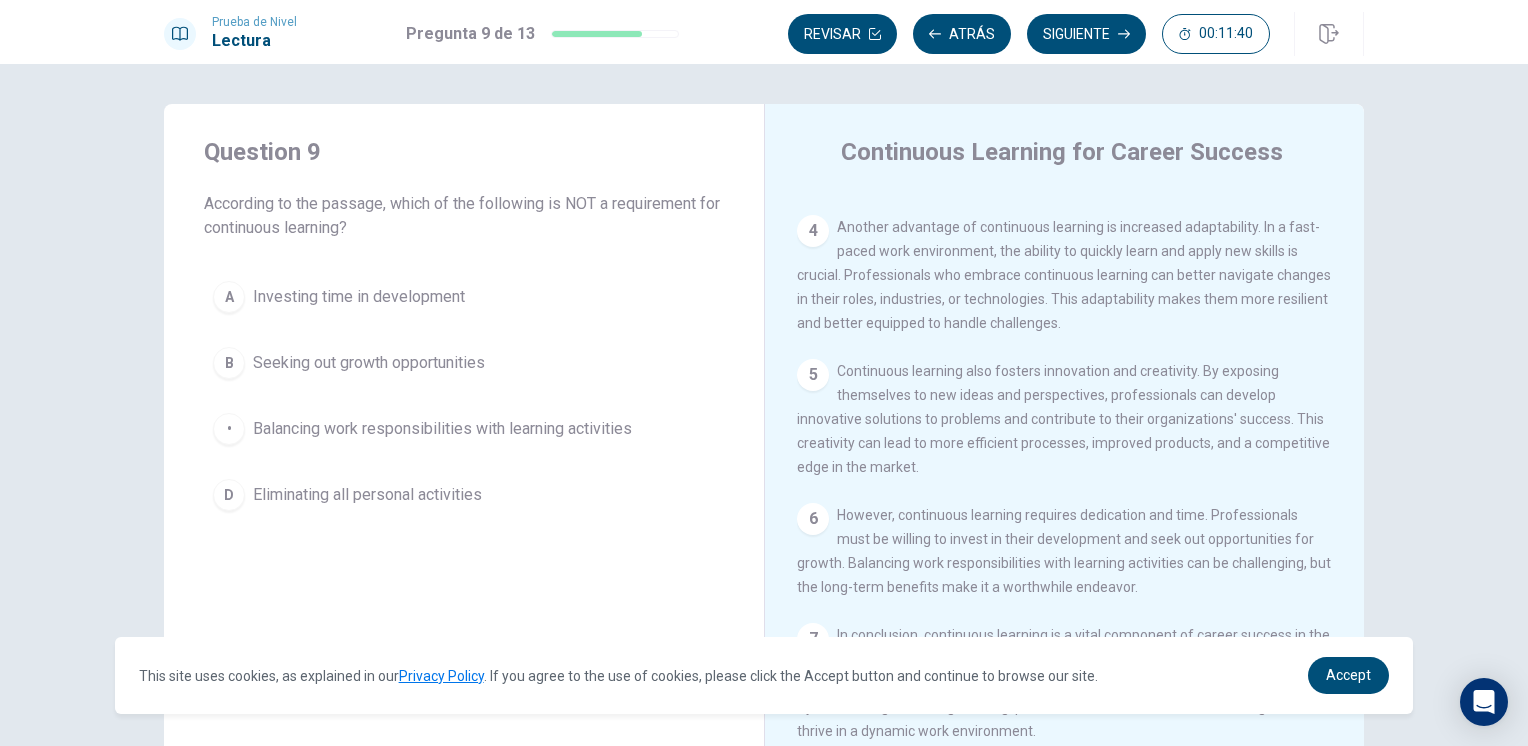 scroll, scrollTop: 460, scrollLeft: 0, axis: vertical 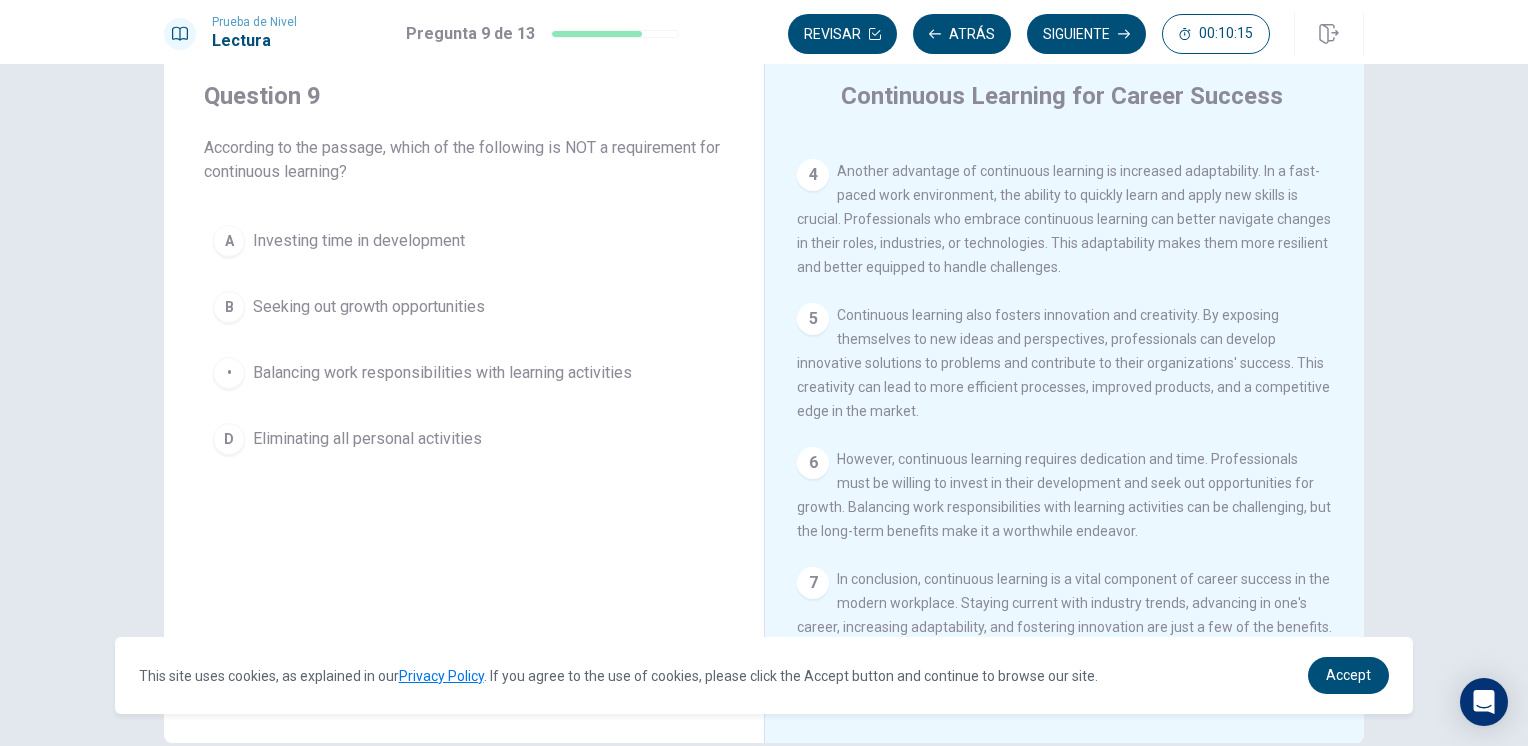 click on "Eliminating all personal activities" at bounding box center [359, 241] 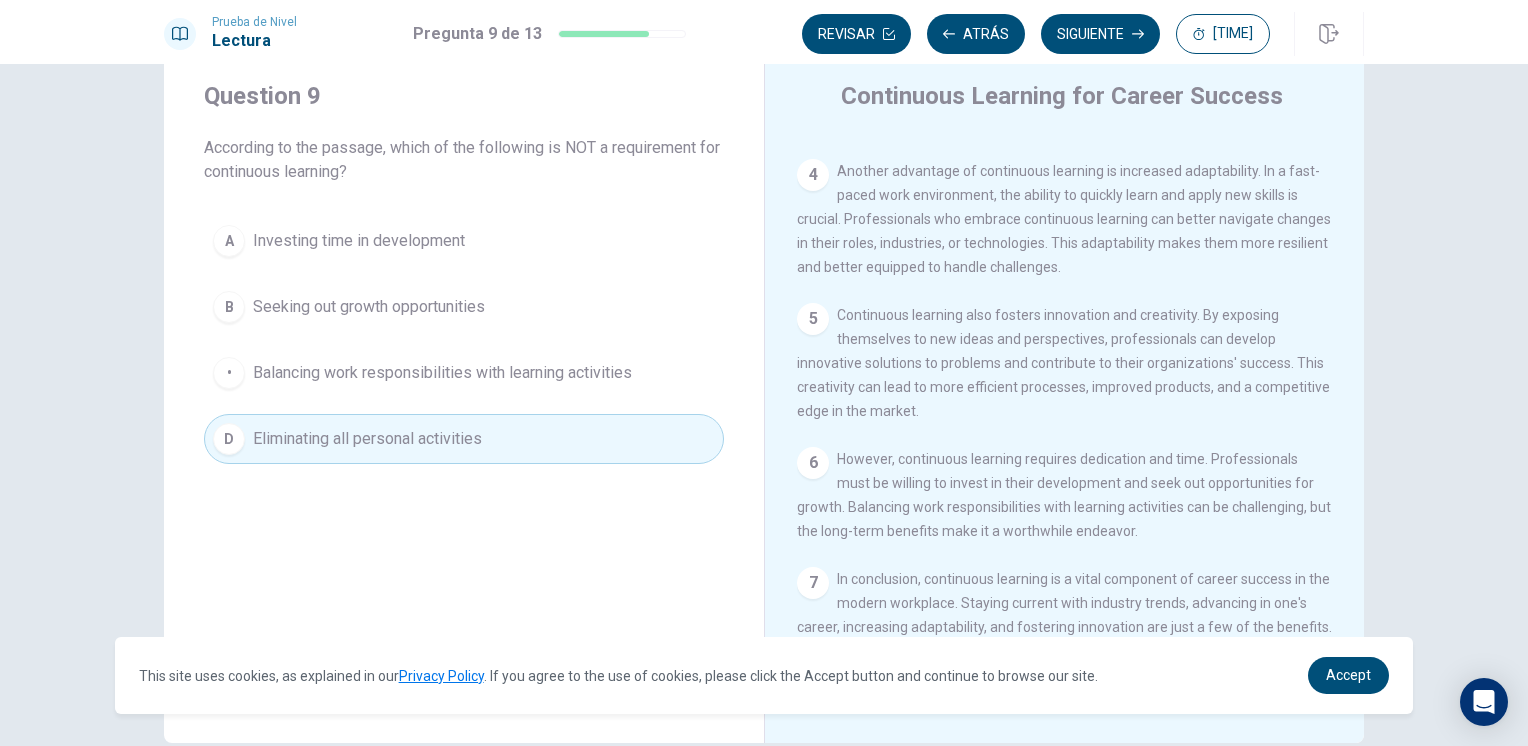 scroll, scrollTop: 156, scrollLeft: 0, axis: vertical 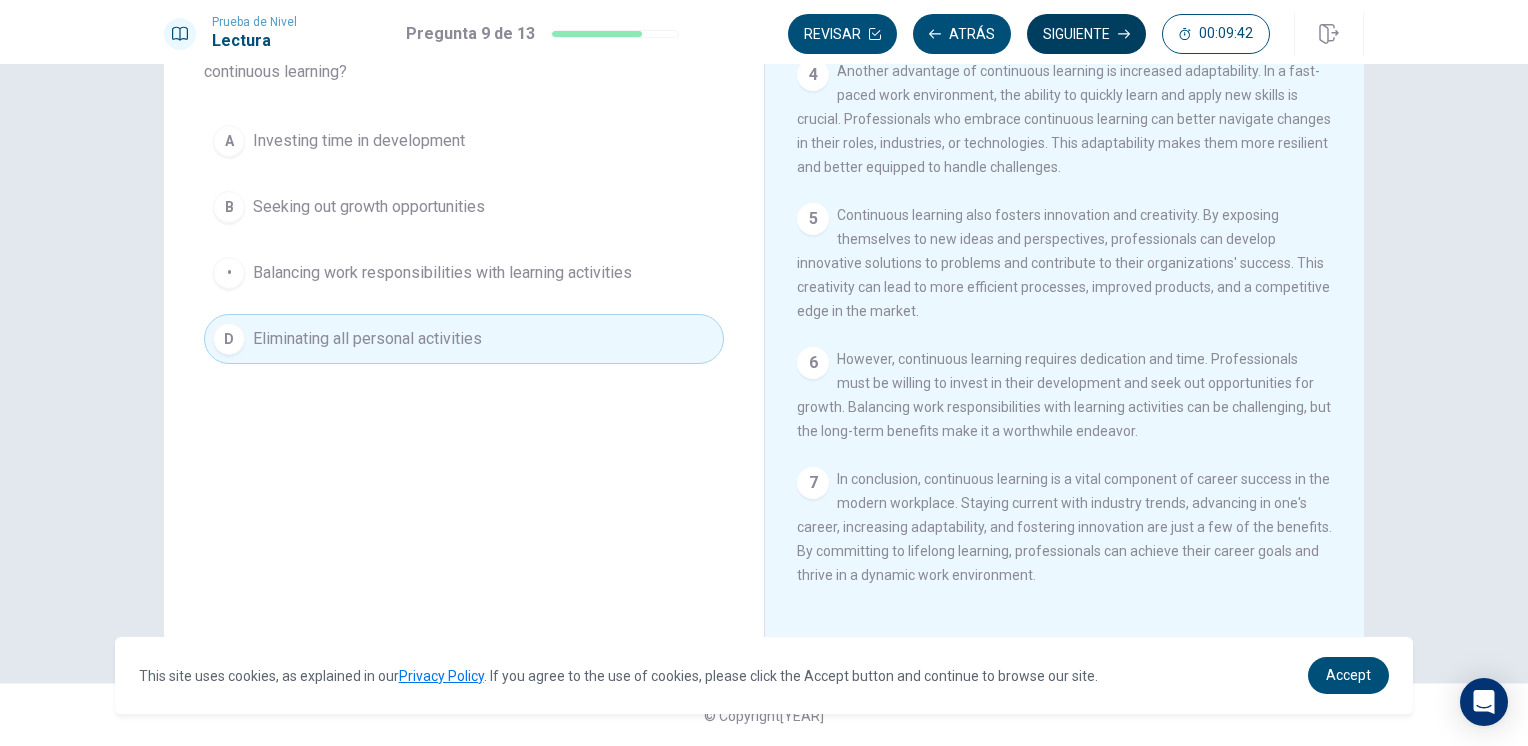 click on "Siguiente" at bounding box center [1086, 34] 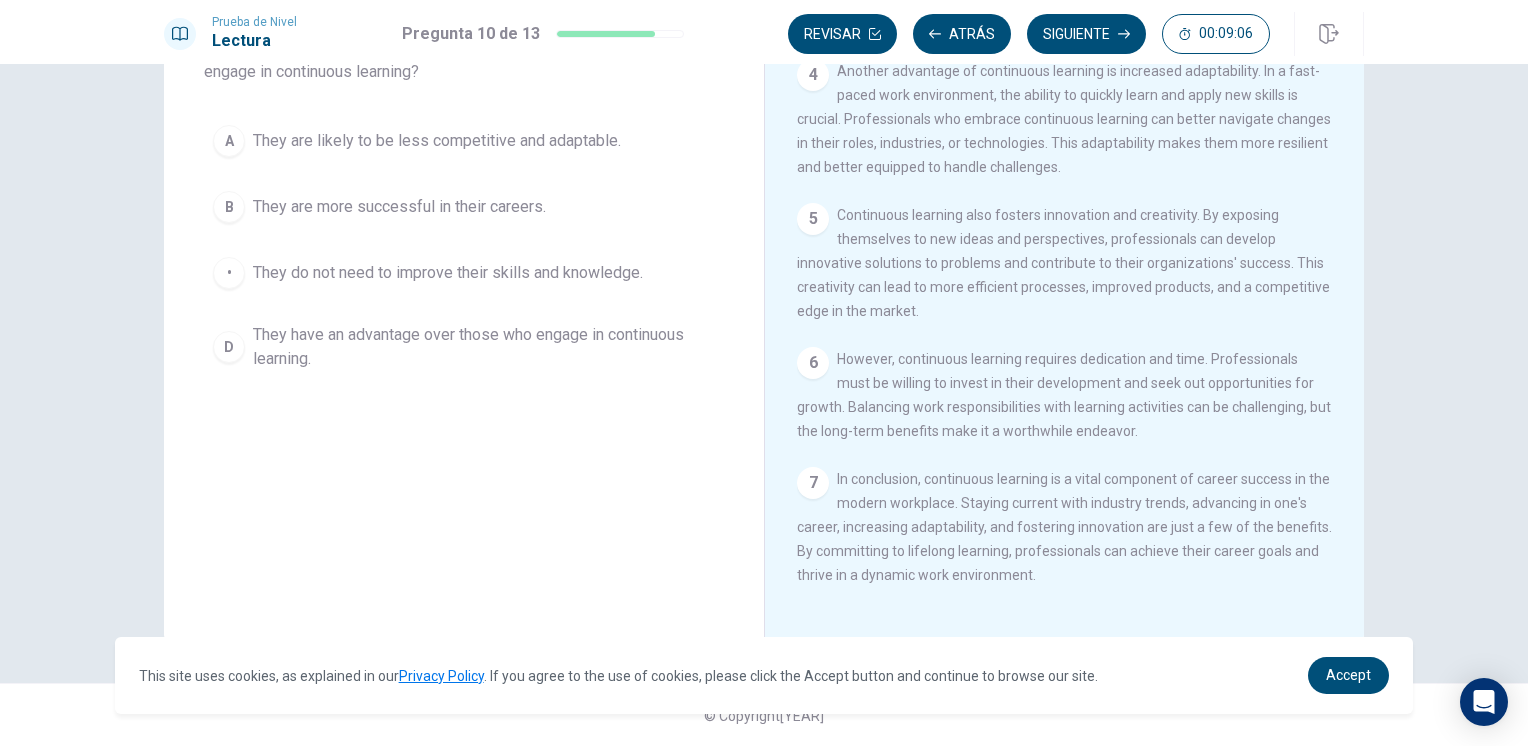 scroll, scrollTop: 56, scrollLeft: 0, axis: vertical 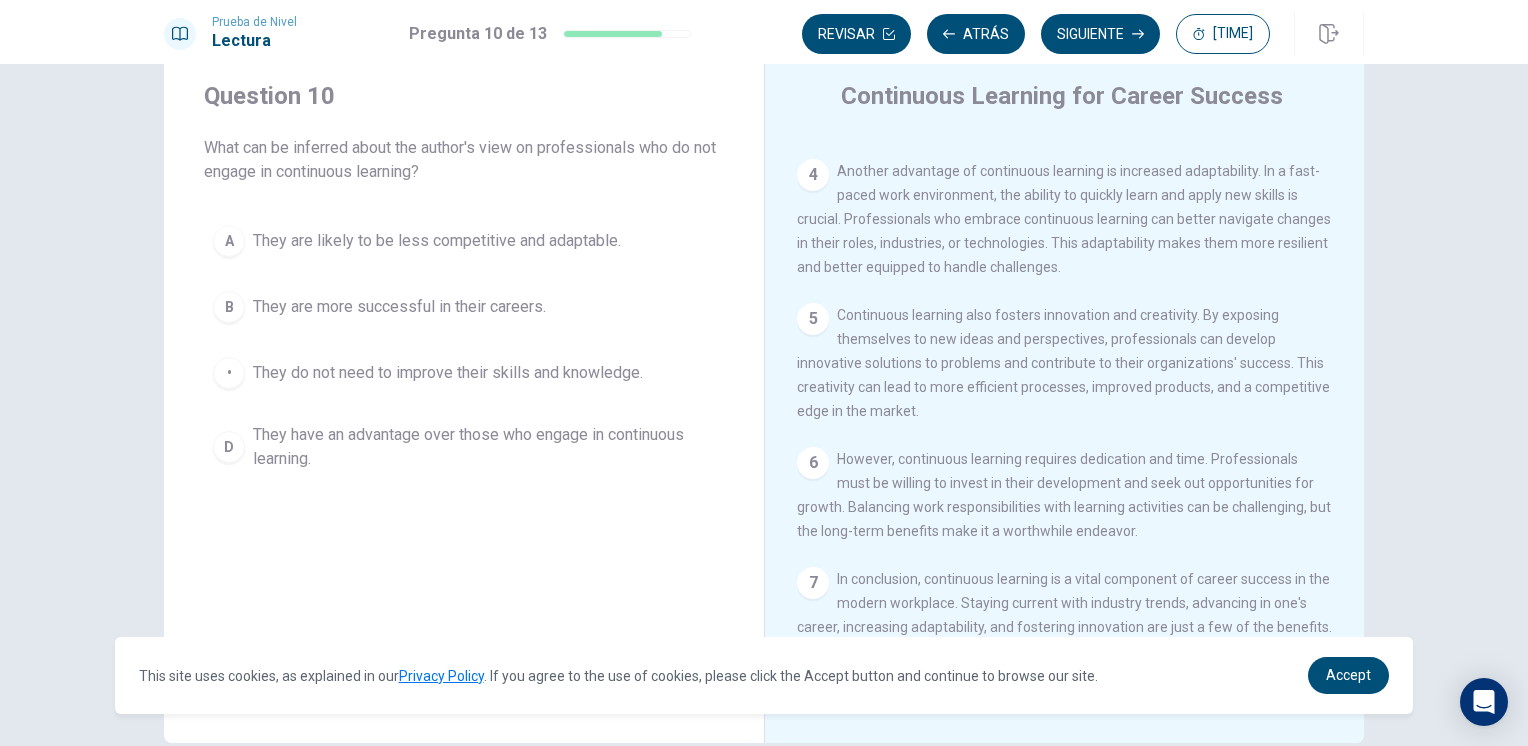 click on "They are likely to be less competitive and adaptable." at bounding box center (437, 241) 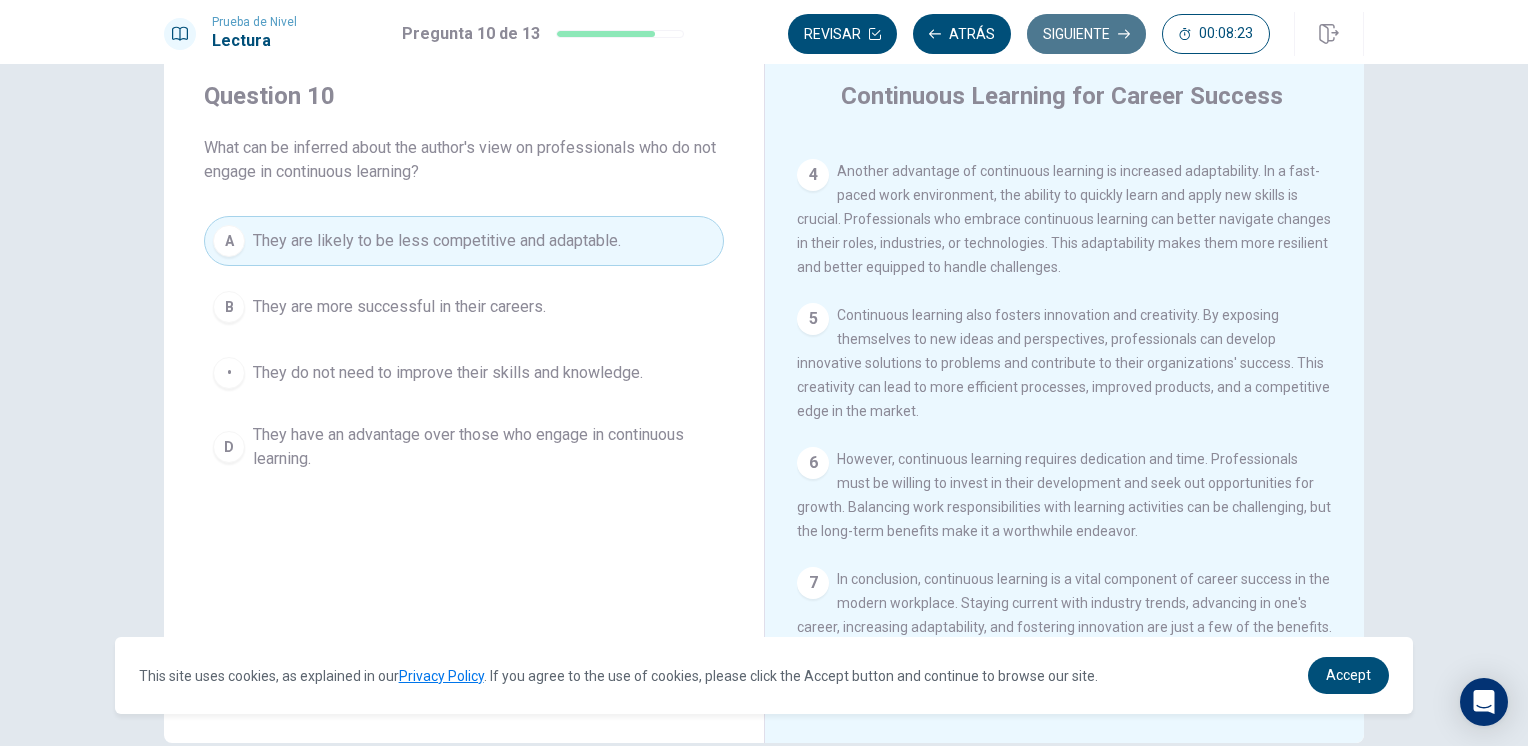 click on "Siguiente" at bounding box center (1086, 34) 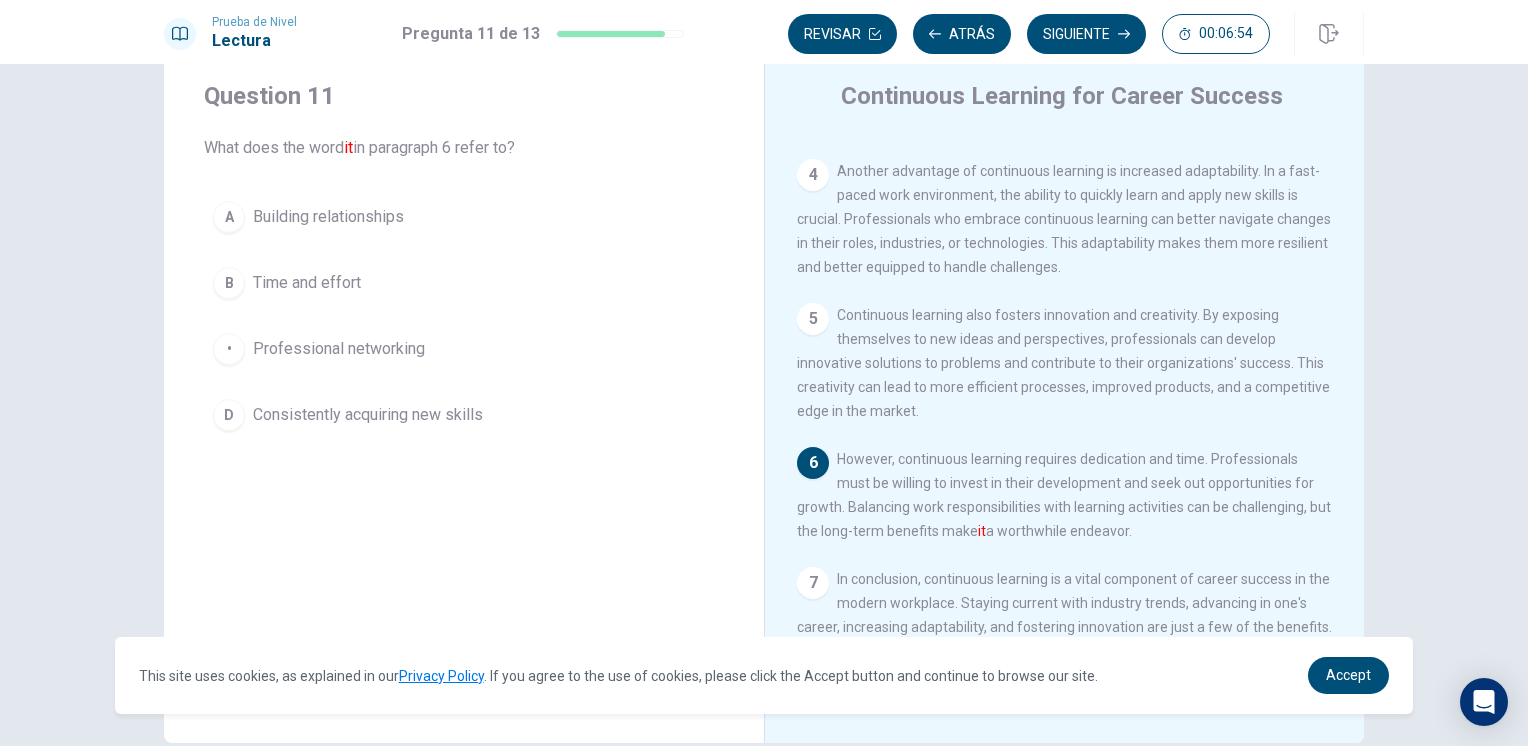 click on "Time and effort" at bounding box center (328, 217) 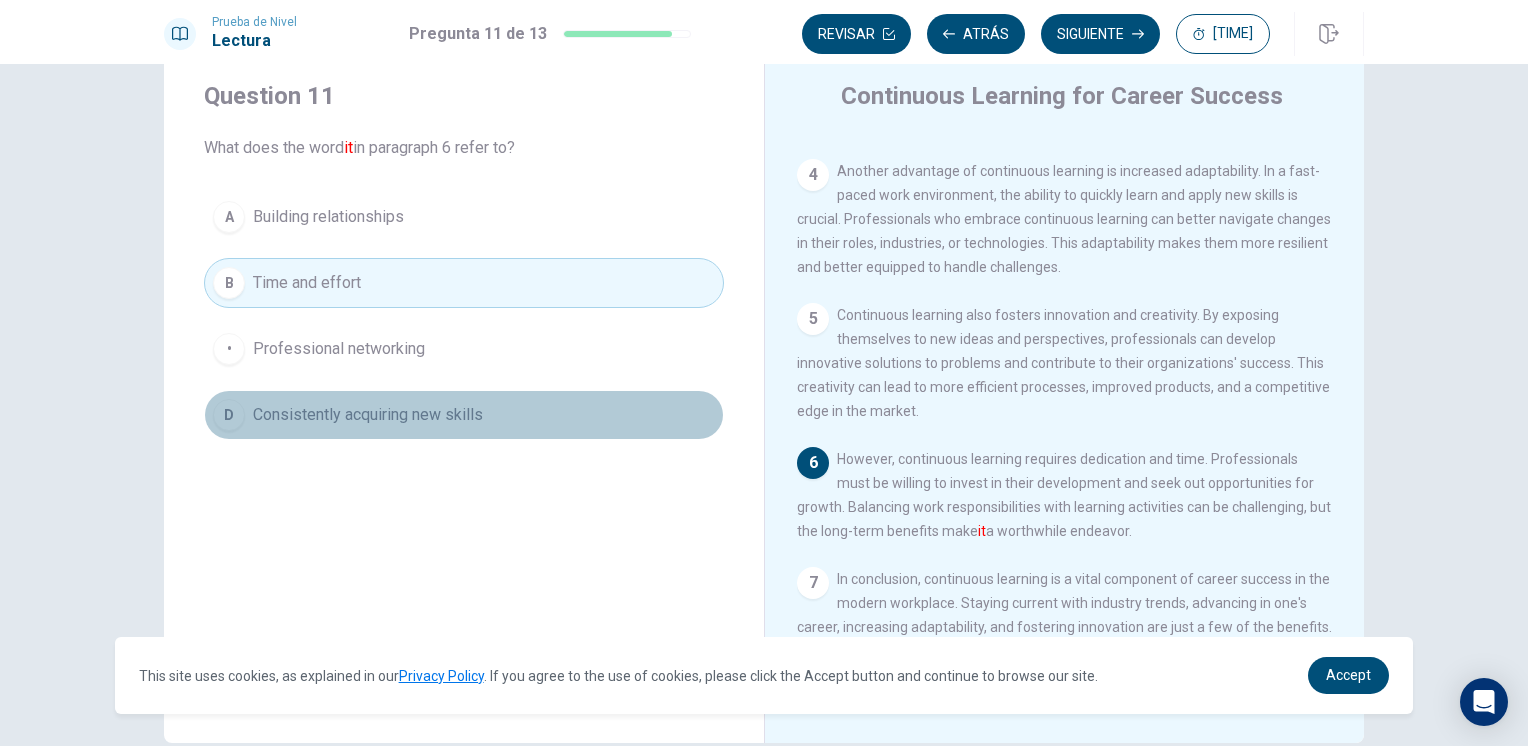 click on "Consistently acquiring new skills" at bounding box center [328, 217] 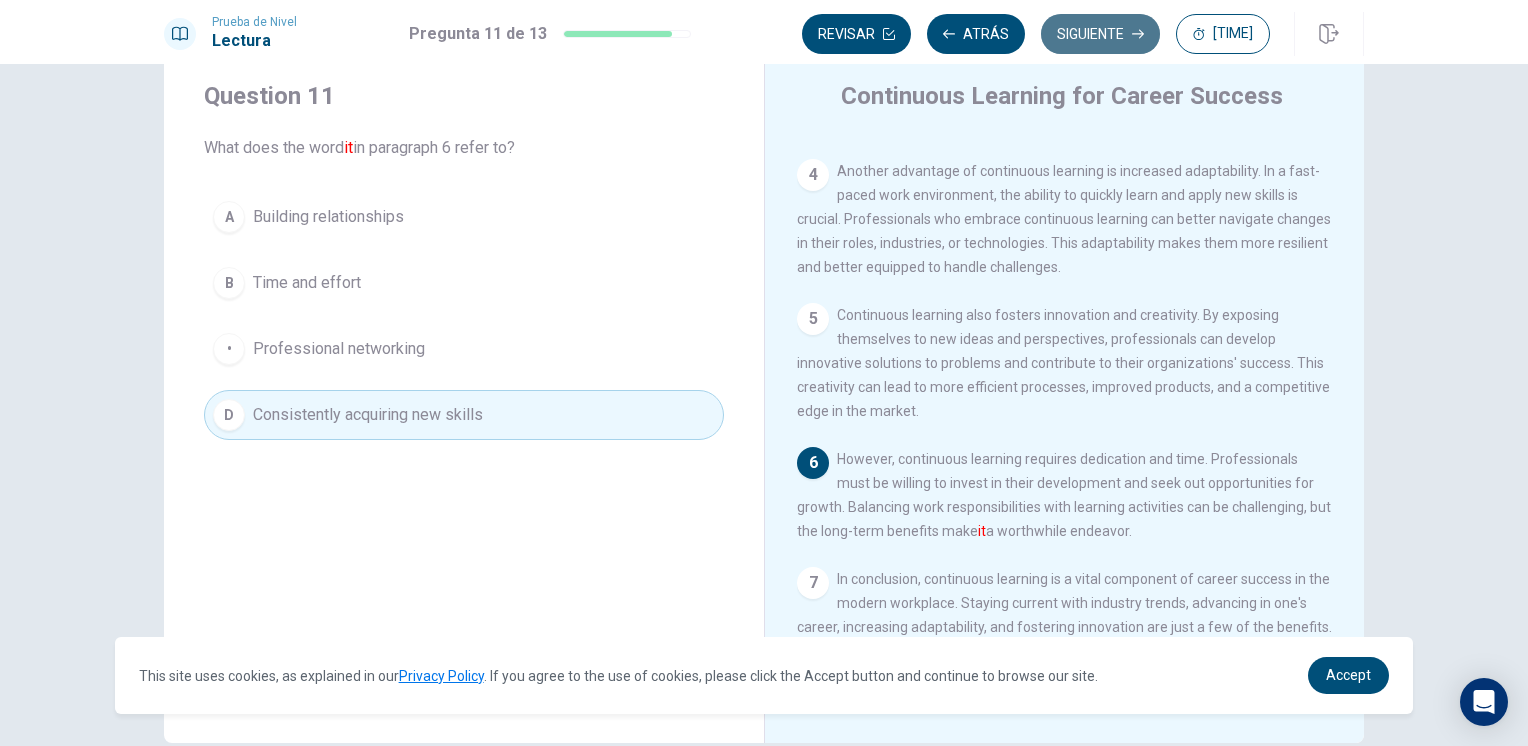 click on "Siguiente" at bounding box center (1100, 34) 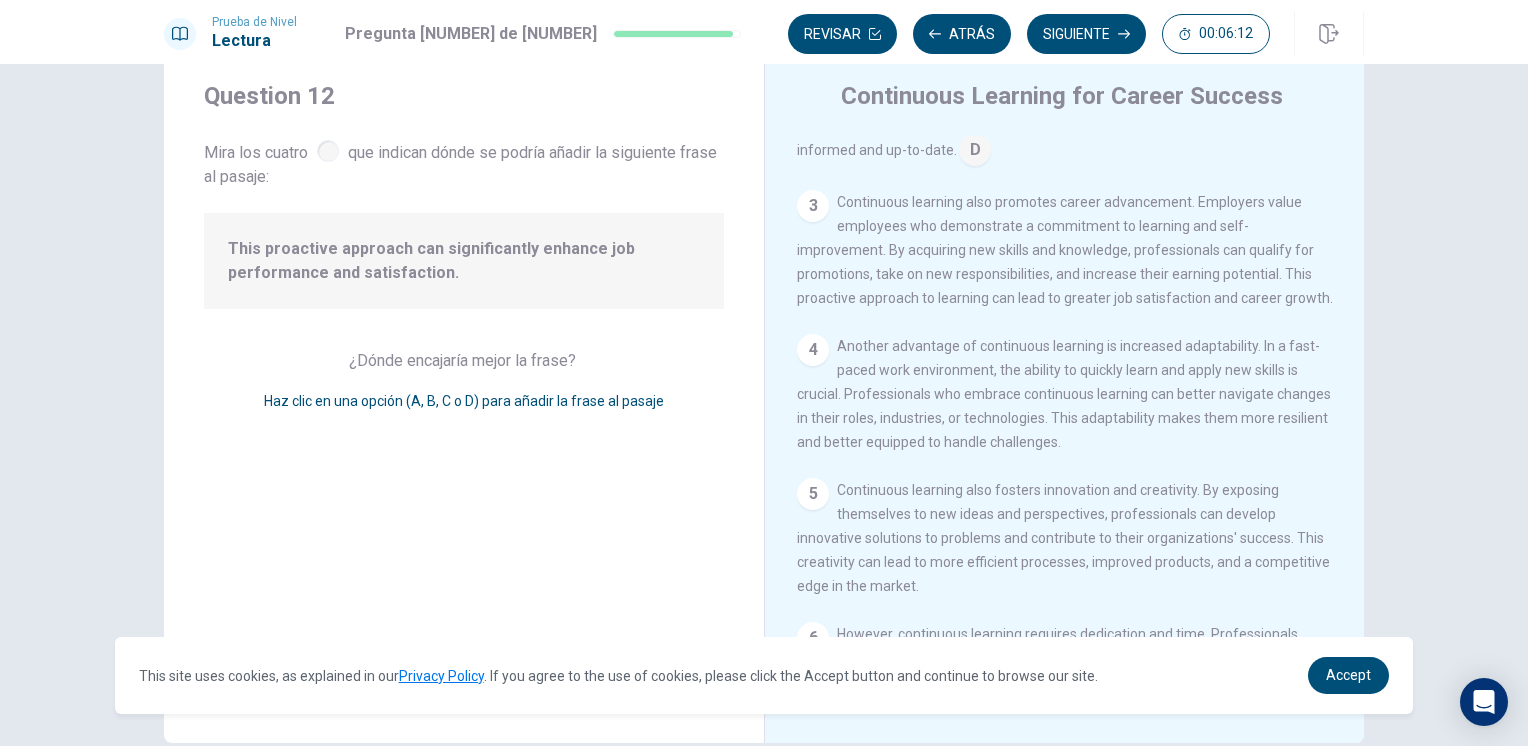 scroll, scrollTop: 512, scrollLeft: 0, axis: vertical 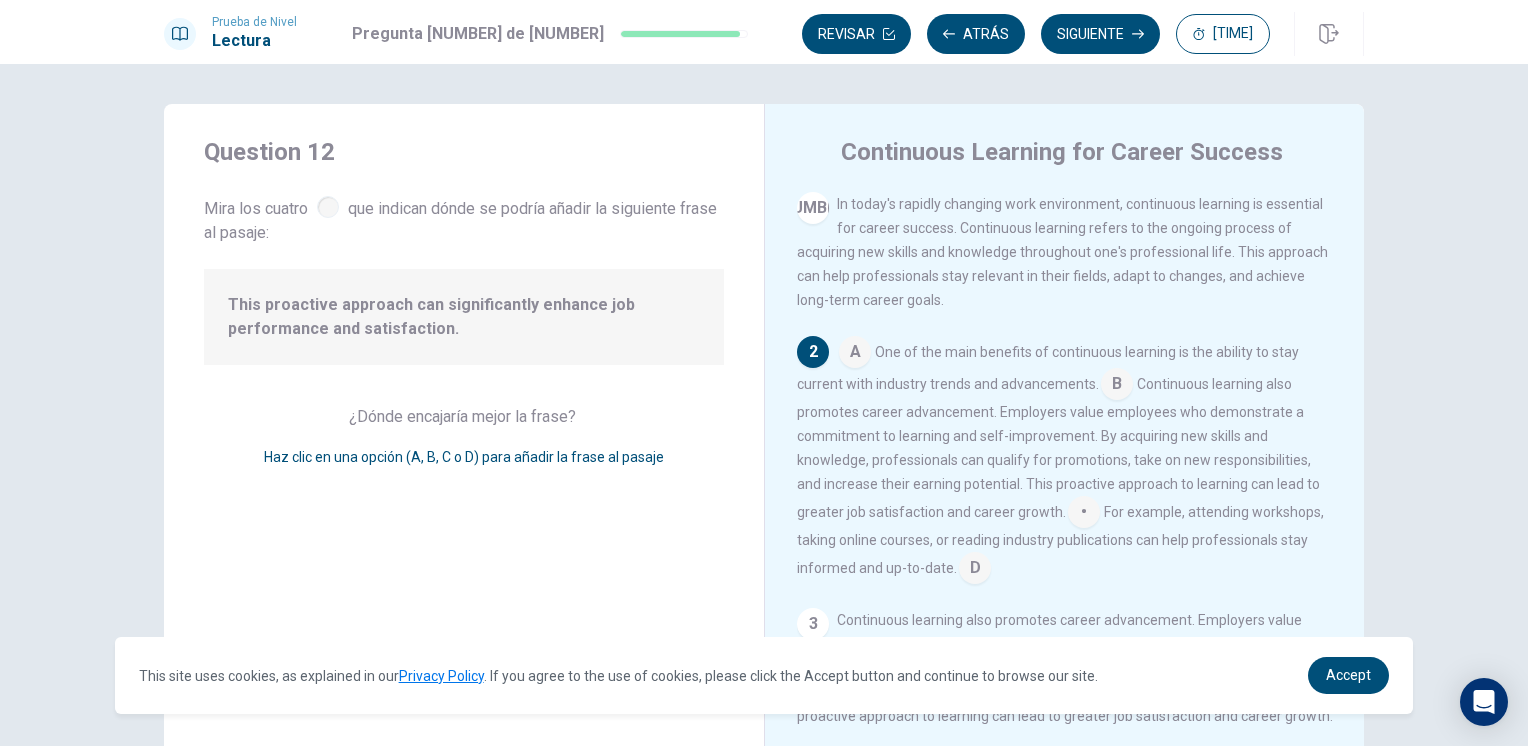click at bounding box center [855, 354] 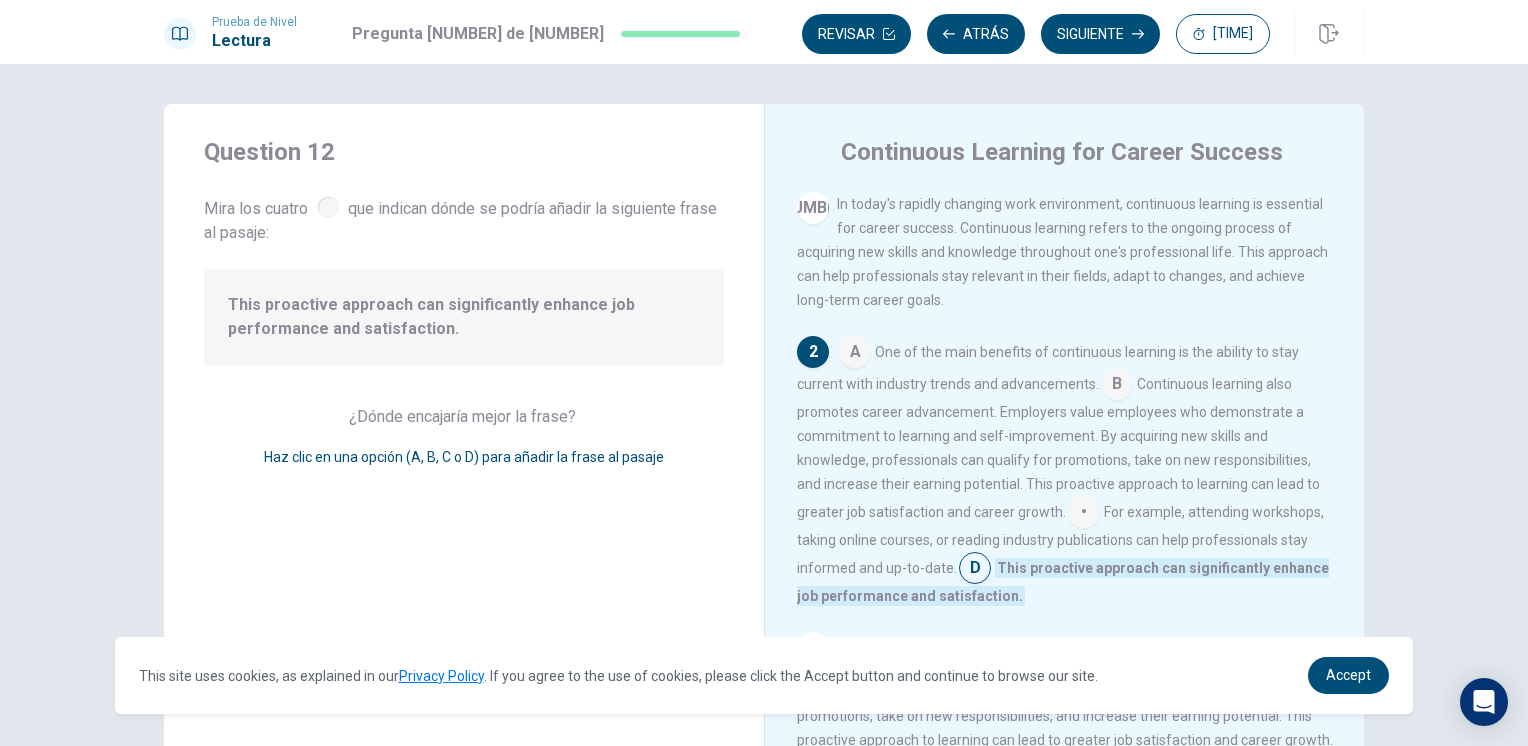 click at bounding box center [855, 354] 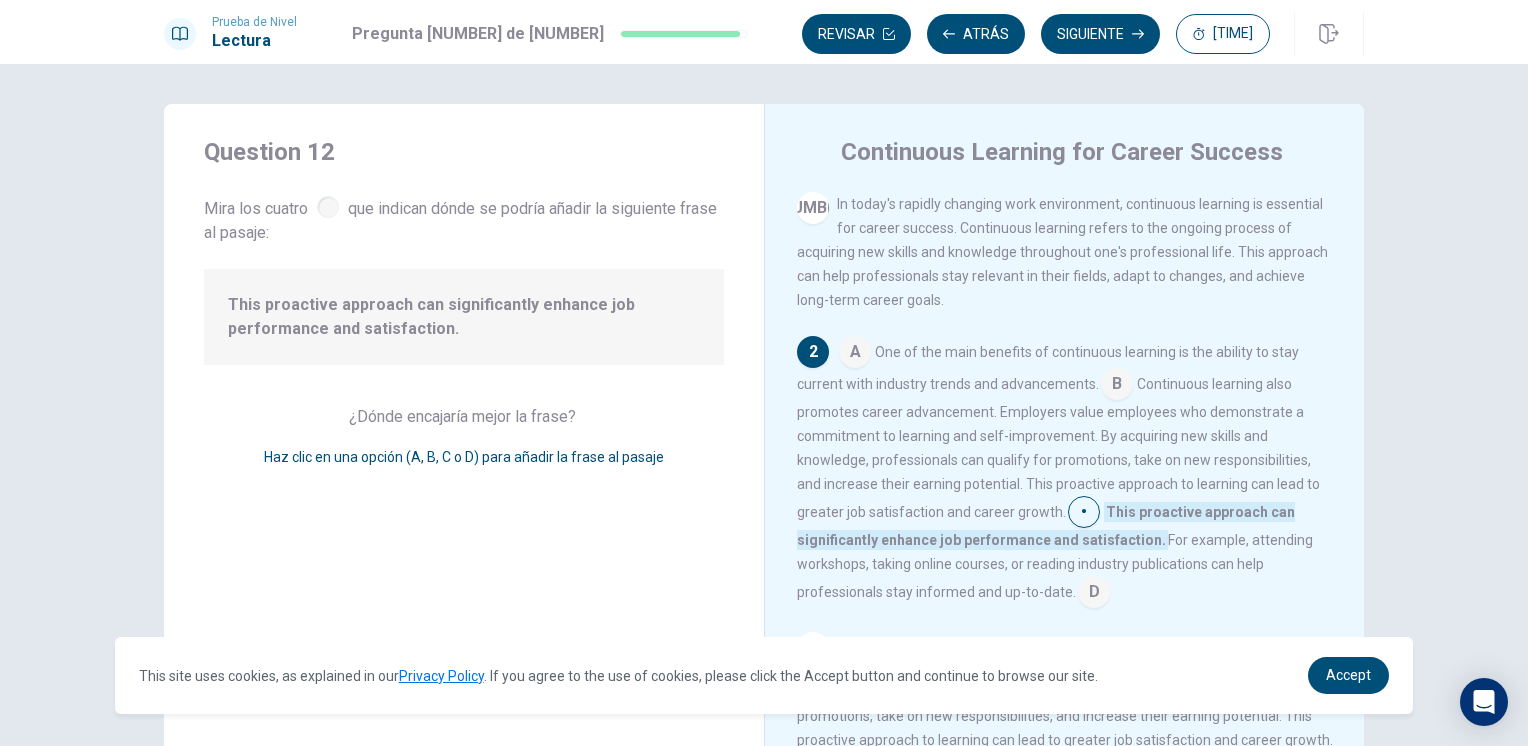click at bounding box center [855, 354] 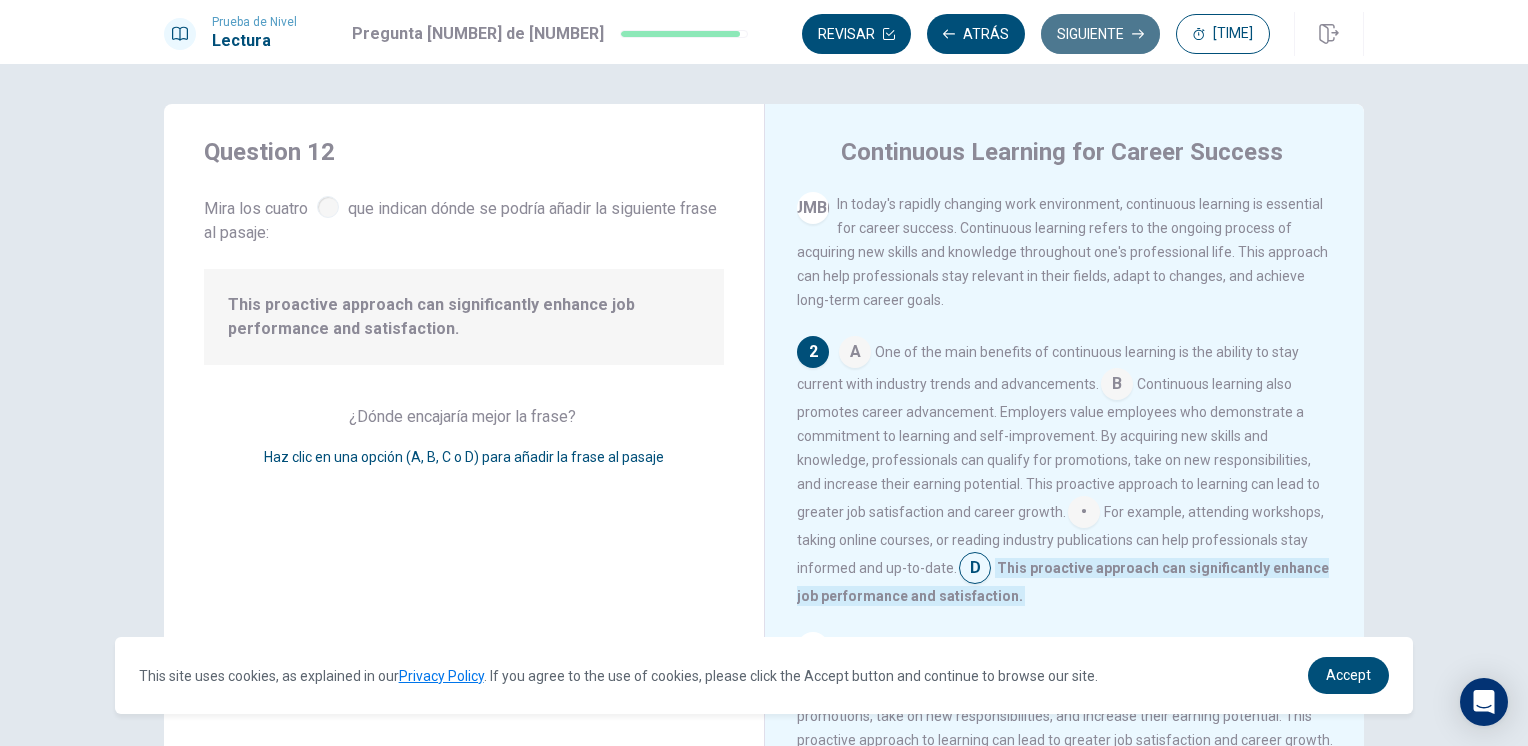 click on "Siguiente" at bounding box center (1100, 34) 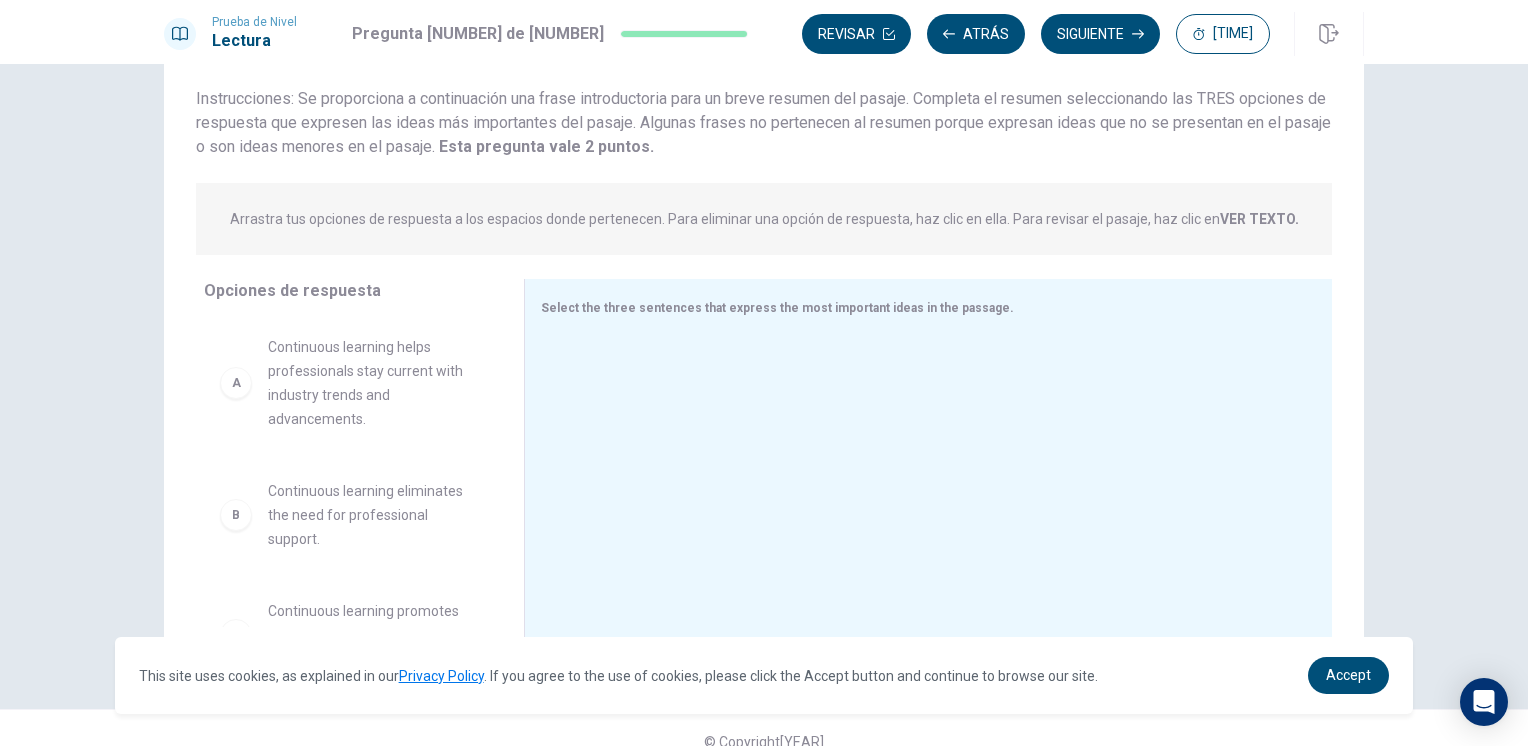 scroll, scrollTop: 156, scrollLeft: 0, axis: vertical 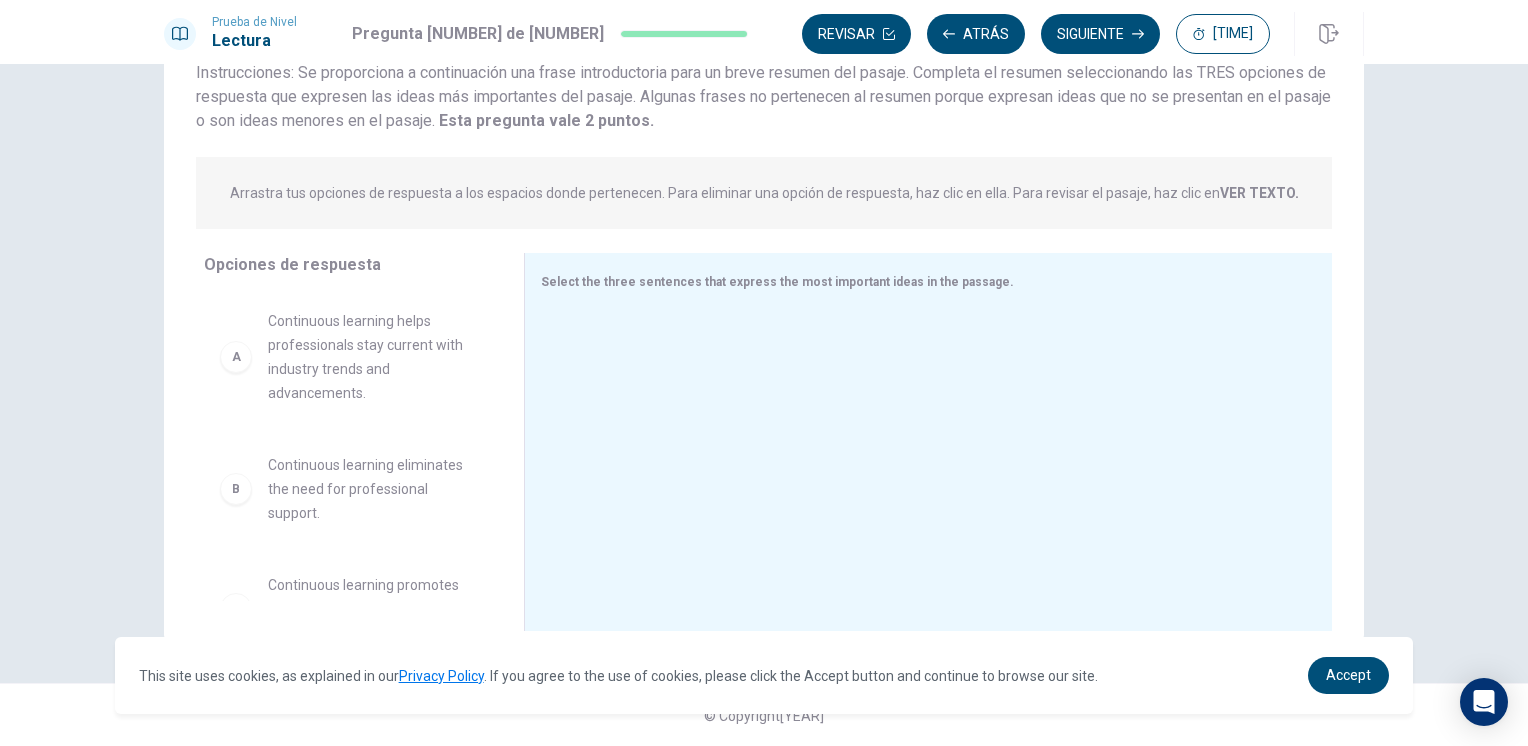 click on "Continuous learning helps professionals stay current with industry trends and advancements." at bounding box center (372, 357) 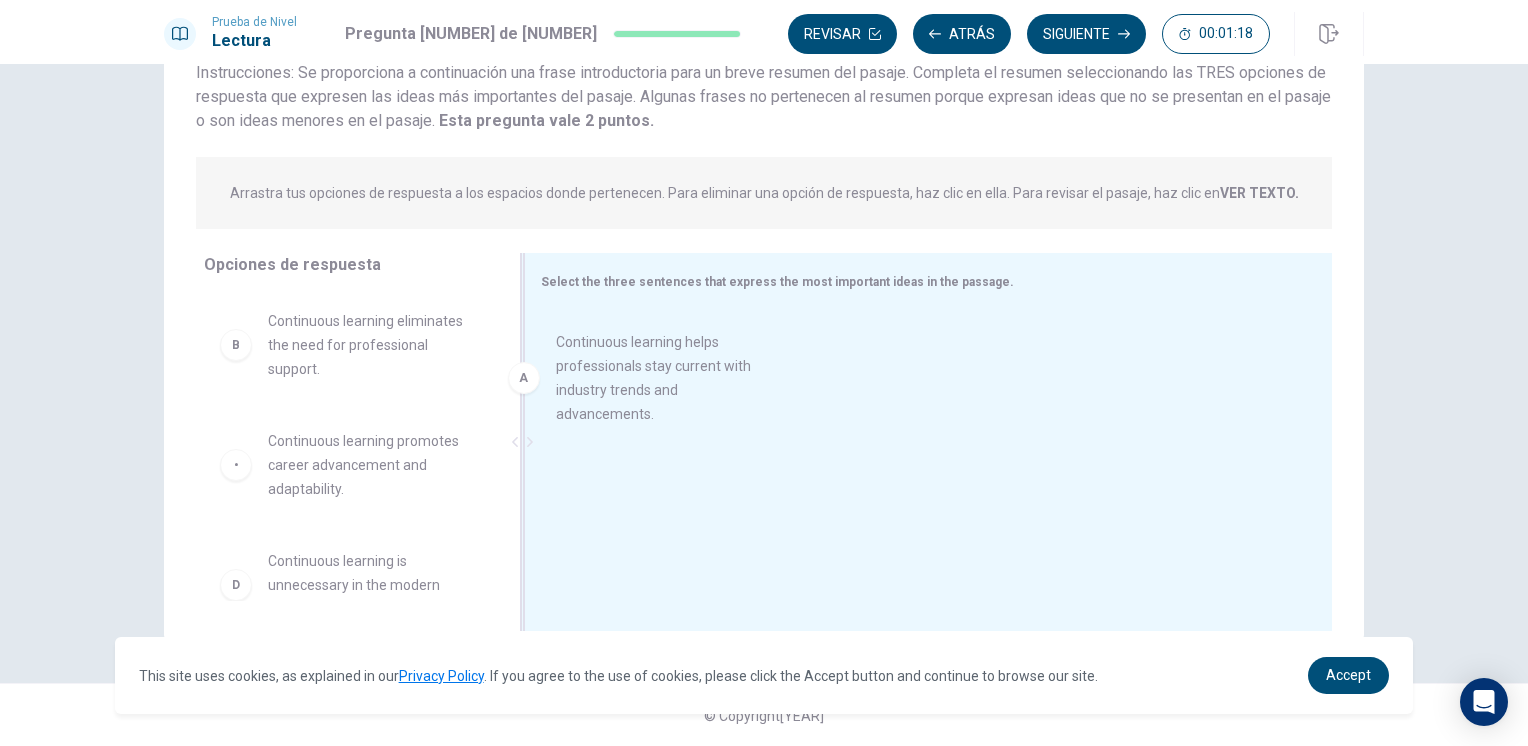 drag, startPoint x: 325, startPoint y: 361, endPoint x: 724, endPoint y: 384, distance: 399.66235 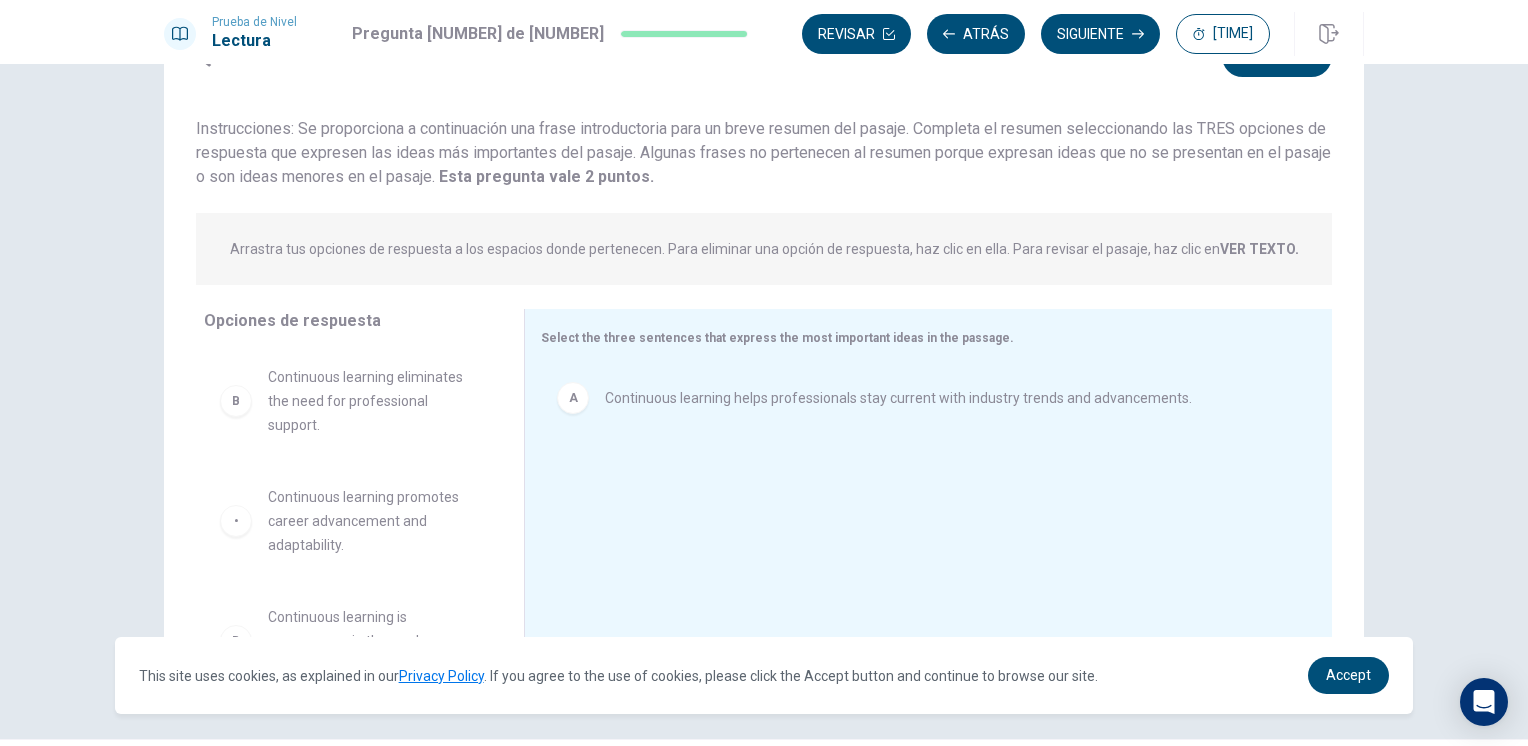 scroll, scrollTop: 156, scrollLeft: 0, axis: vertical 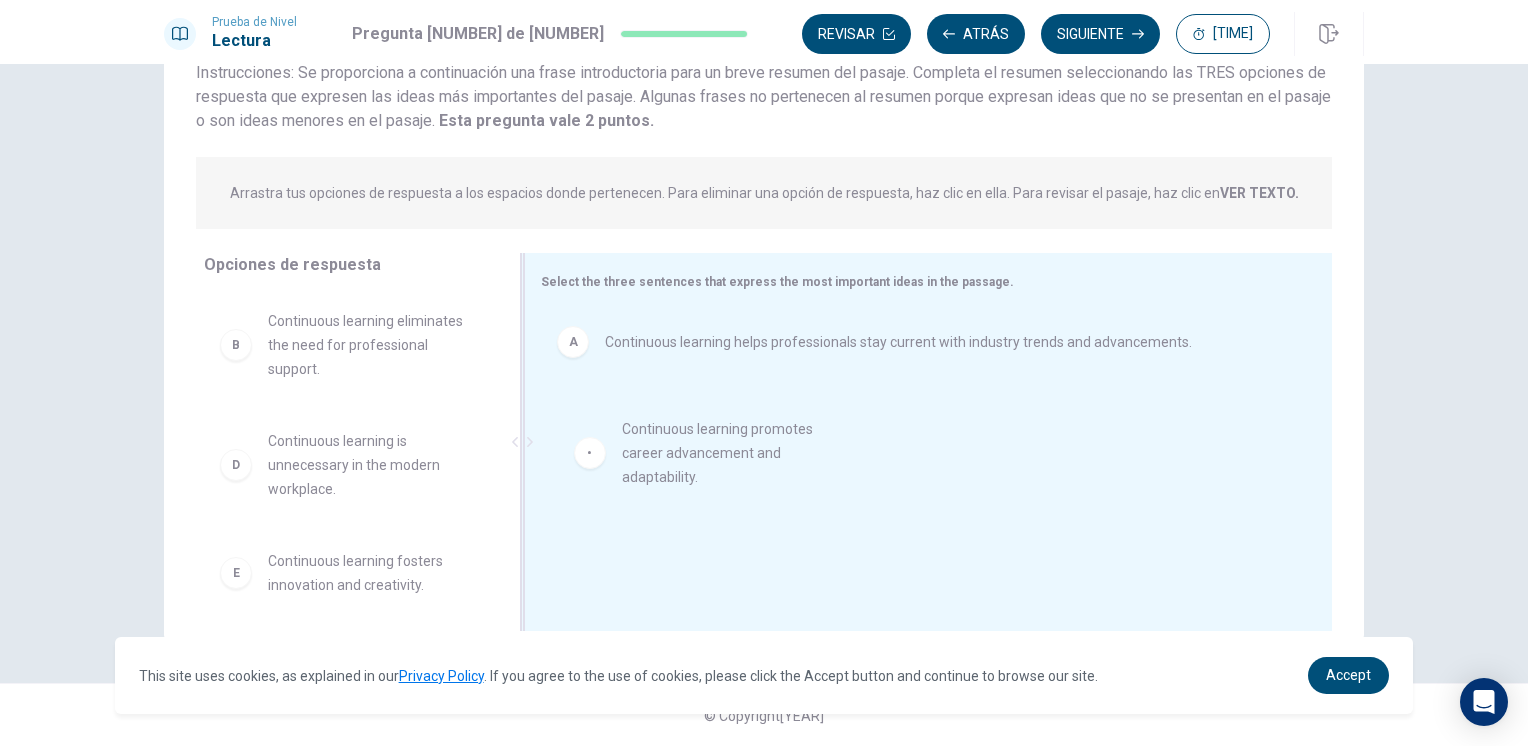 drag, startPoint x: 326, startPoint y: 469, endPoint x: 758, endPoint y: 449, distance: 432.4627 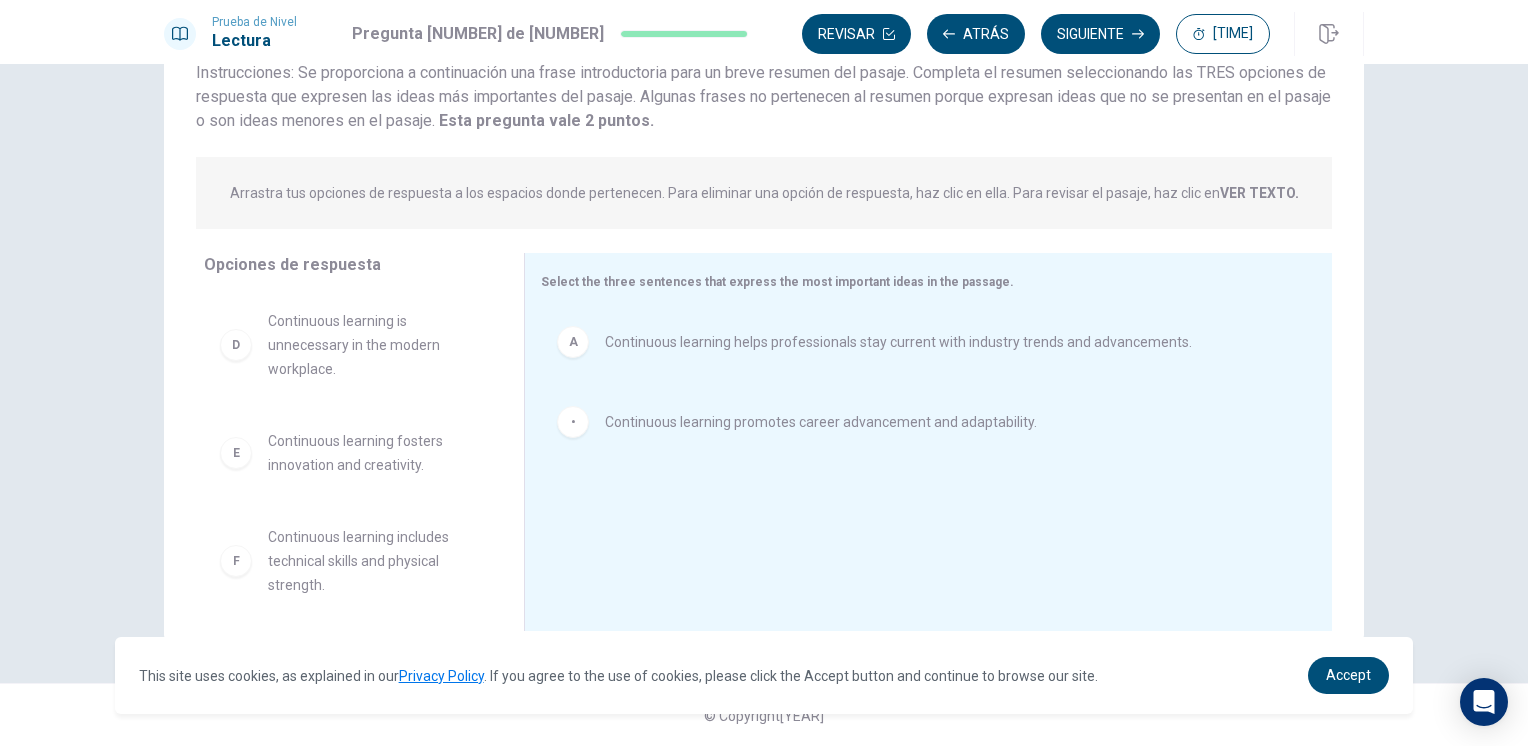 scroll, scrollTop: 132, scrollLeft: 0, axis: vertical 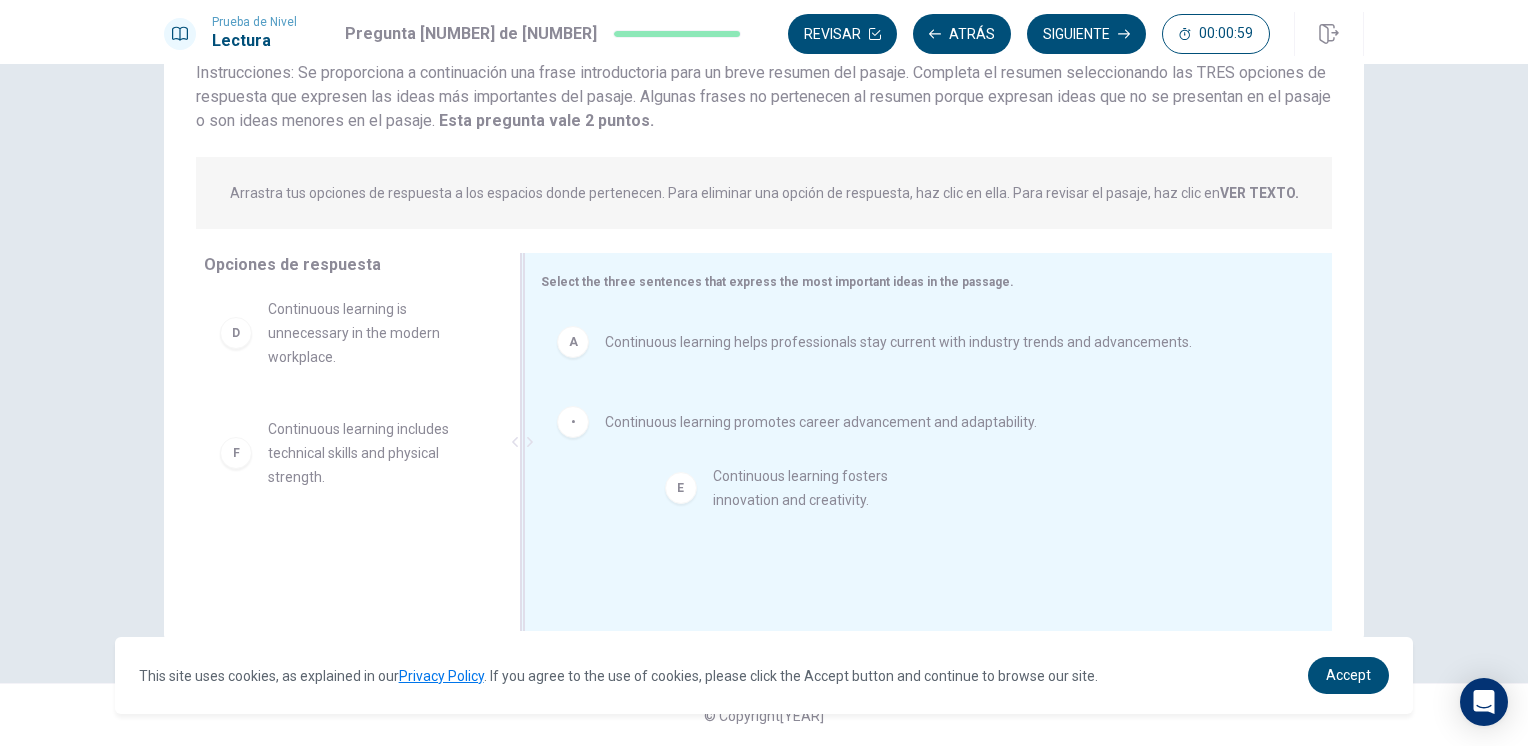 drag, startPoint x: 344, startPoint y: 445, endPoint x: 813, endPoint y: 493, distance: 471.4499 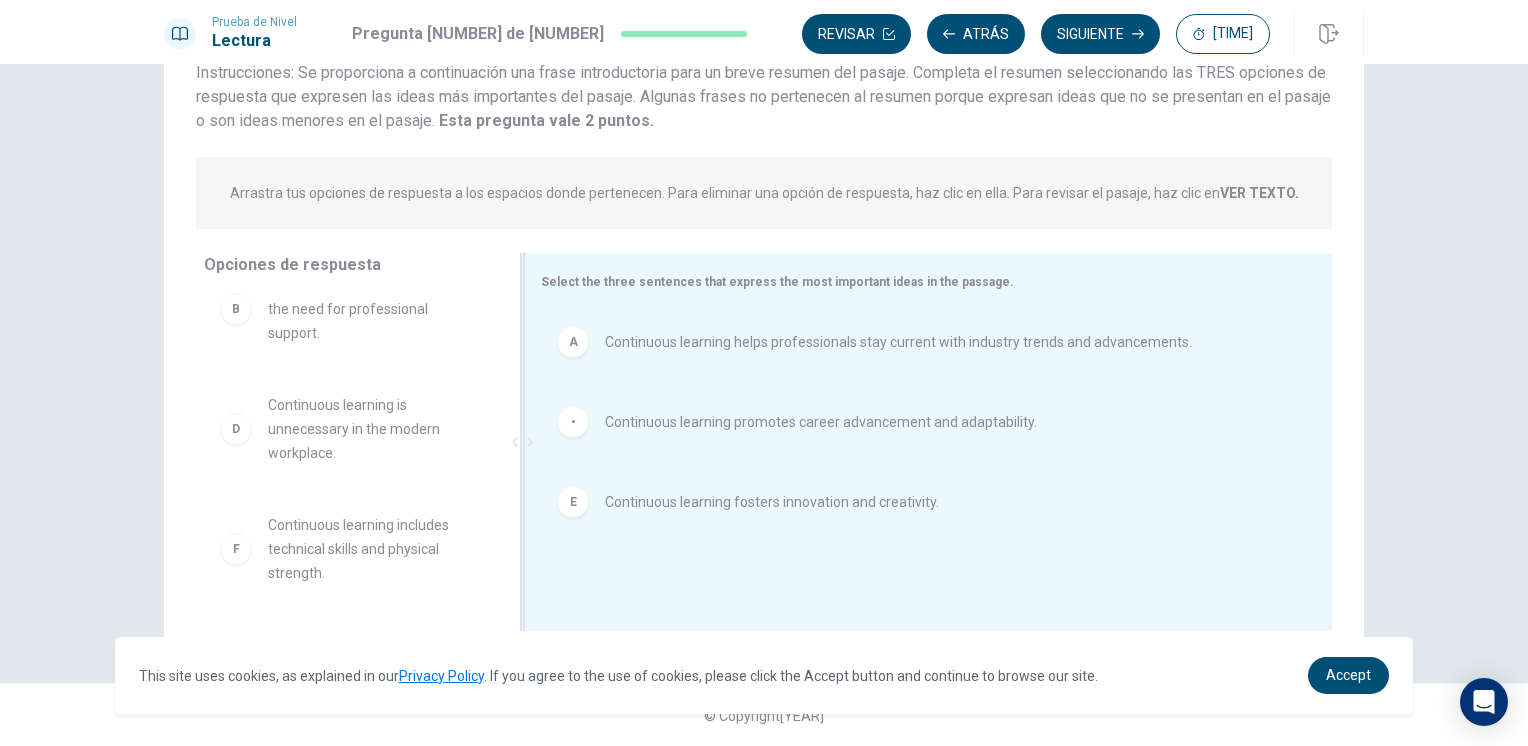 scroll, scrollTop: 36, scrollLeft: 0, axis: vertical 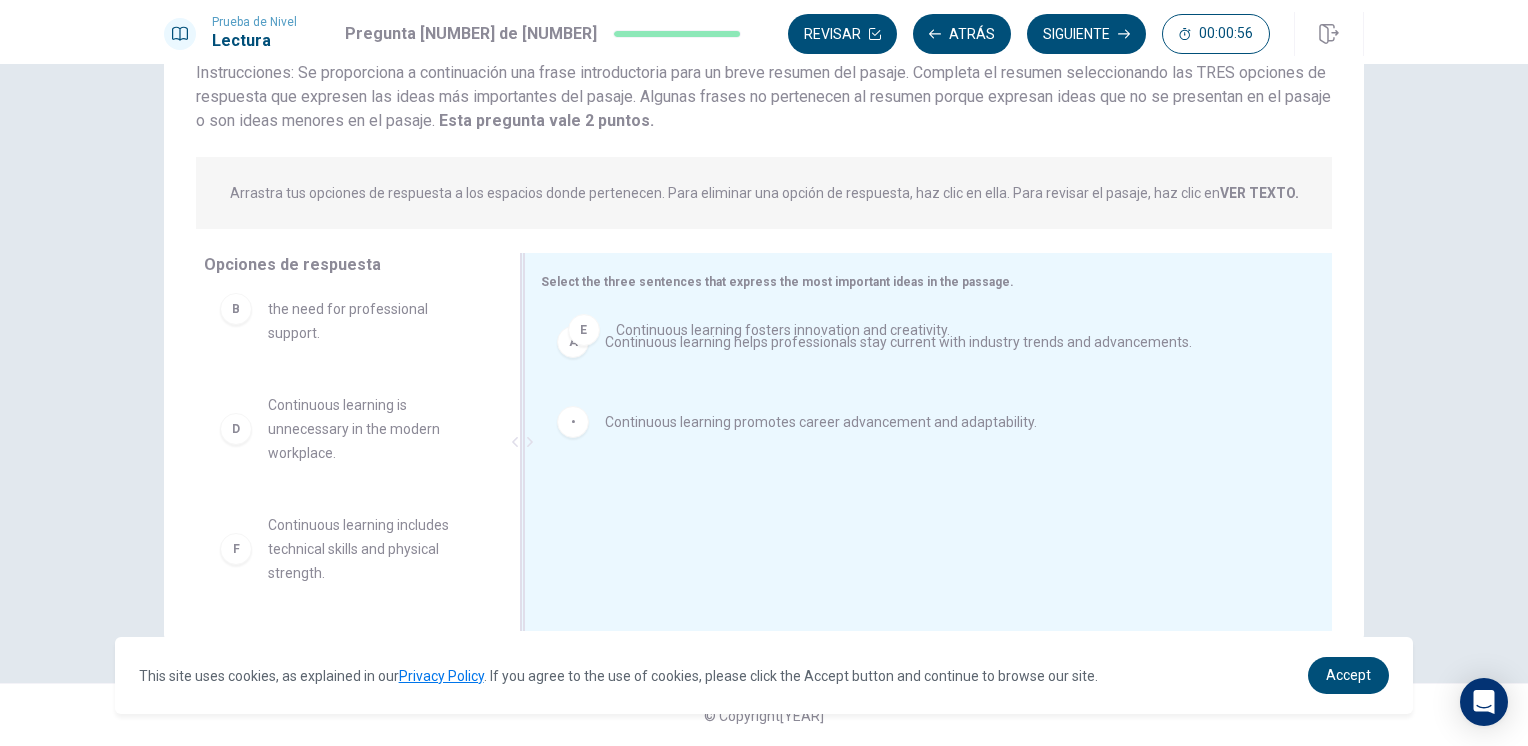 drag, startPoint x: 688, startPoint y: 506, endPoint x: 704, endPoint y: 319, distance: 187.68324 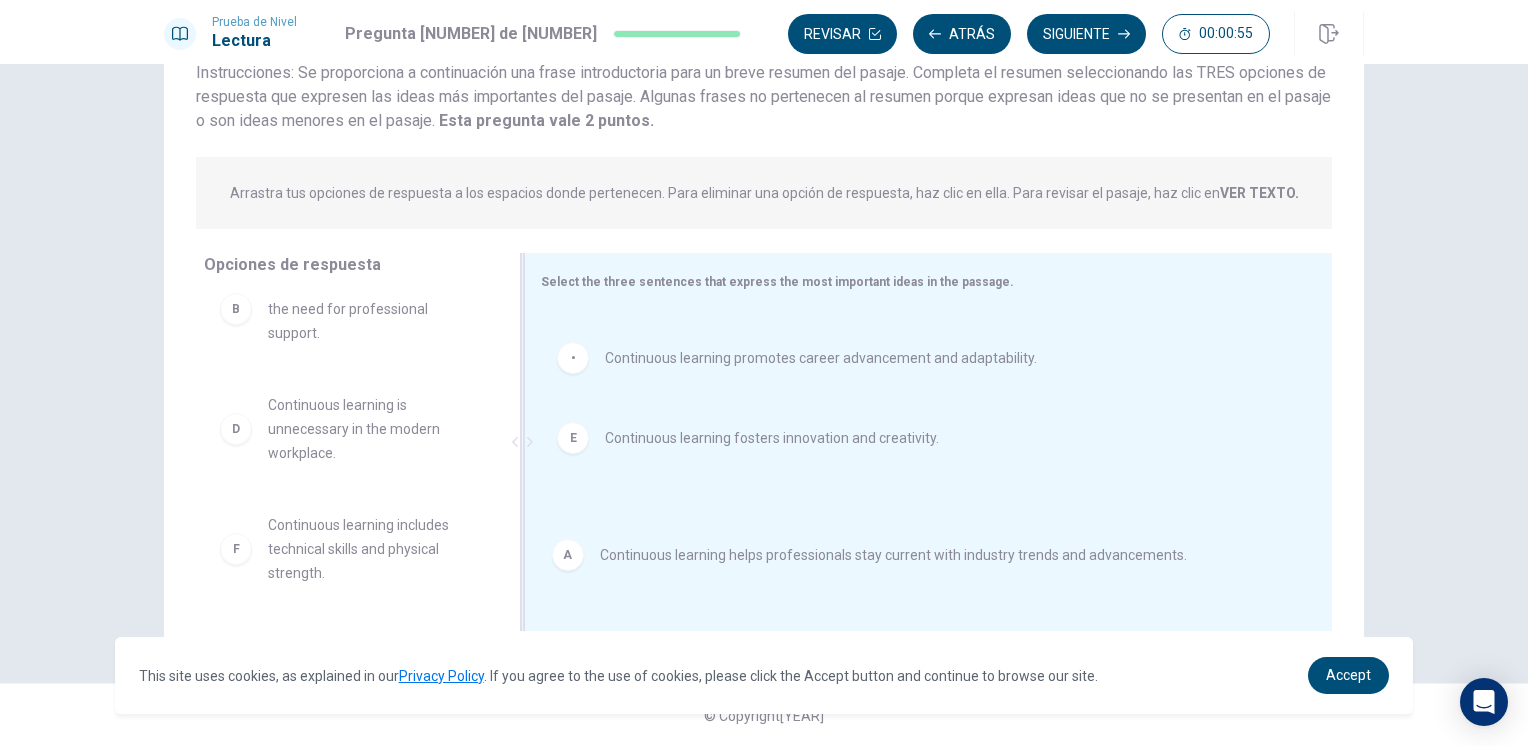 drag, startPoint x: 698, startPoint y: 338, endPoint x: 696, endPoint y: 568, distance: 230.0087 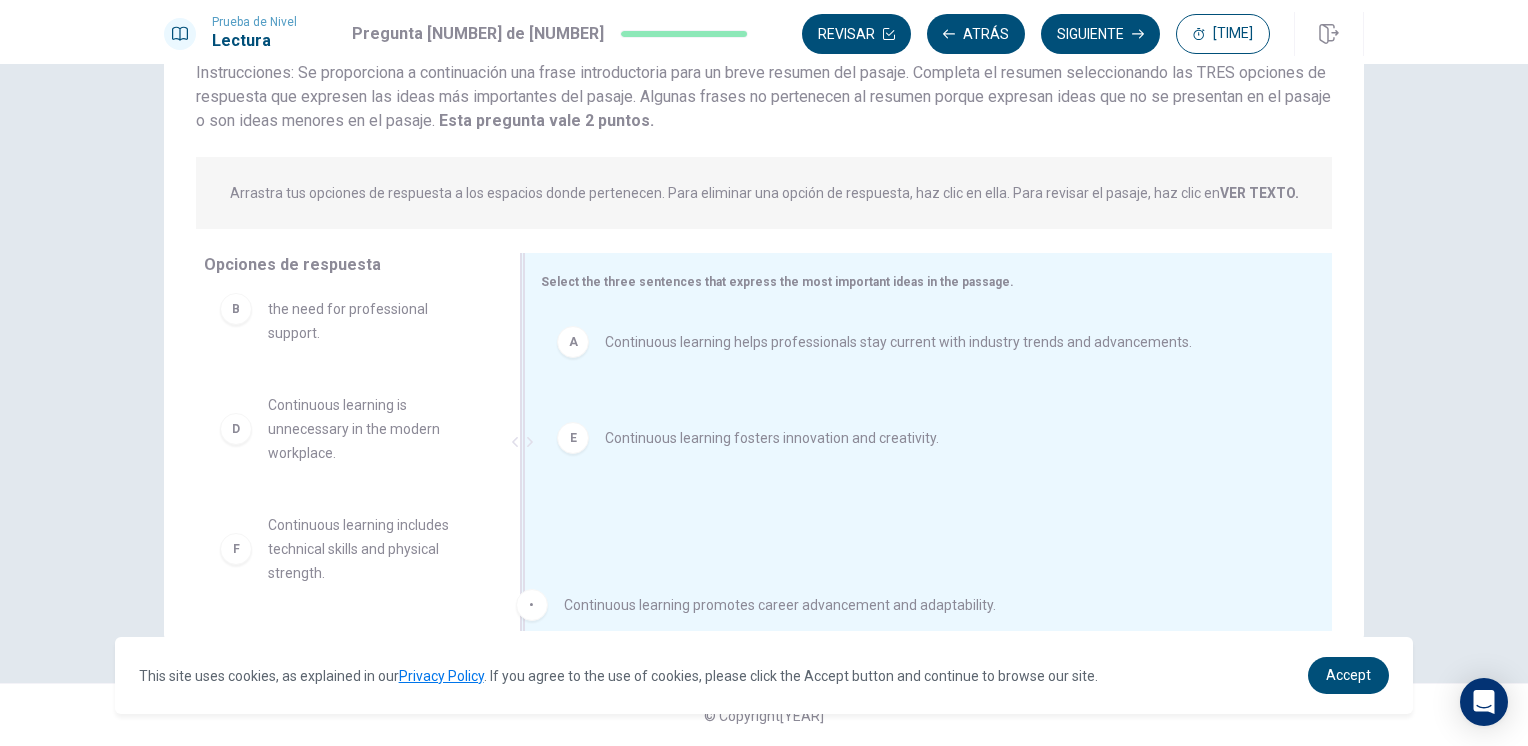 drag, startPoint x: 693, startPoint y: 417, endPoint x: 652, endPoint y: 618, distance: 205.13898 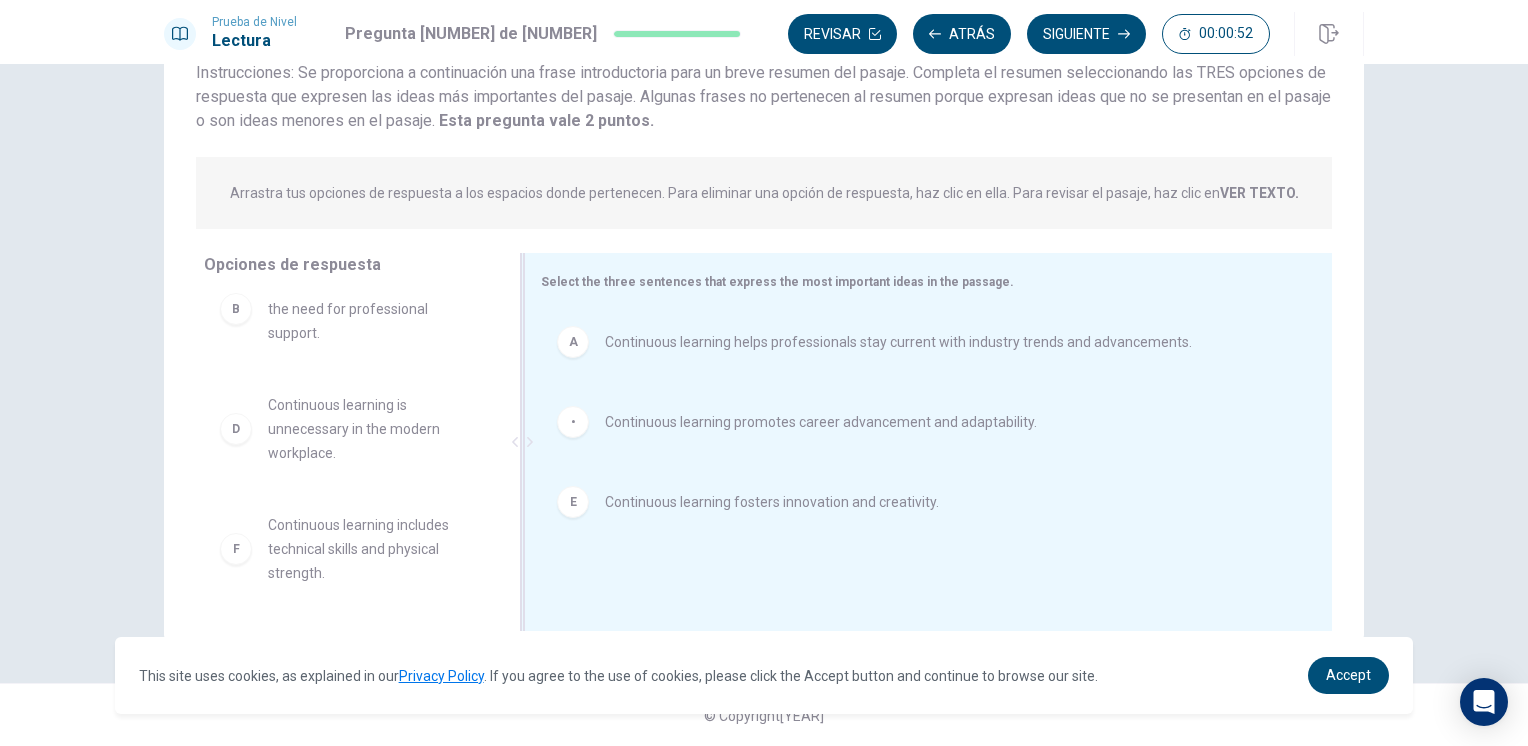 scroll, scrollTop: 0, scrollLeft: 0, axis: both 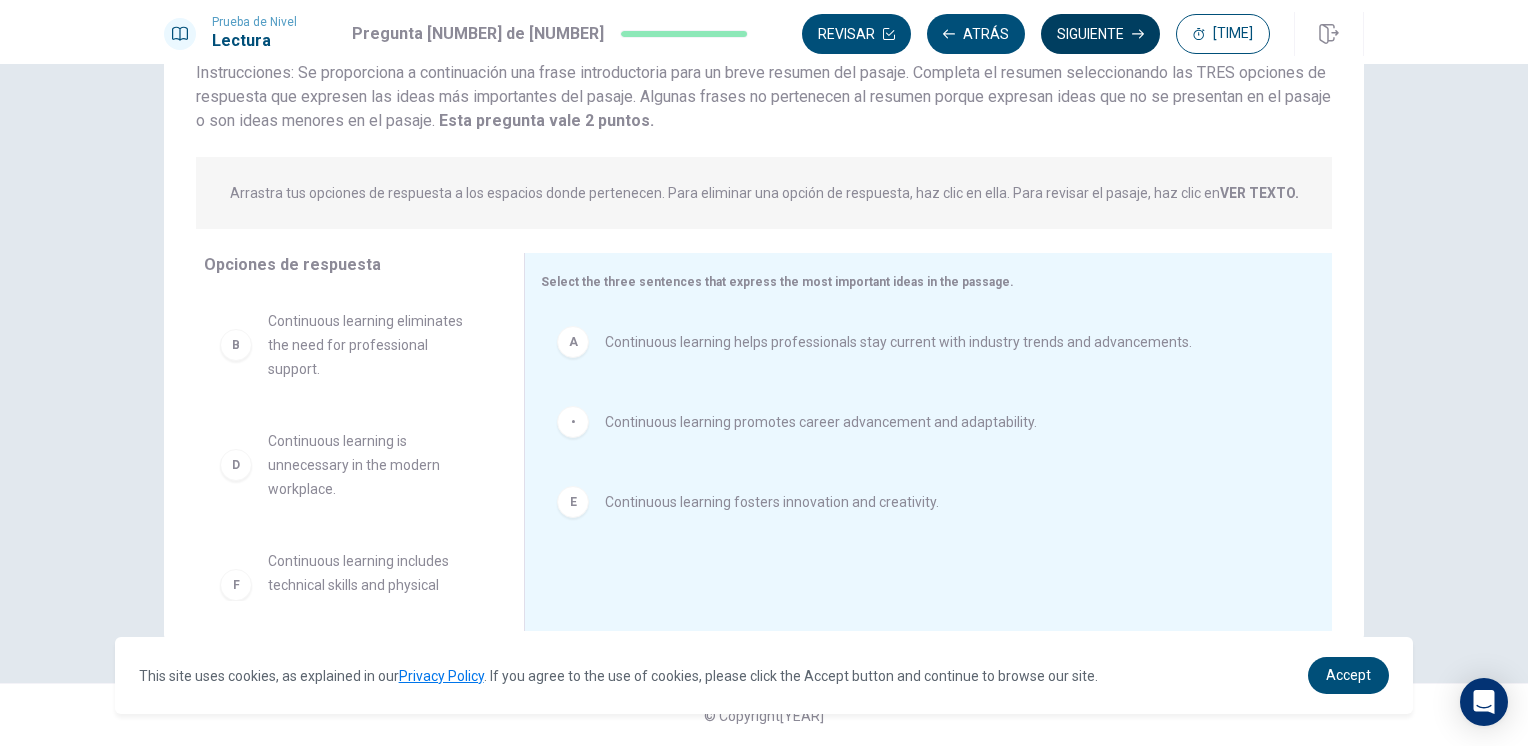 click on "Siguiente" at bounding box center [1100, 34] 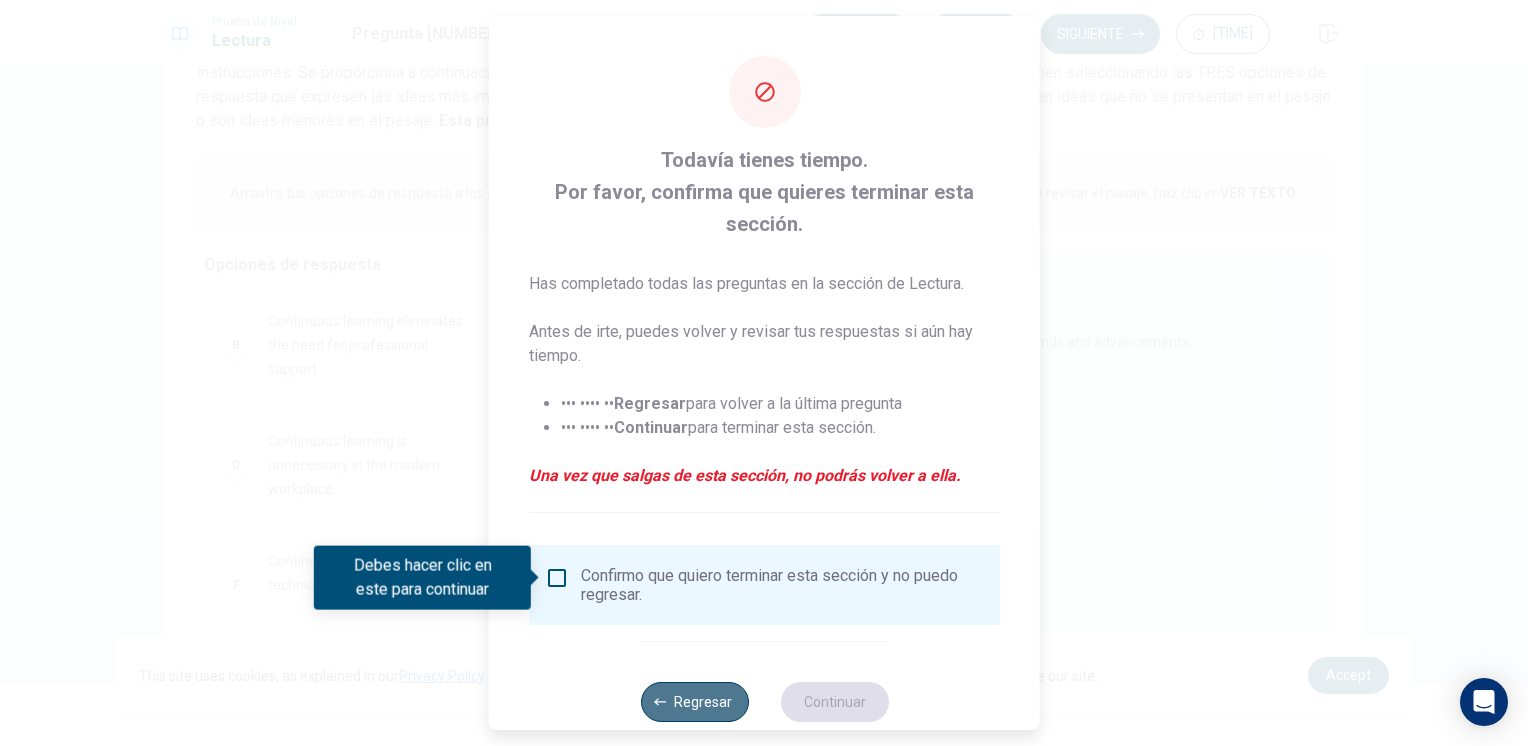 click on "Regresar" at bounding box center [694, 702] 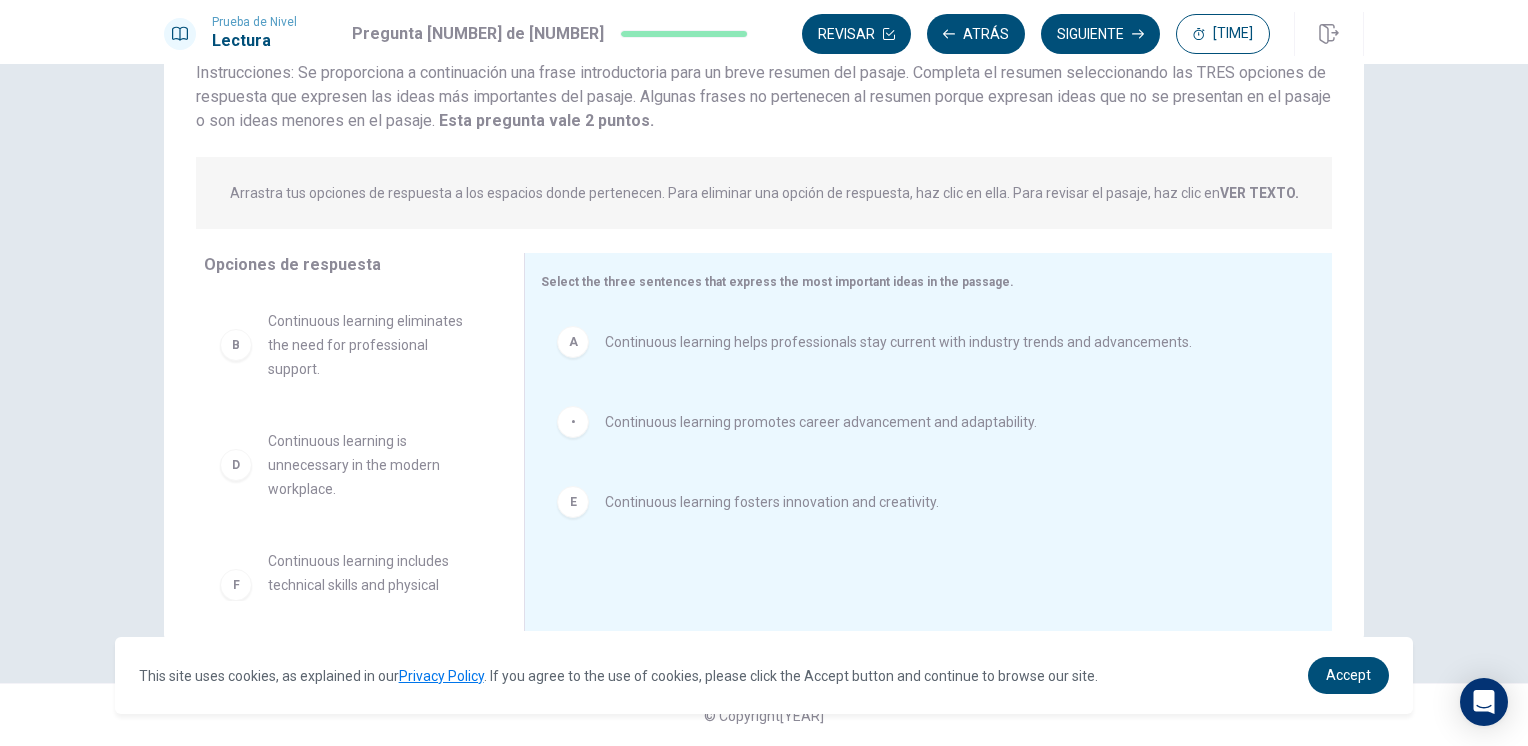 scroll, scrollTop: 56, scrollLeft: 0, axis: vertical 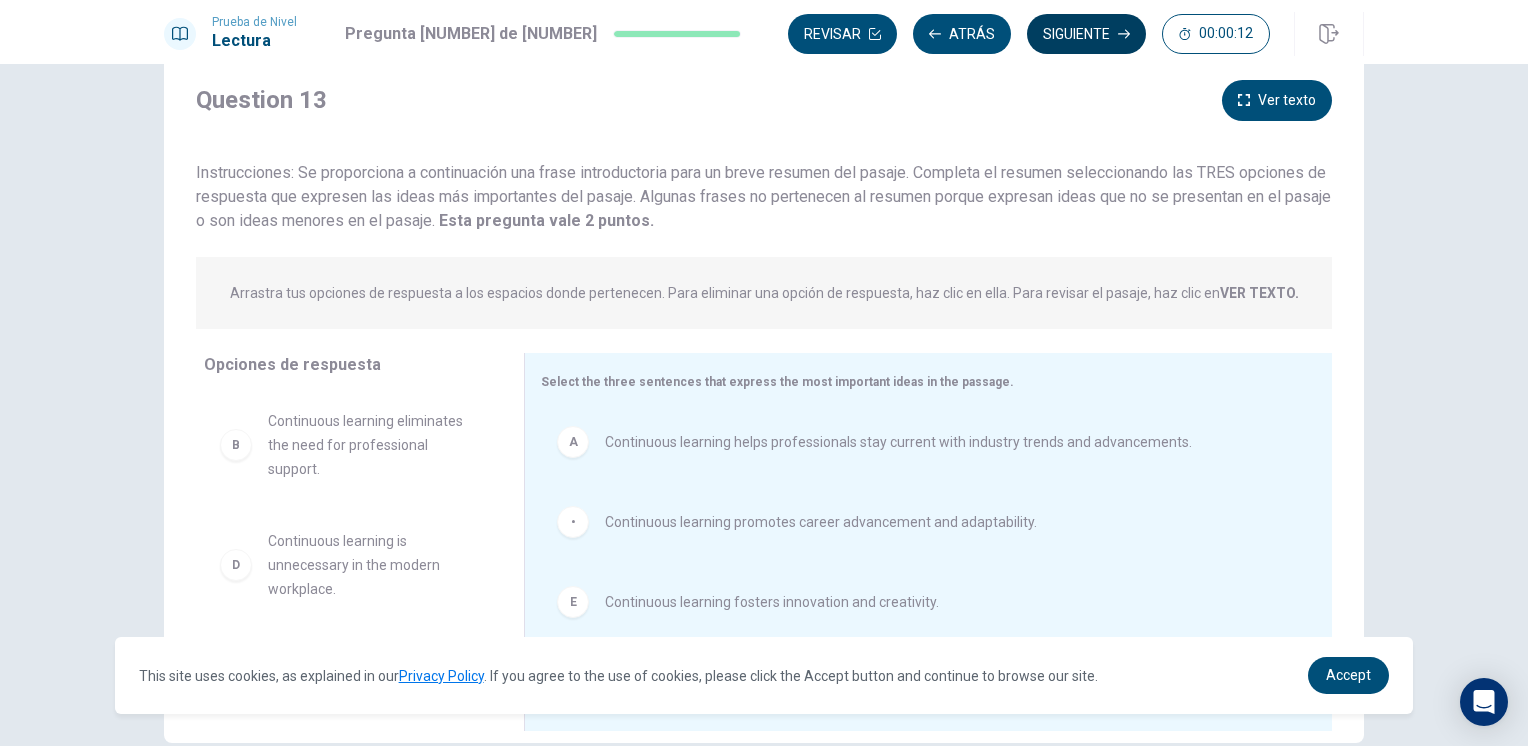 click on "Siguiente" at bounding box center [1086, 34] 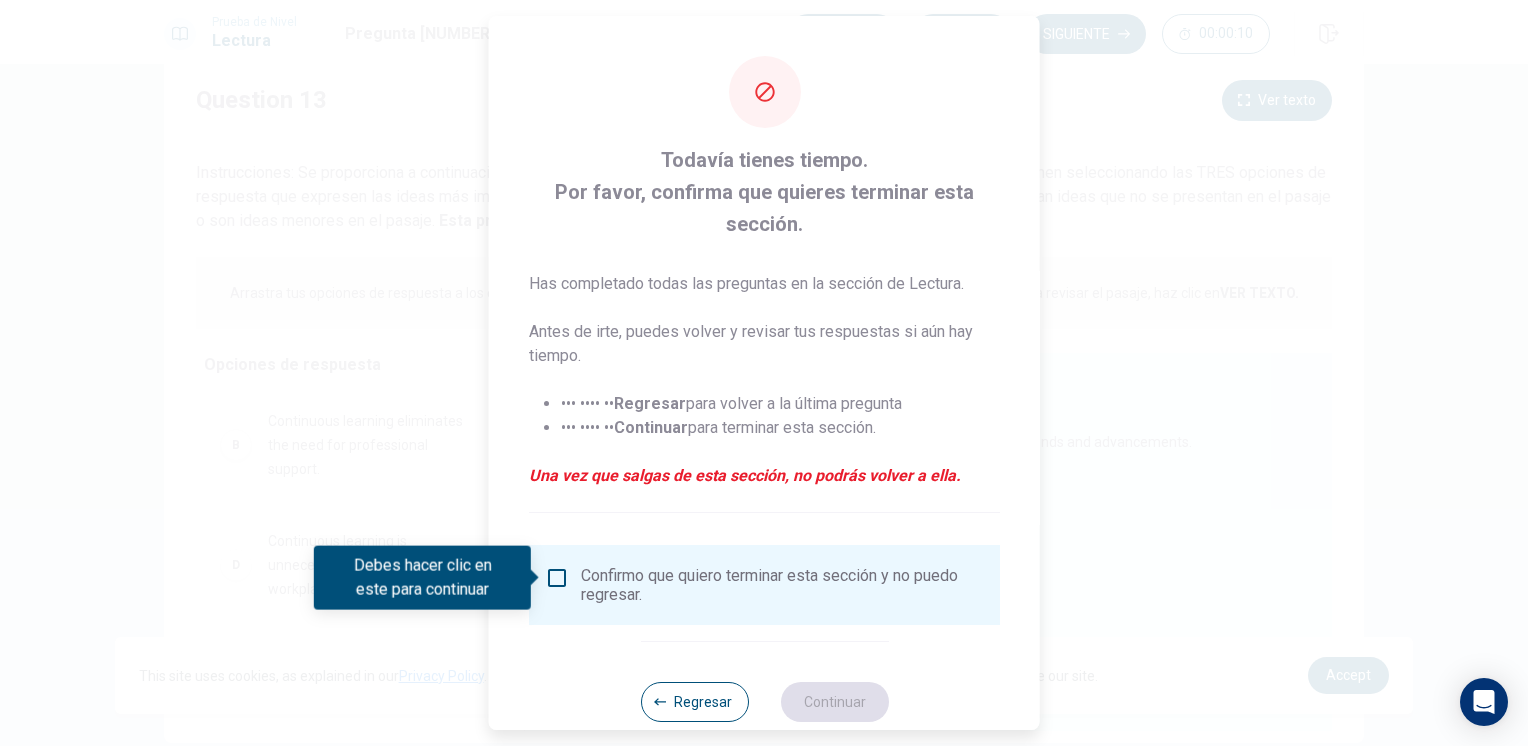 click at bounding box center [557, 578] 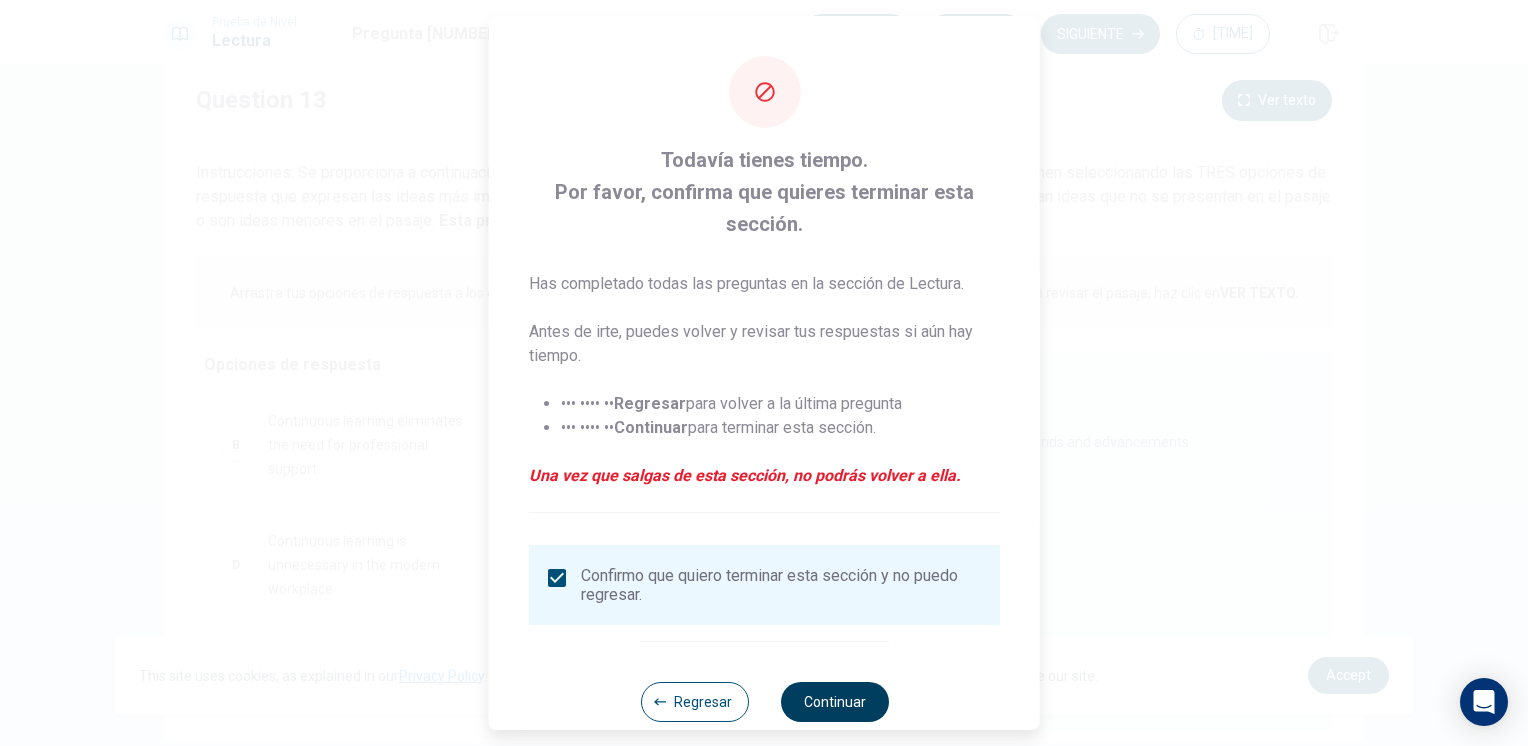 click on "Continuar" at bounding box center (834, 702) 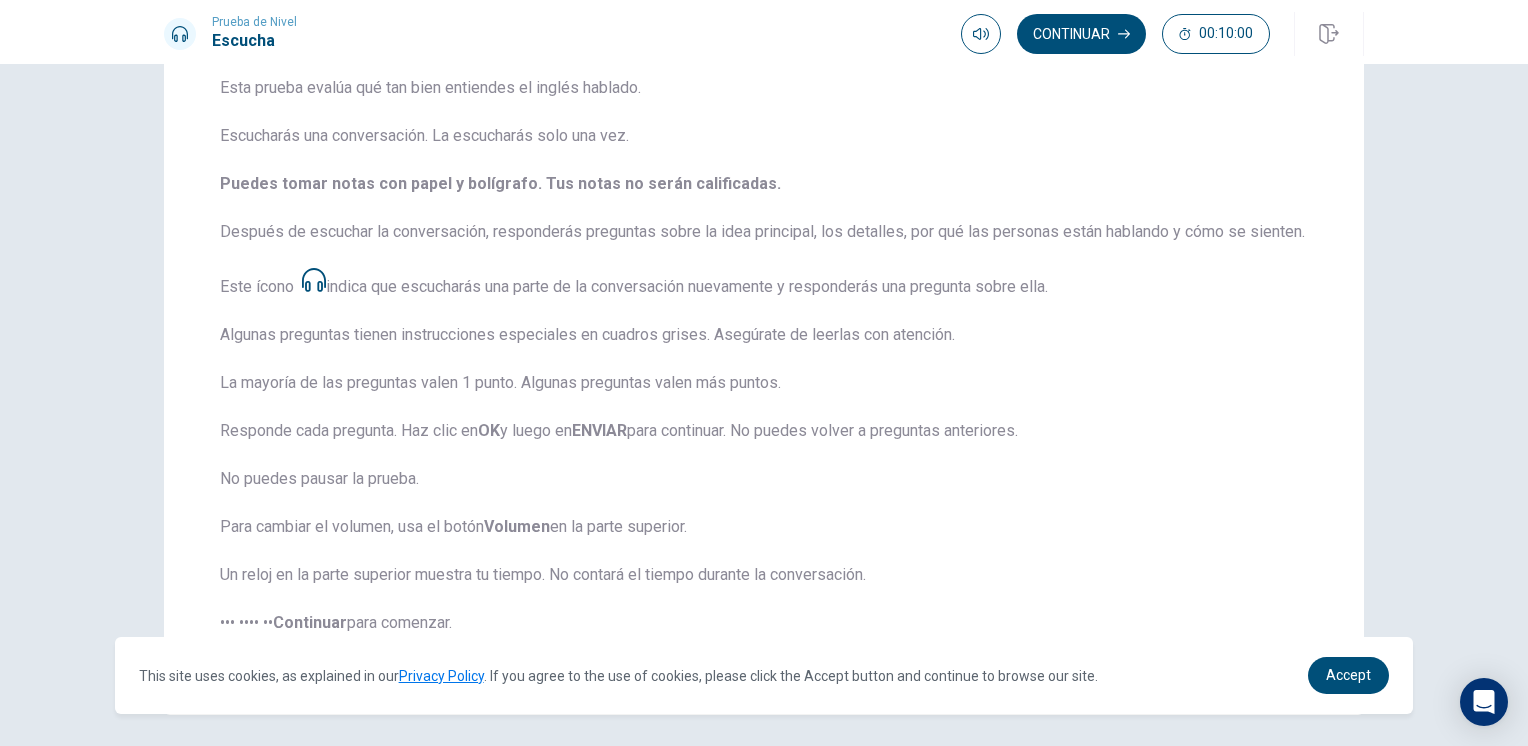 scroll, scrollTop: 200, scrollLeft: 0, axis: vertical 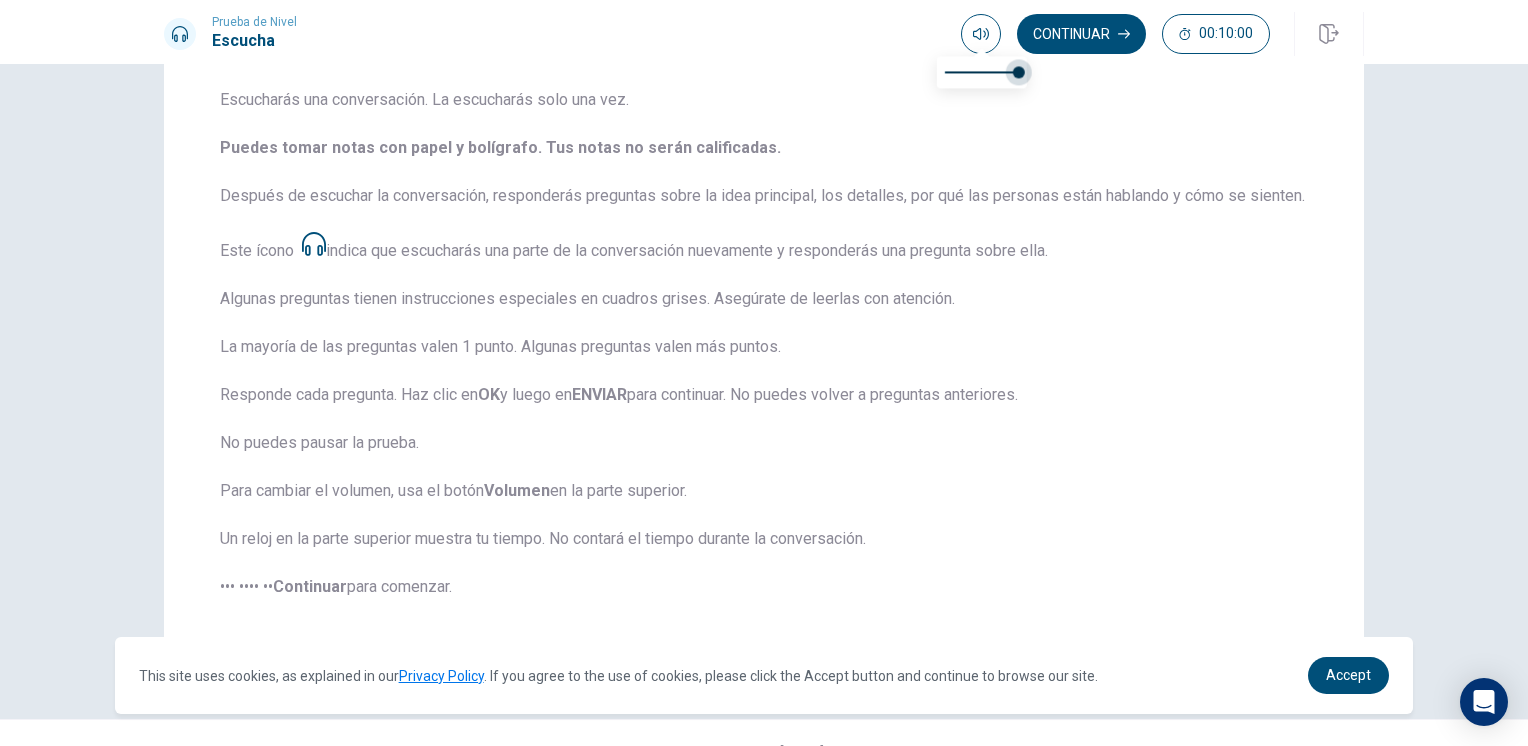 drag, startPoint x: 1013, startPoint y: 79, endPoint x: 1137, endPoint y: 91, distance: 124.57929 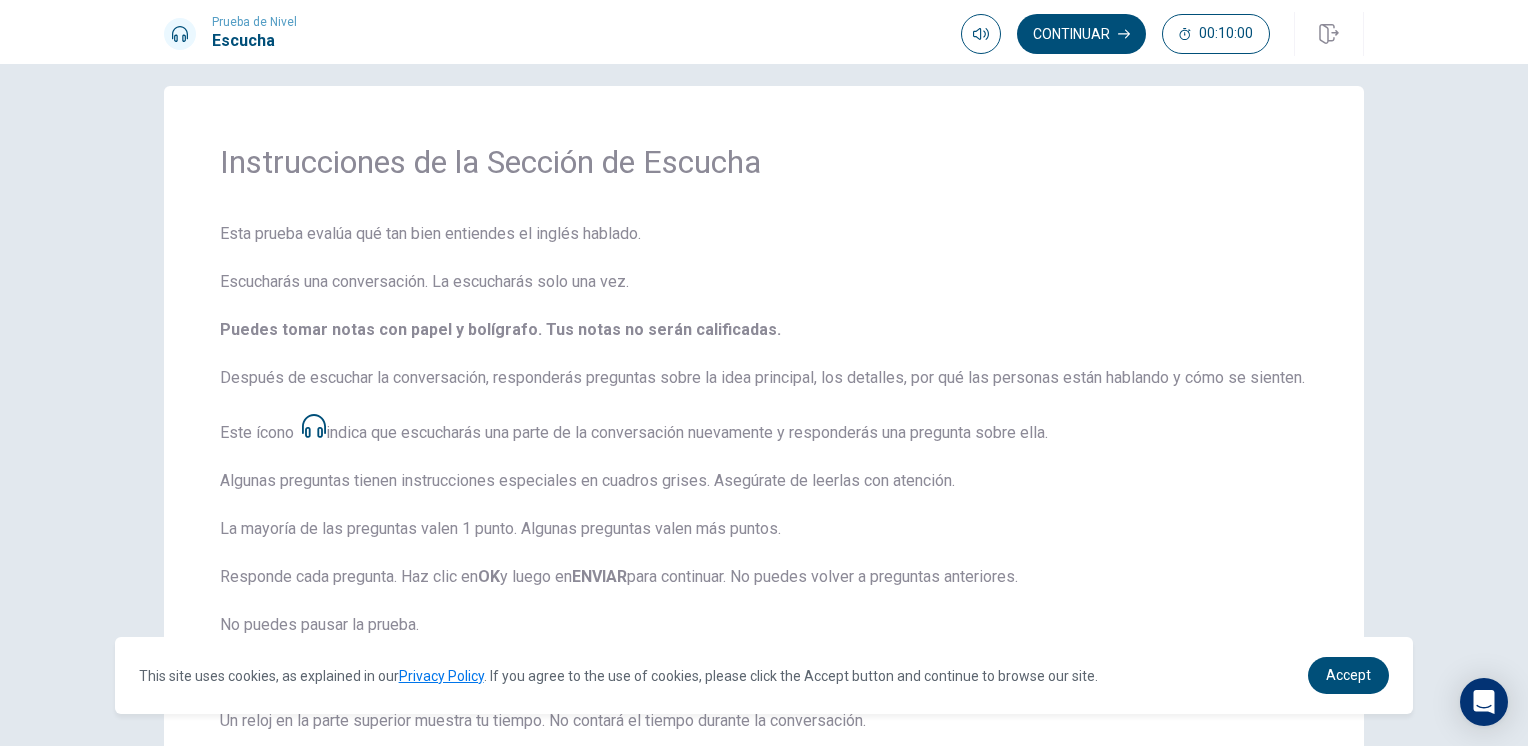 scroll, scrollTop: 0, scrollLeft: 0, axis: both 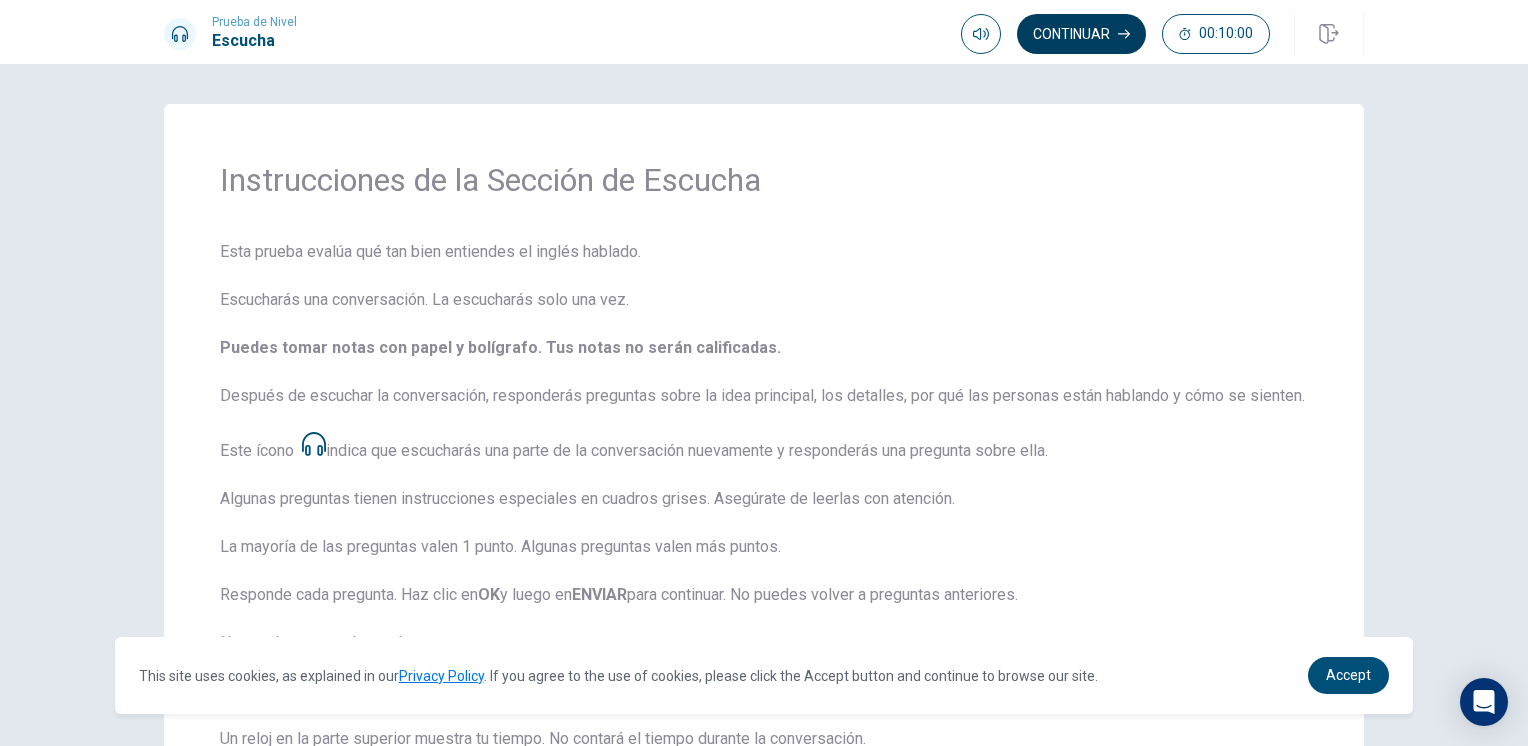click on "Continuar" at bounding box center [1081, 34] 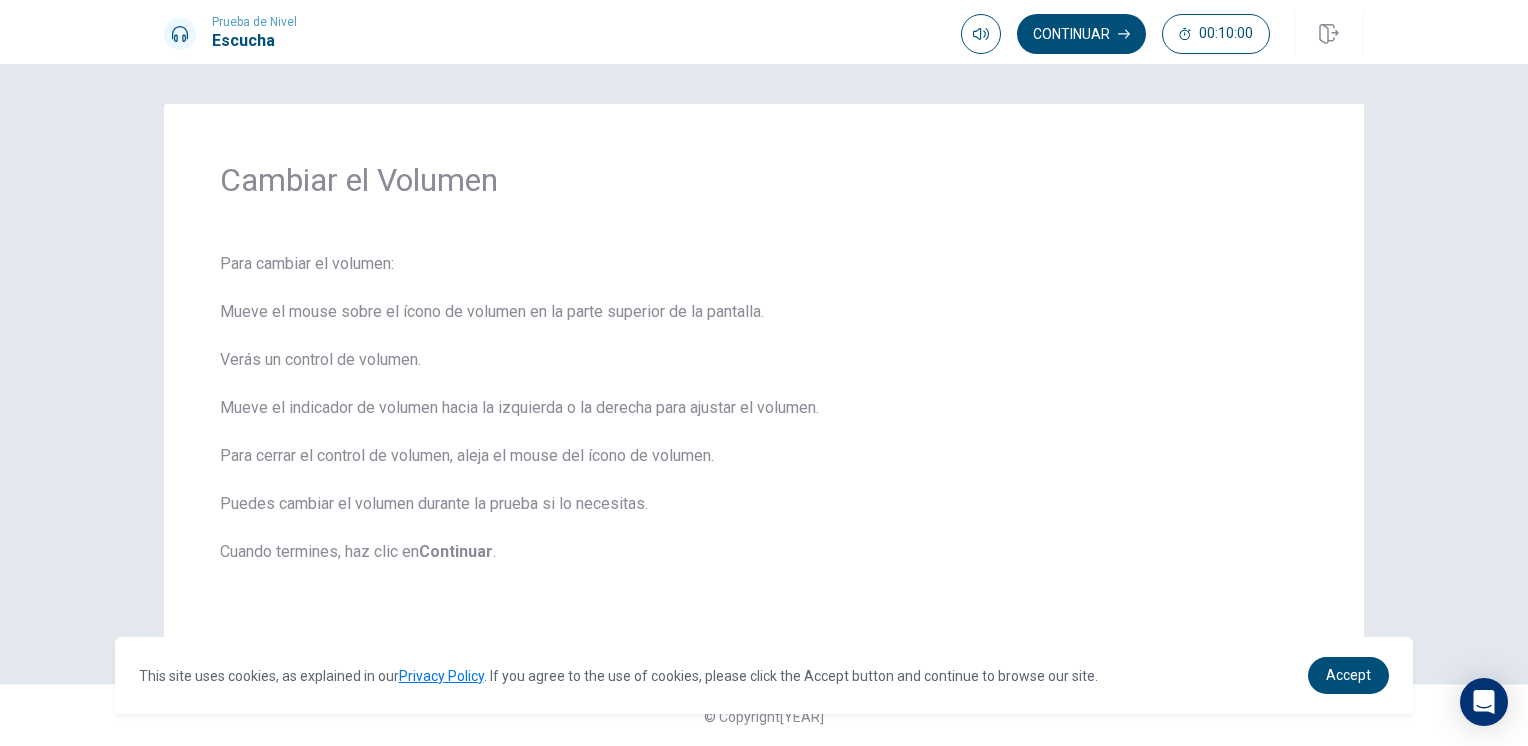 scroll, scrollTop: 1, scrollLeft: 0, axis: vertical 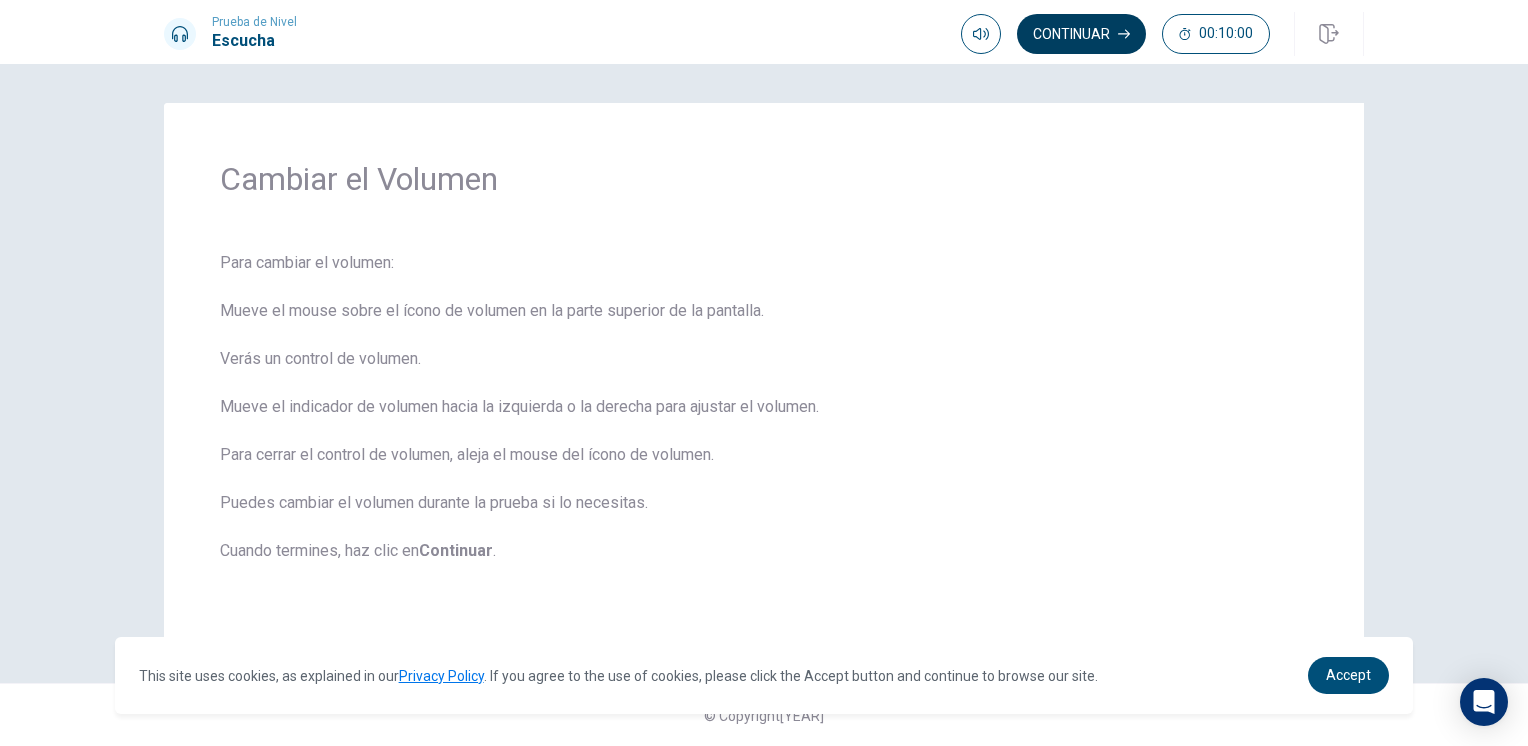 click on "Continuar" at bounding box center [1081, 34] 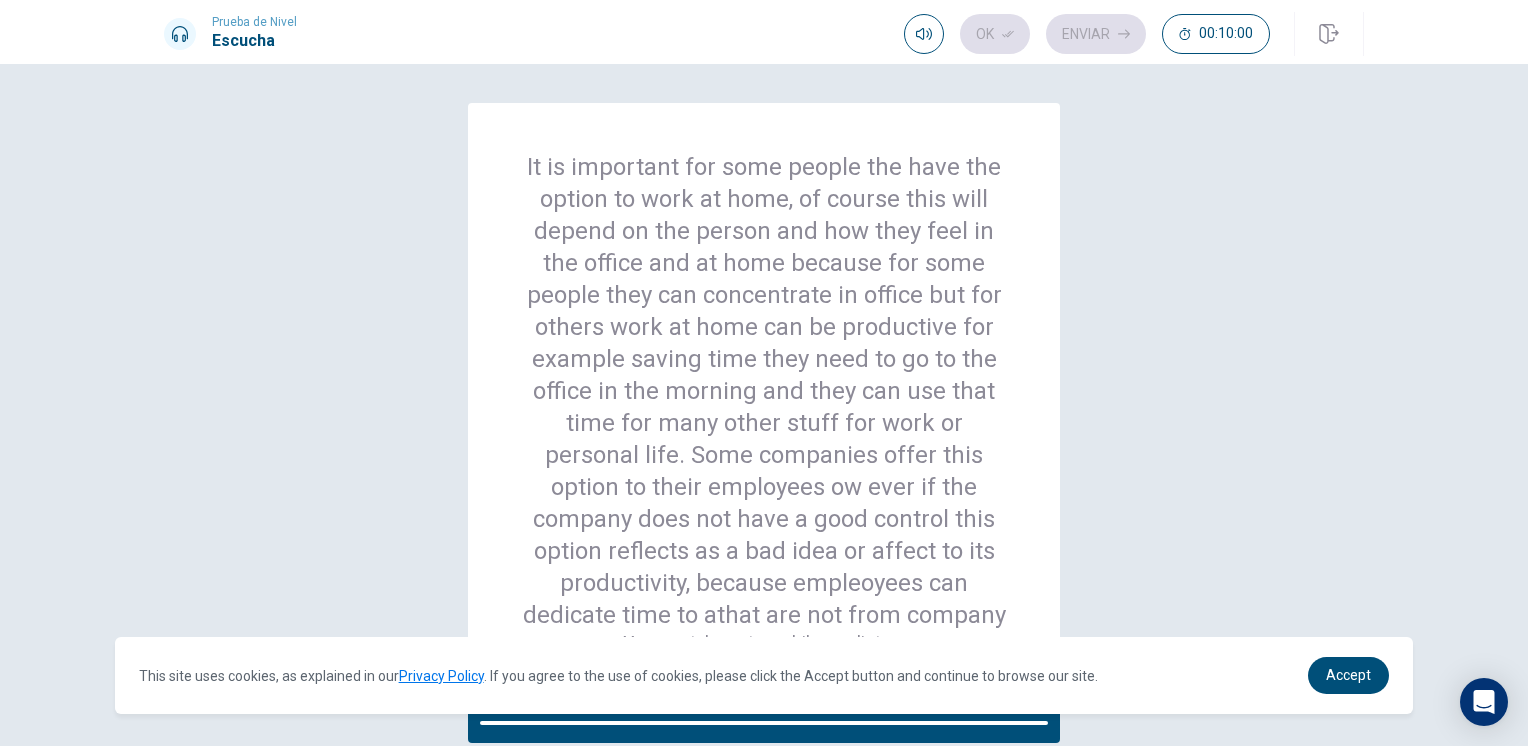scroll, scrollTop: 0, scrollLeft: 0, axis: both 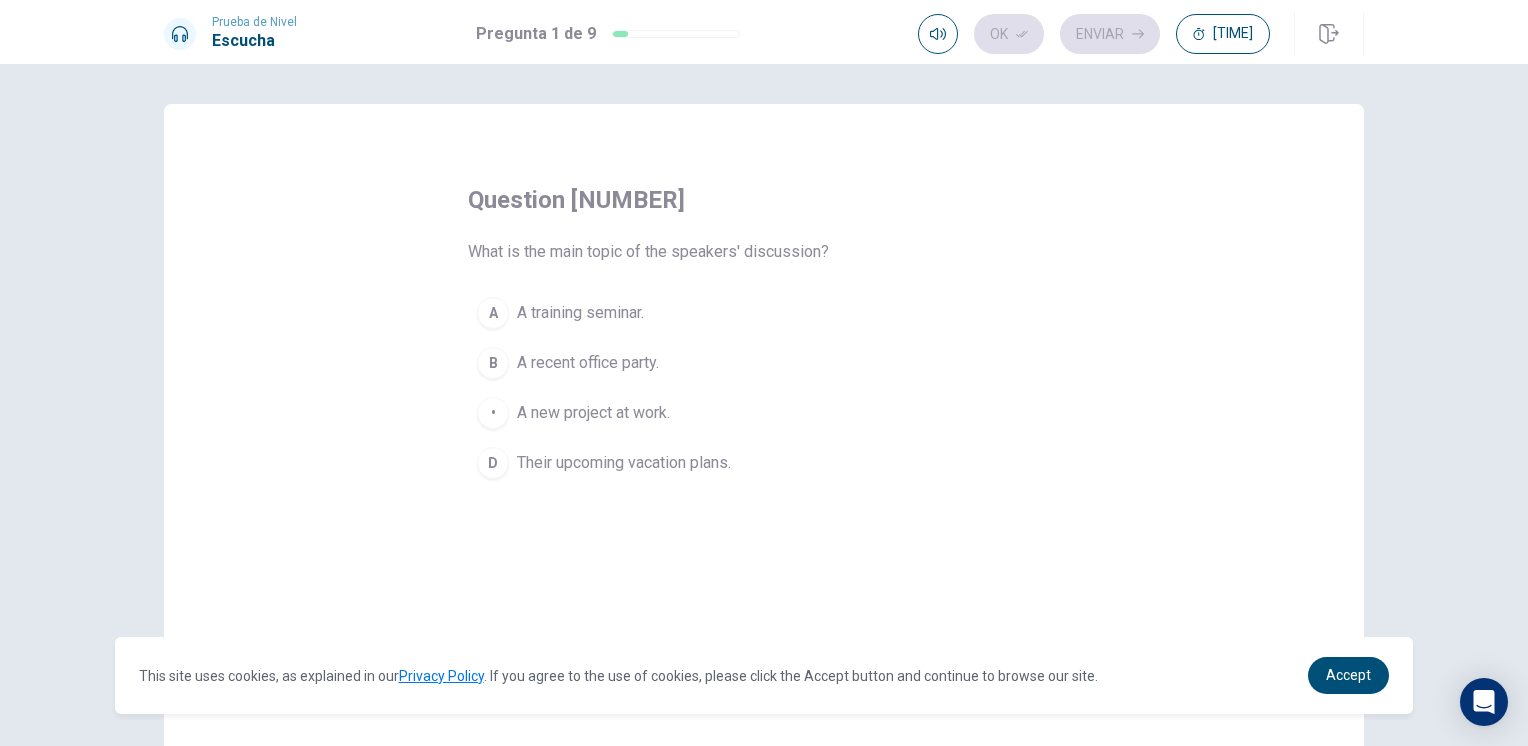 click on "A new project at work." at bounding box center [580, 313] 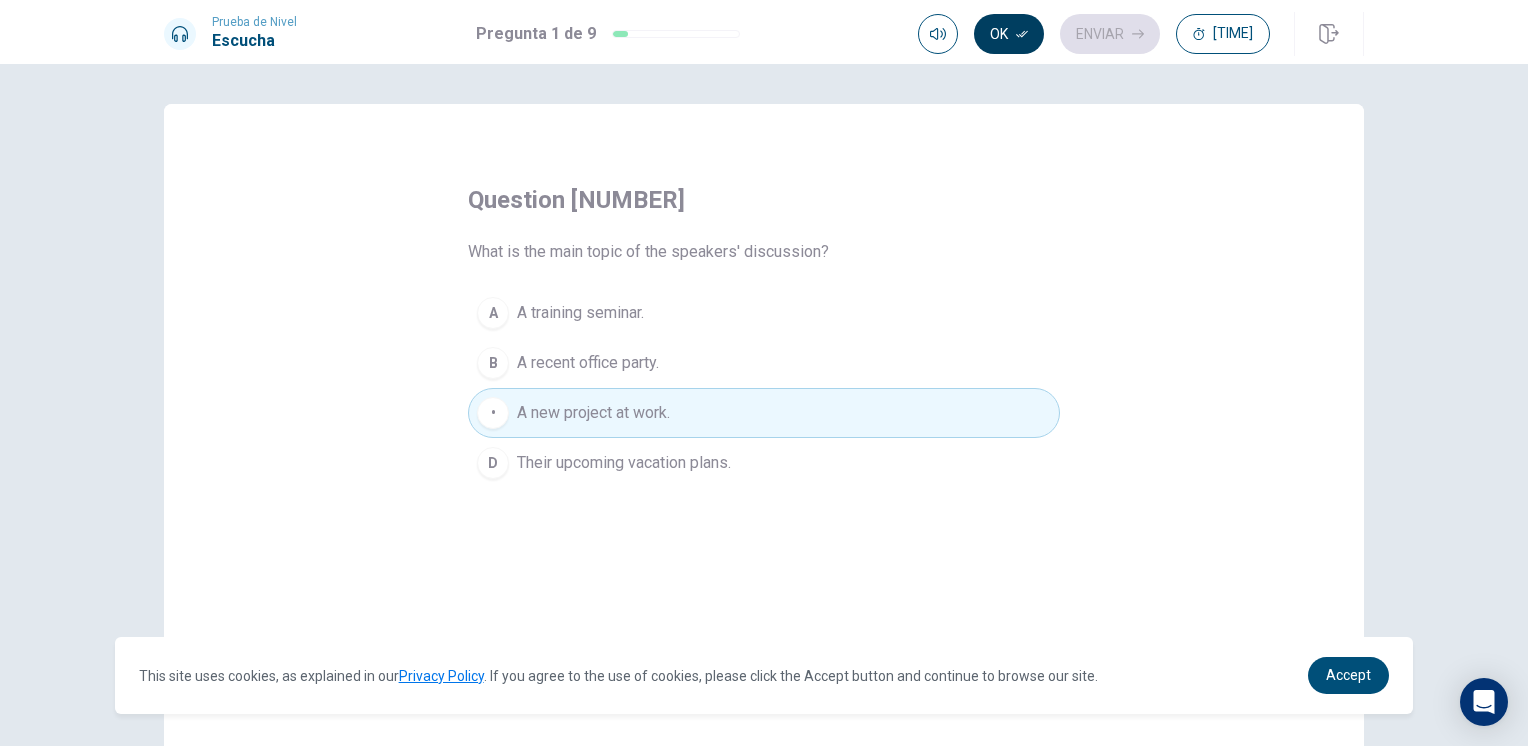 click on "Ok" at bounding box center (1009, 34) 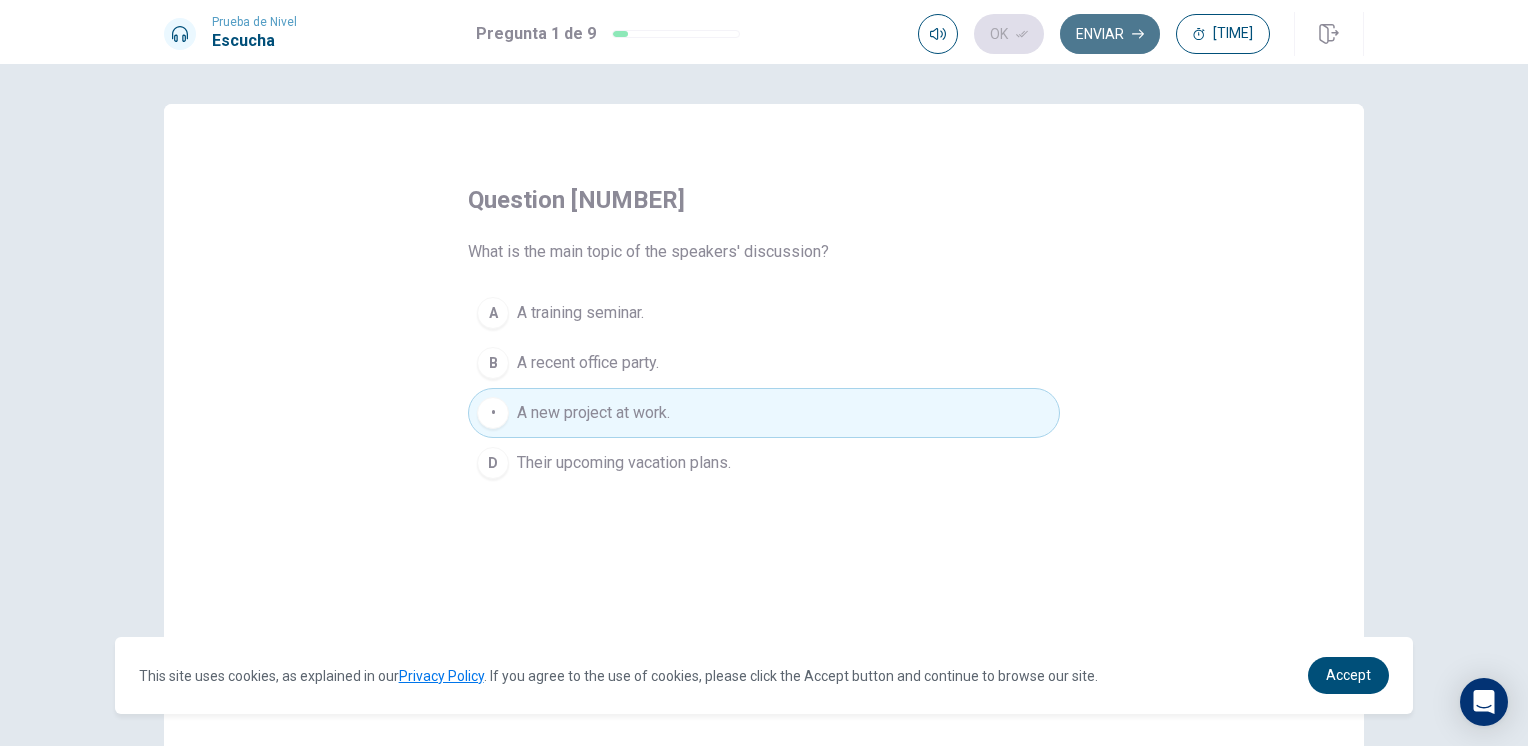 click on "Enviar" at bounding box center [1110, 34] 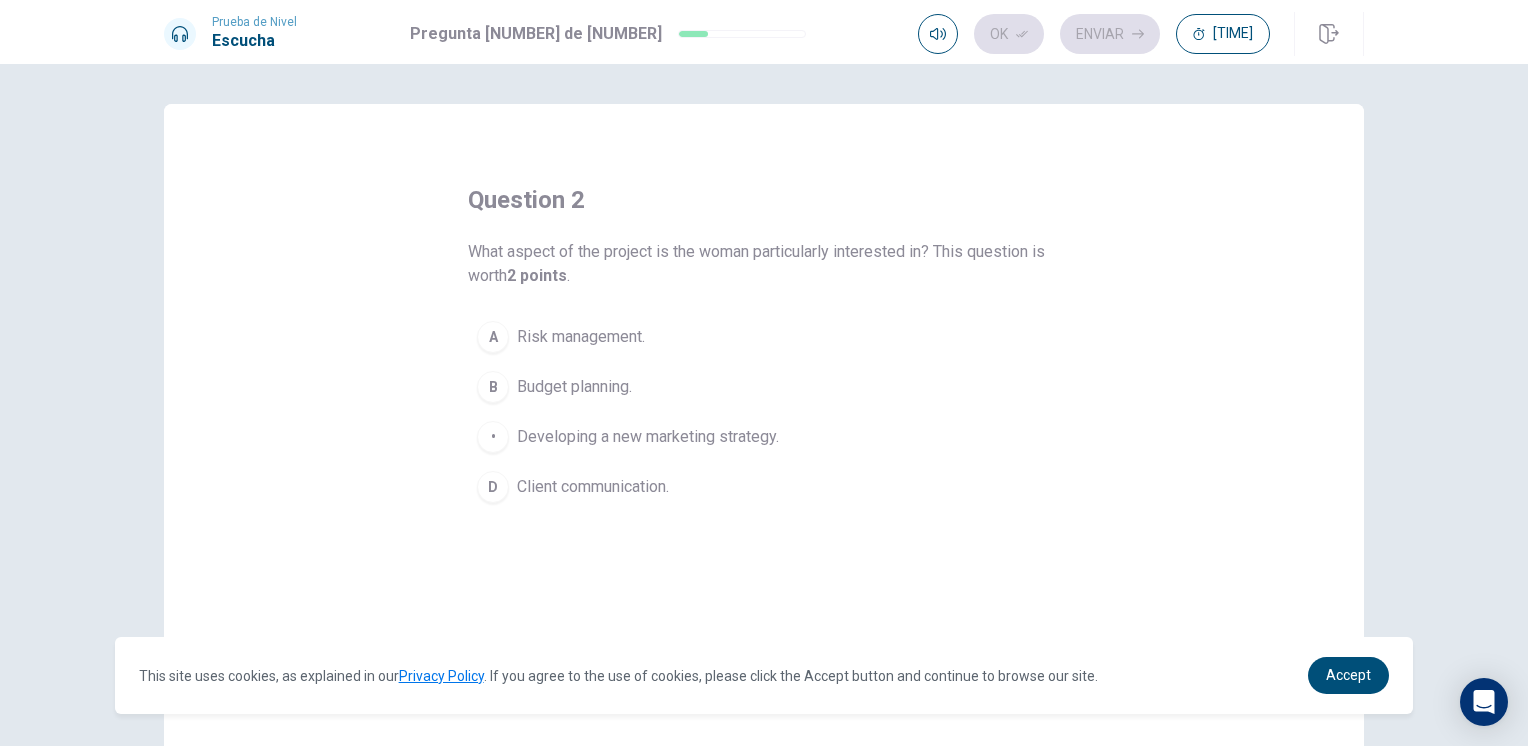 click on "Developing a new marketing strategy." at bounding box center [581, 337] 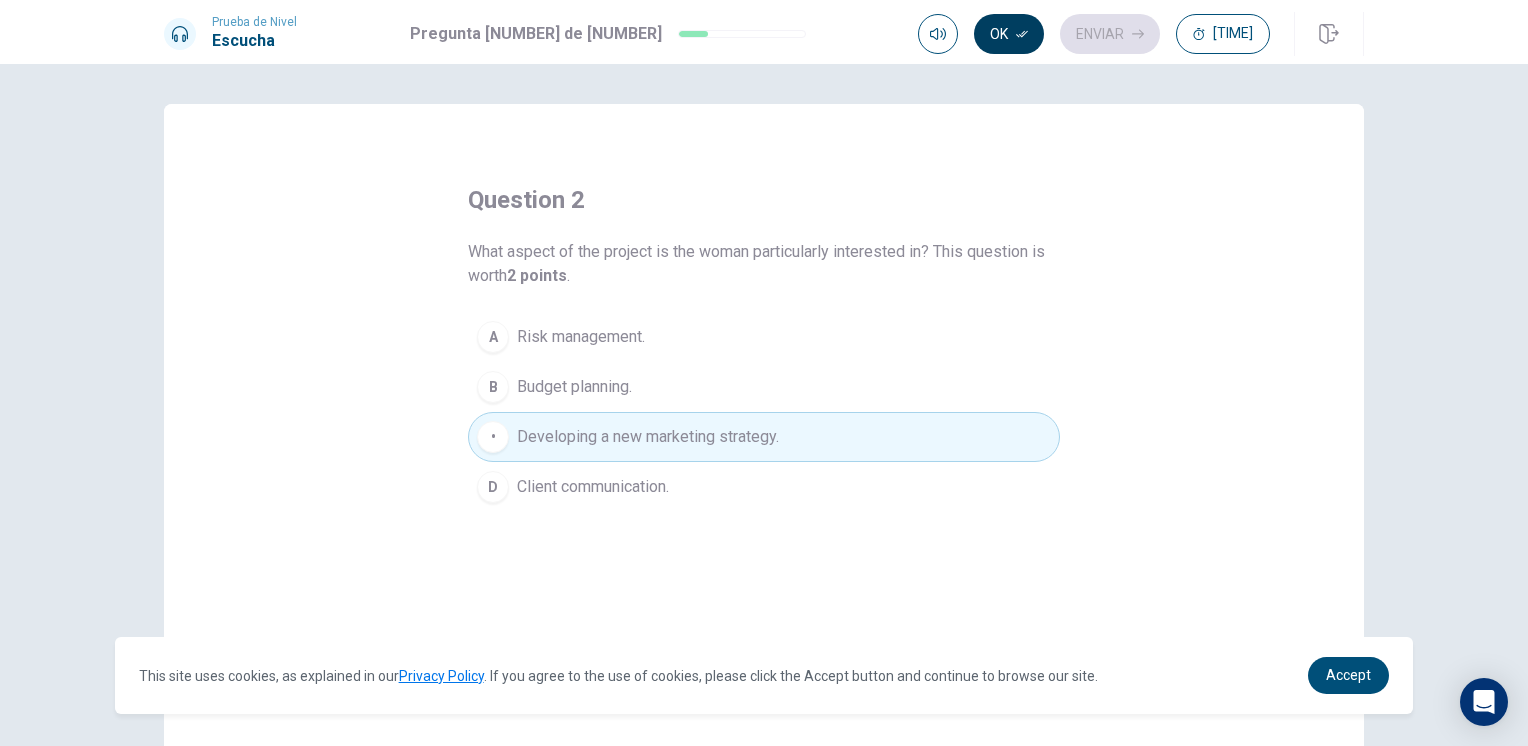 click at bounding box center [1022, 34] 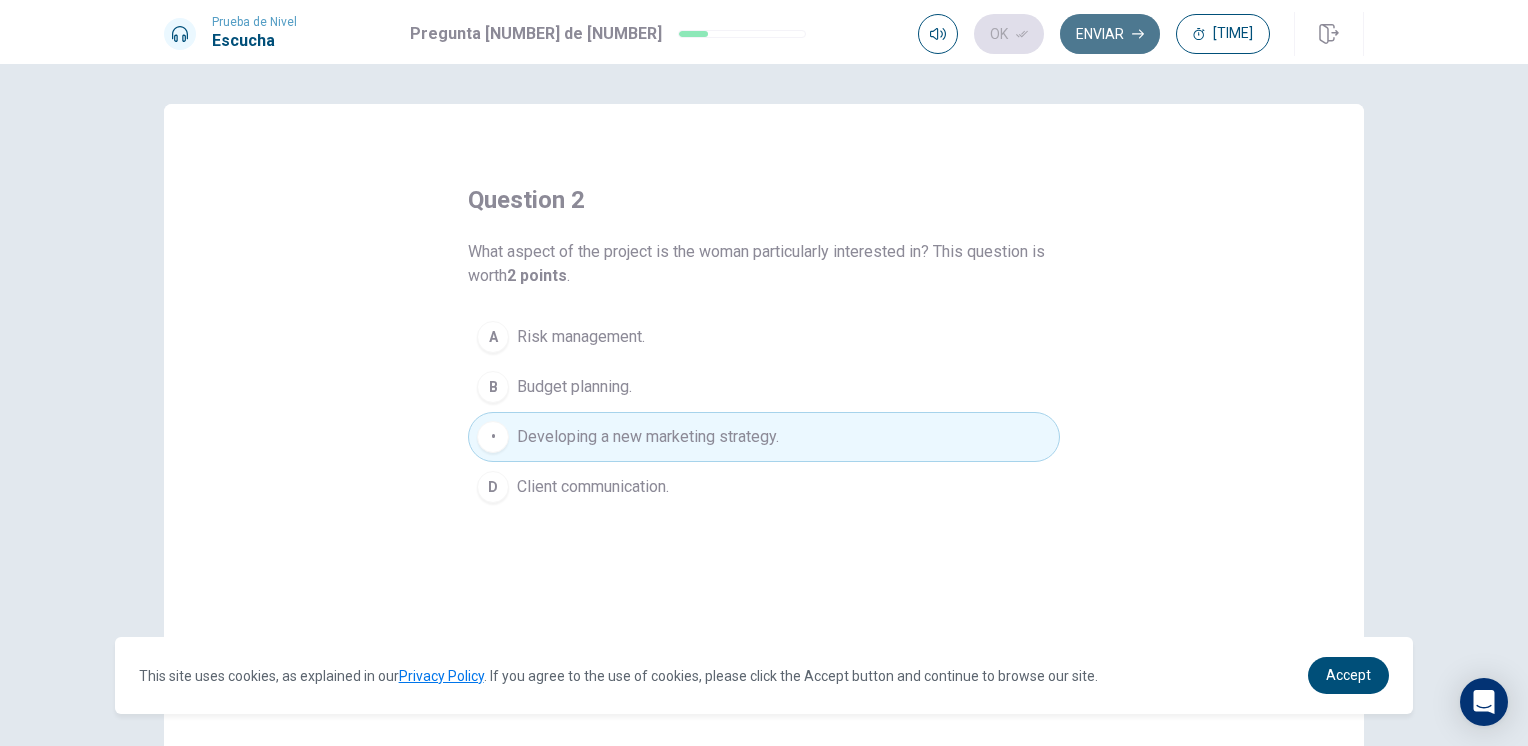 click on "Enviar" at bounding box center [1110, 34] 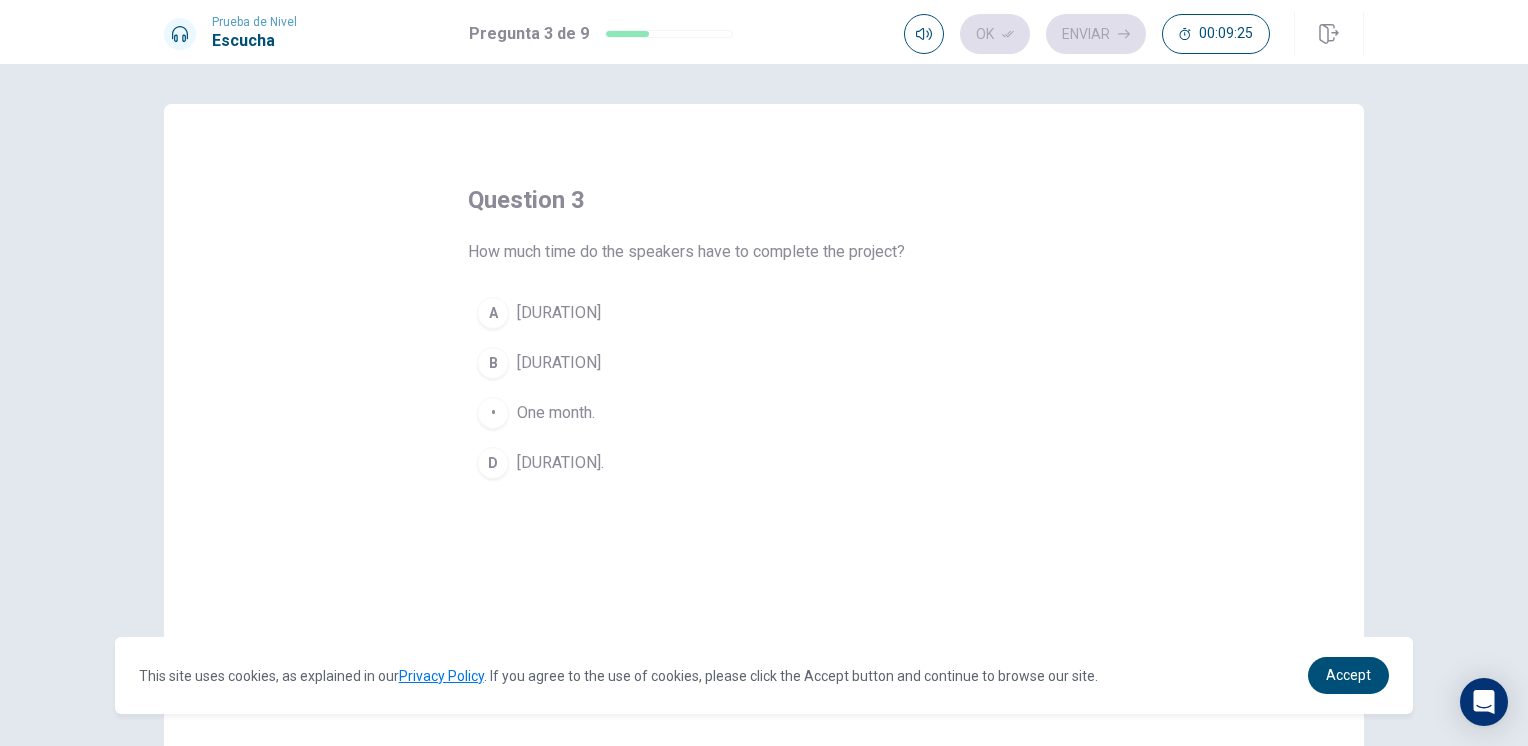 click on "[DURATION]." at bounding box center (559, 313) 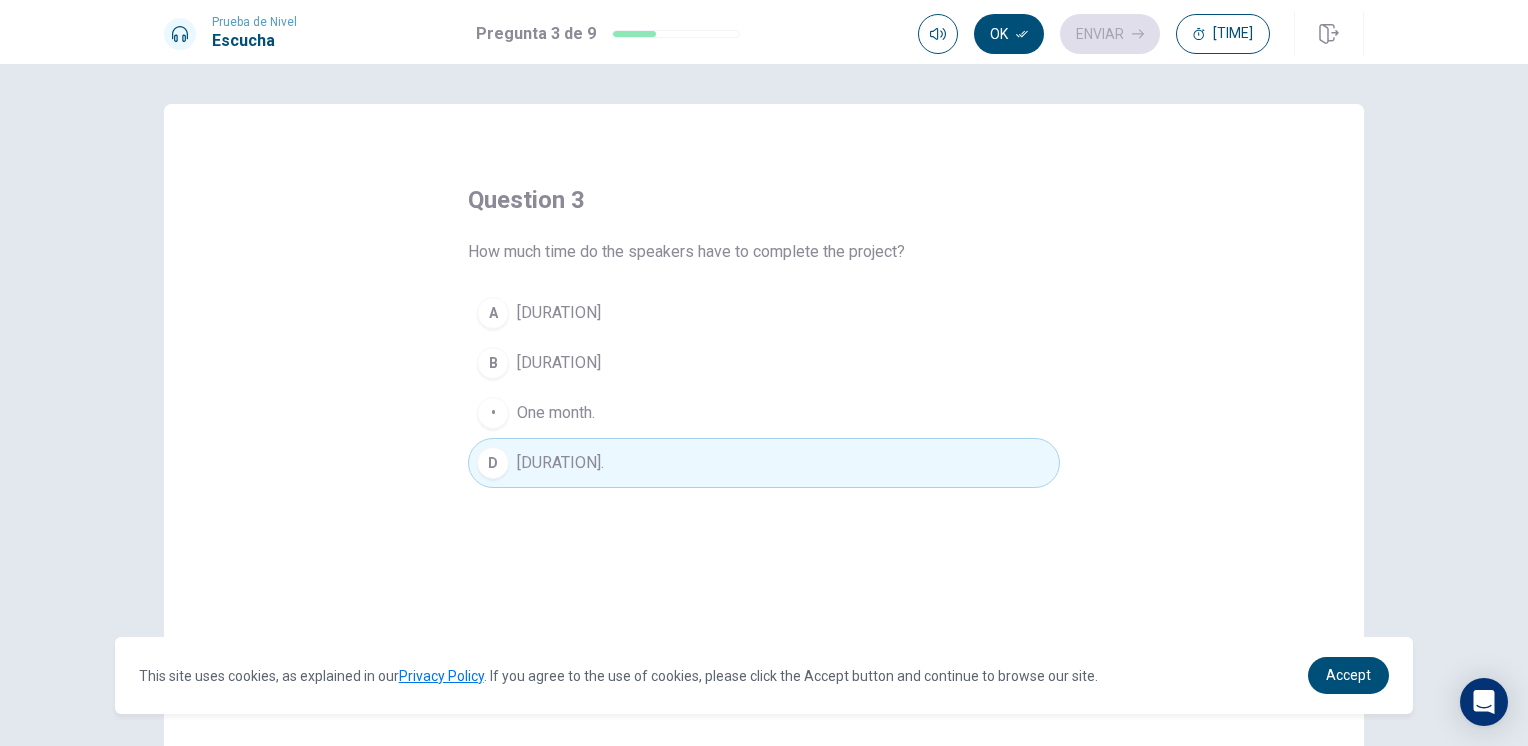 click at bounding box center [1022, 34] 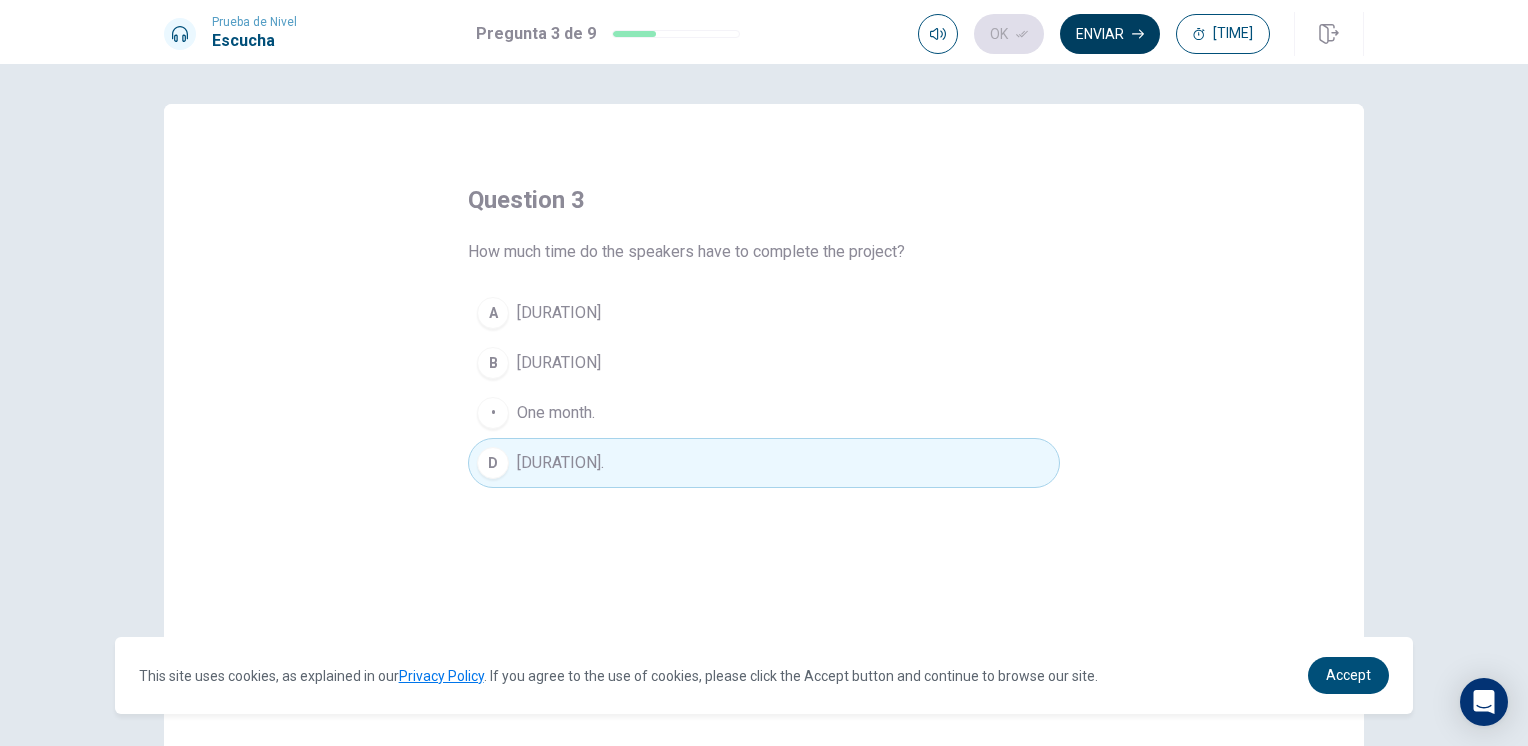 click on "Enviar" at bounding box center [1110, 34] 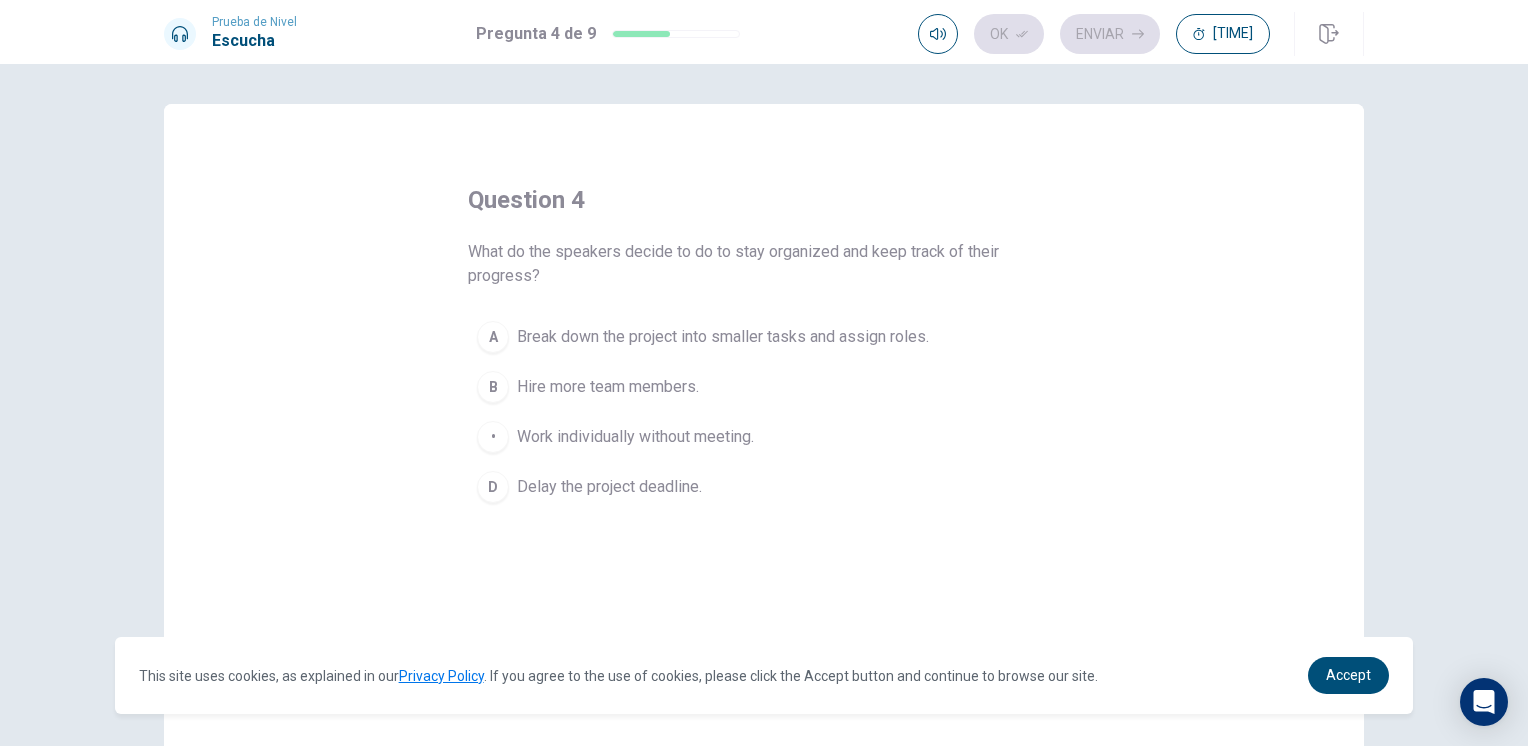 click on "Break down the project into smaller tasks and assign roles." at bounding box center [723, 337] 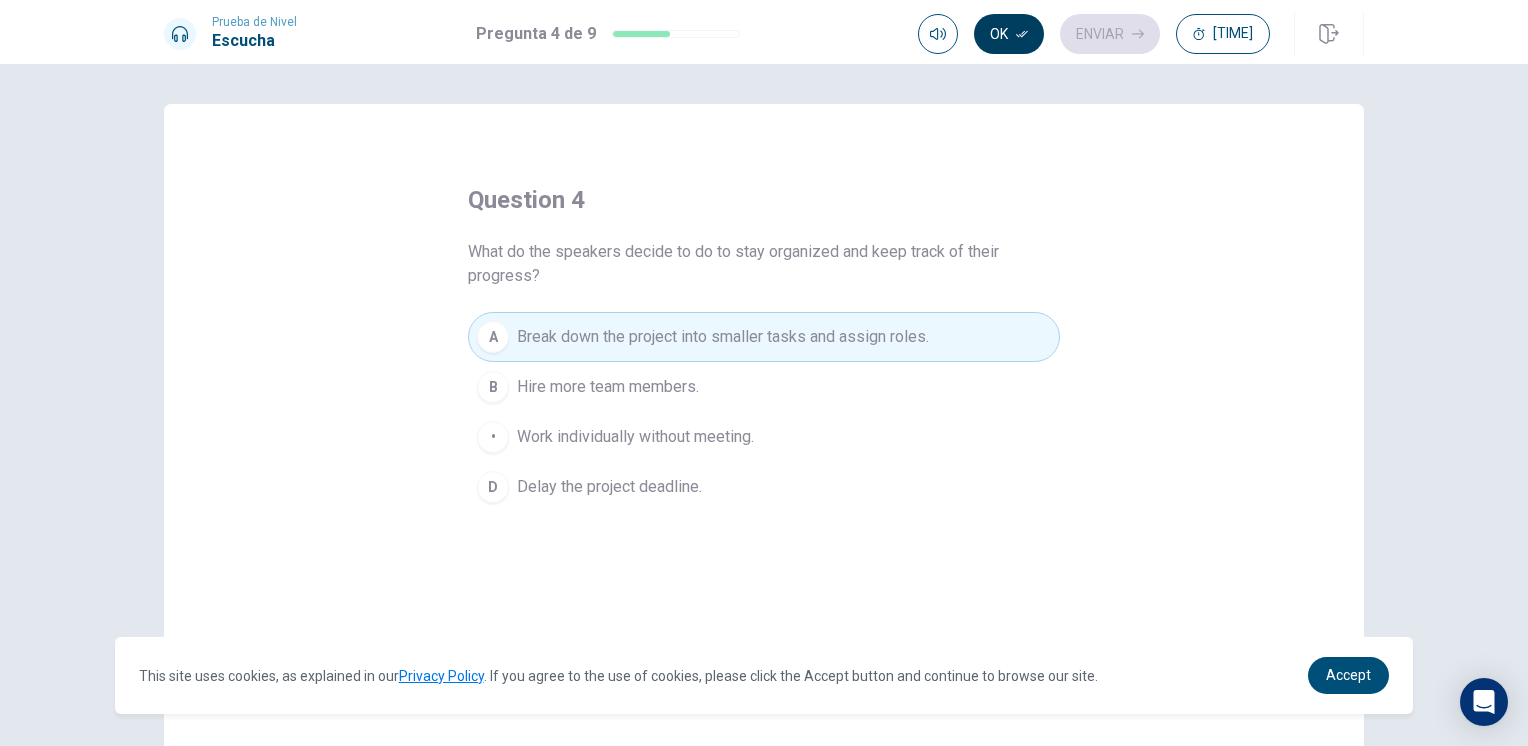 click on "Ok" at bounding box center [1009, 34] 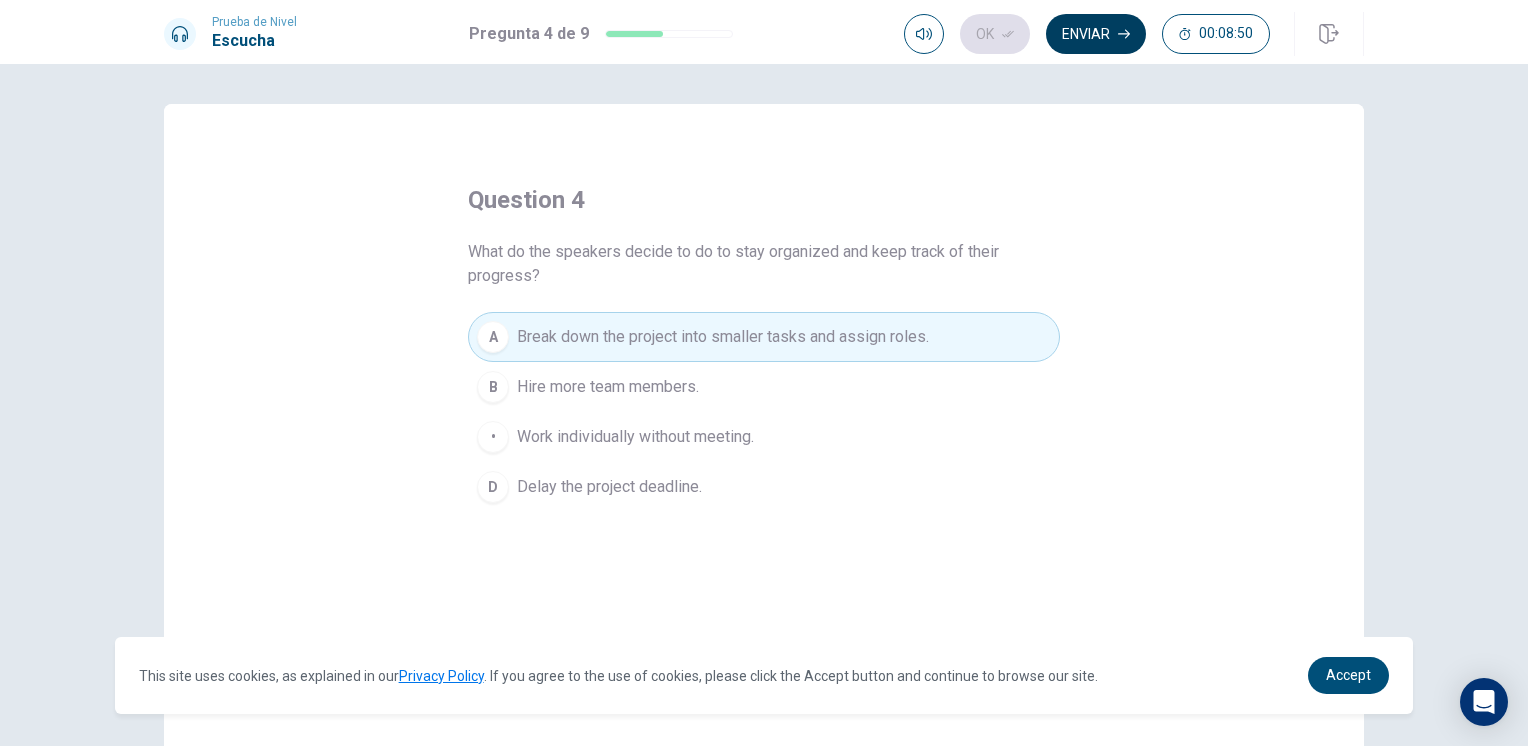 click on "Enviar" at bounding box center [1096, 34] 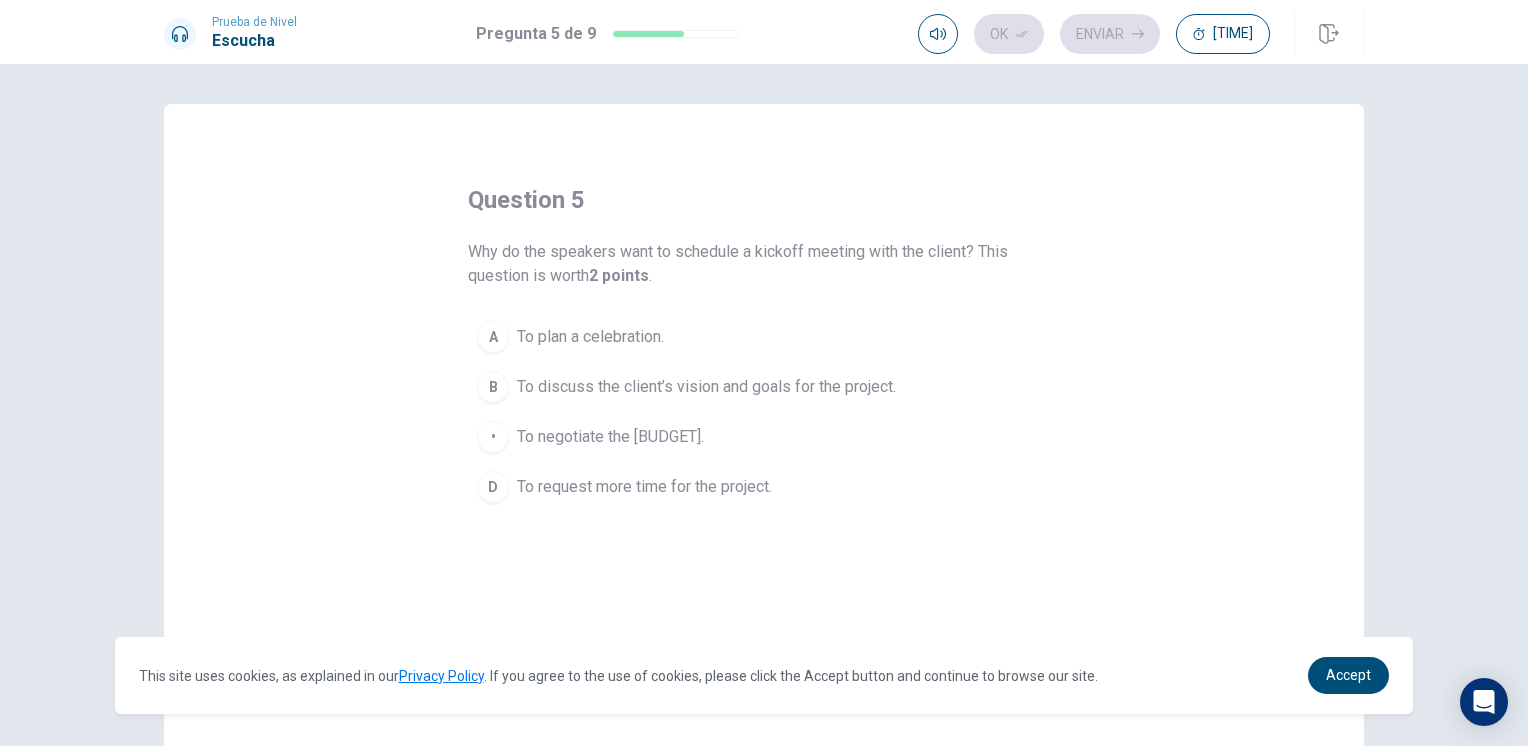 click on "To discuss the client’s vision and goals for the project." at bounding box center [590, 337] 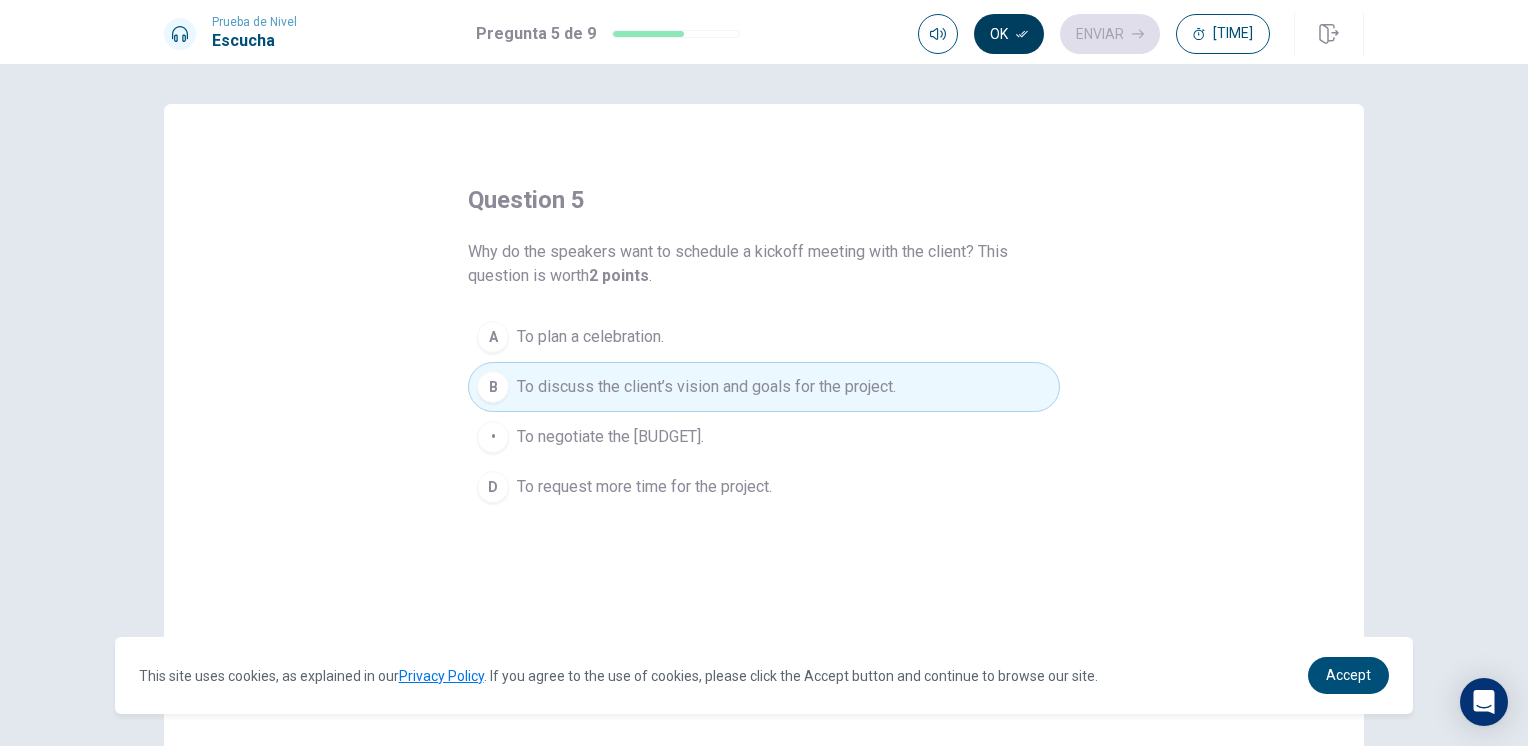 click on "Ok" at bounding box center (1009, 34) 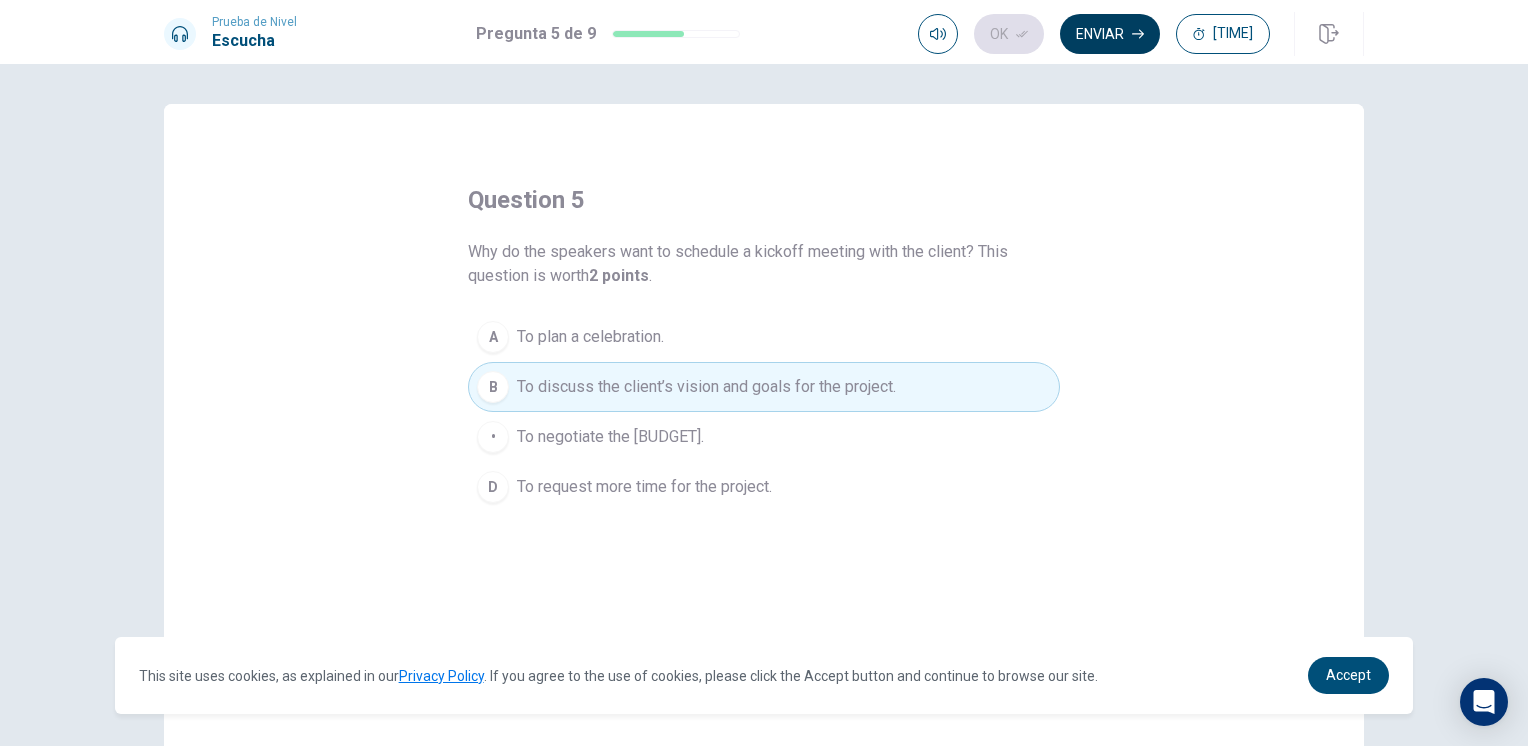 click on "Enviar" at bounding box center [1110, 34] 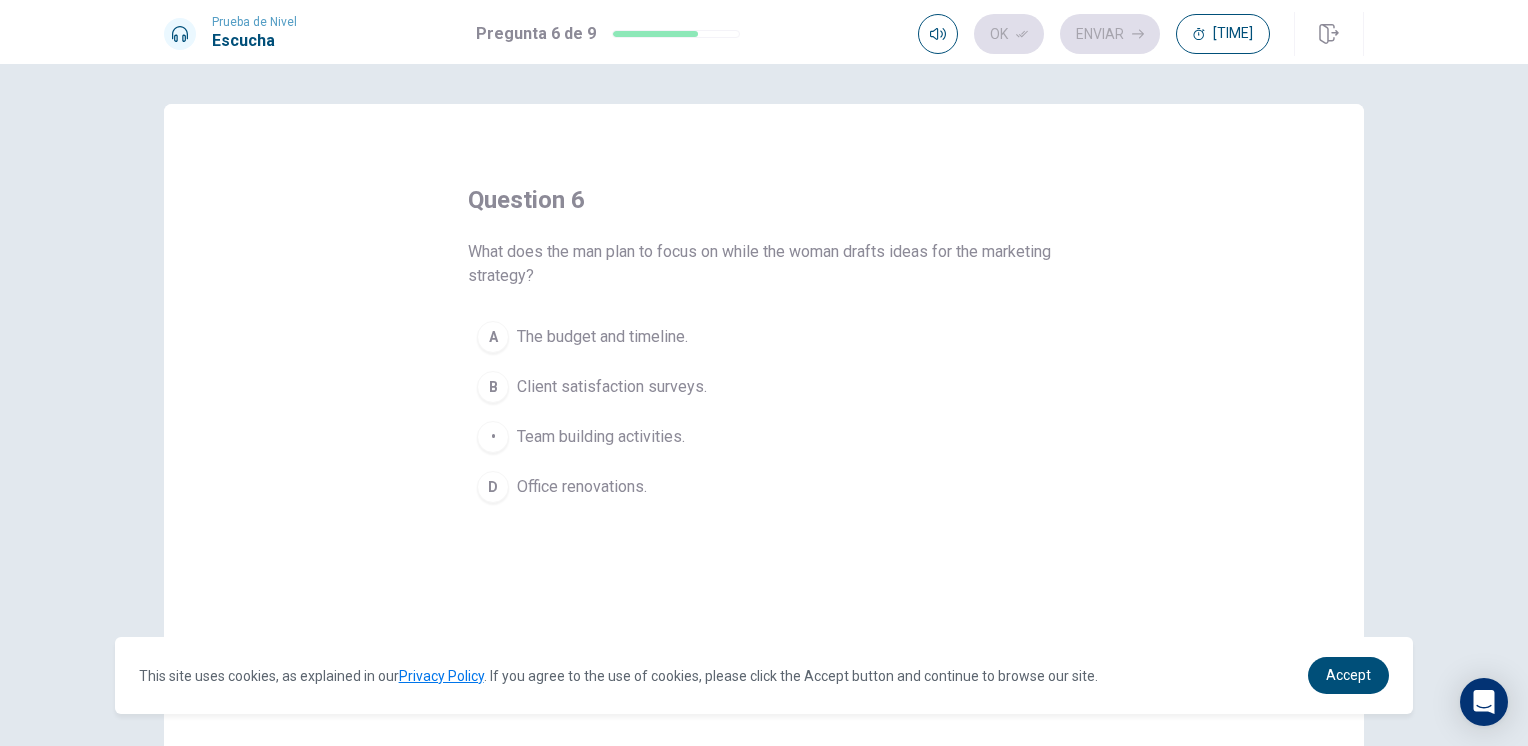 click on "The budget and timeline." at bounding box center (602, 337) 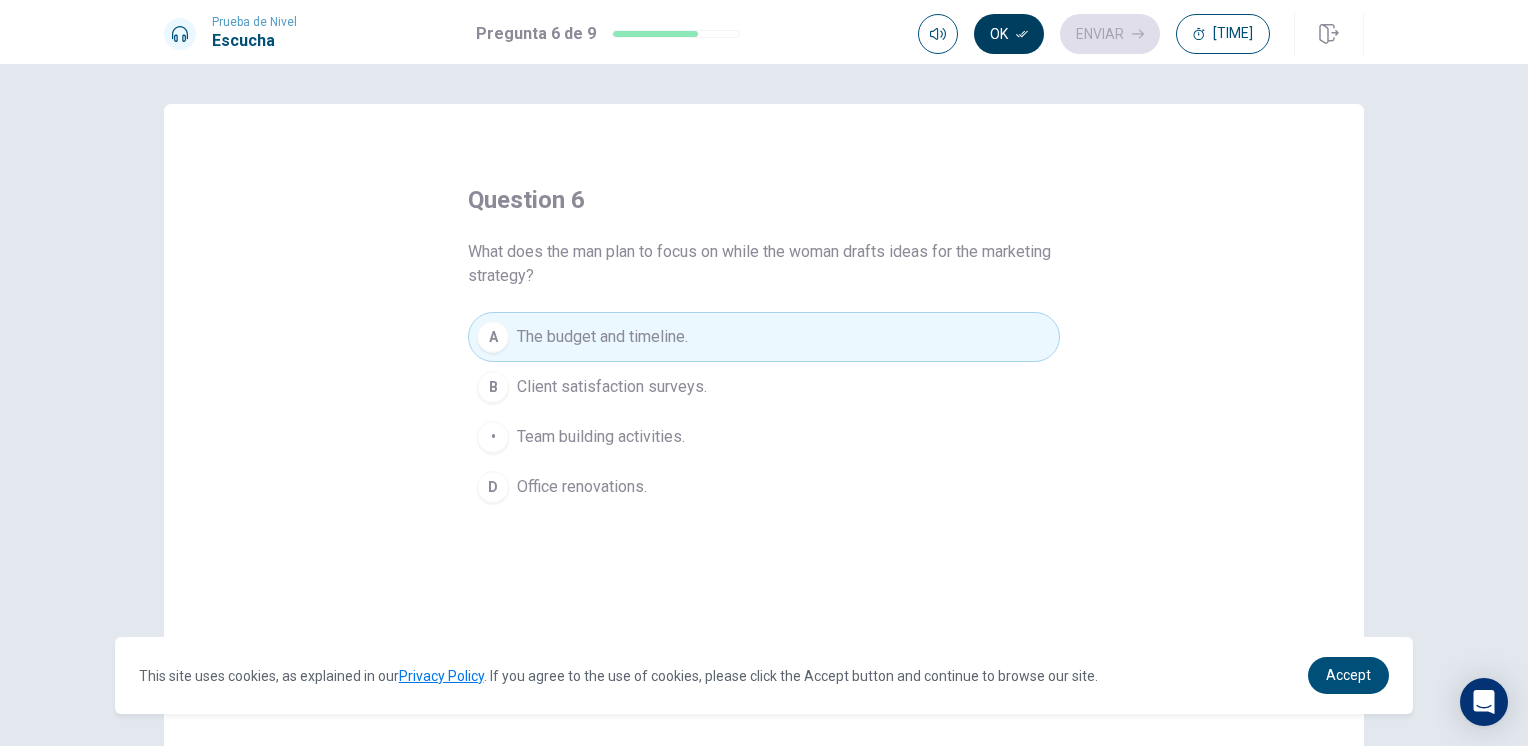 click on "Ok" at bounding box center (1009, 34) 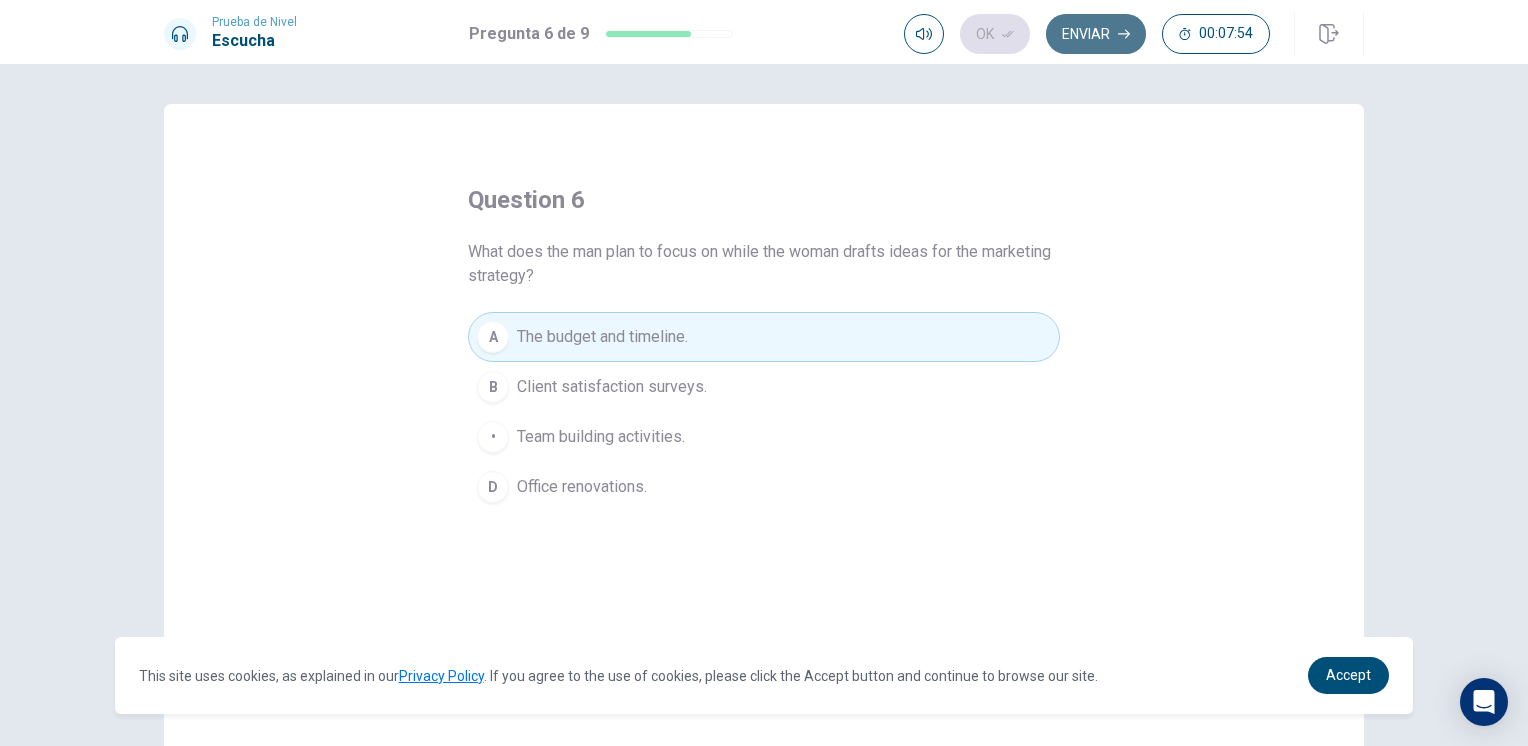 click on "Enviar" at bounding box center (1096, 34) 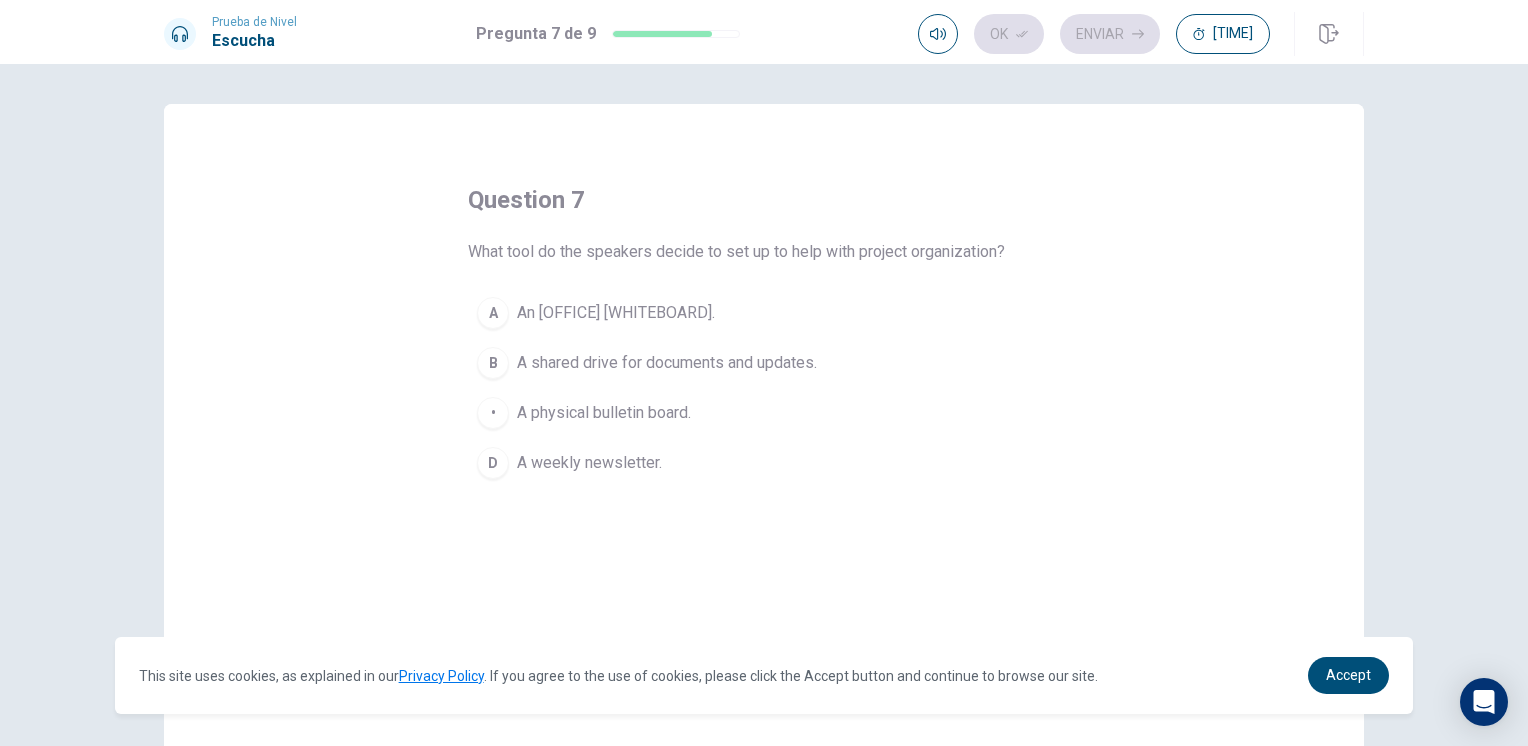 click on "A shared drive for documents and updates." at bounding box center [616, 313] 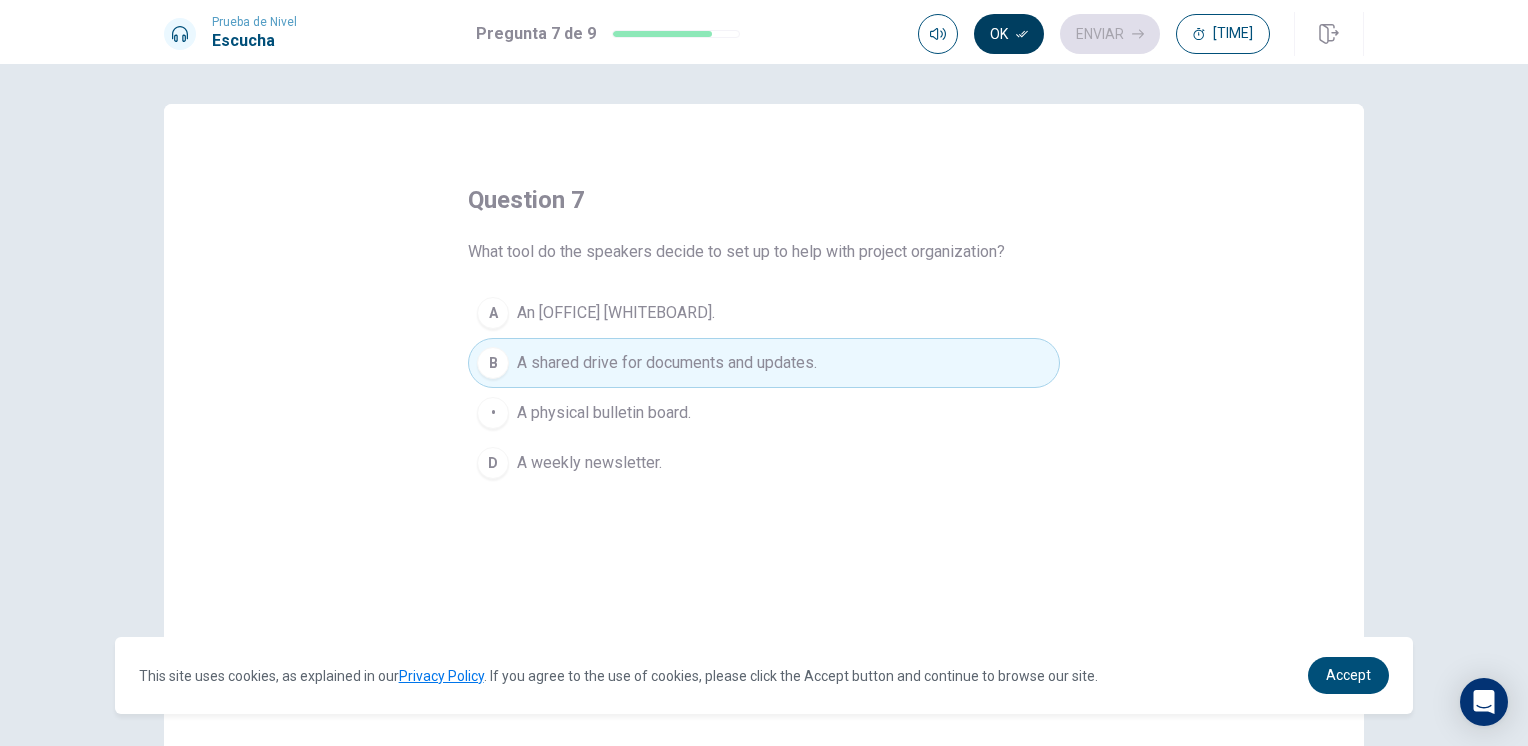 click on "Ok" at bounding box center [1009, 34] 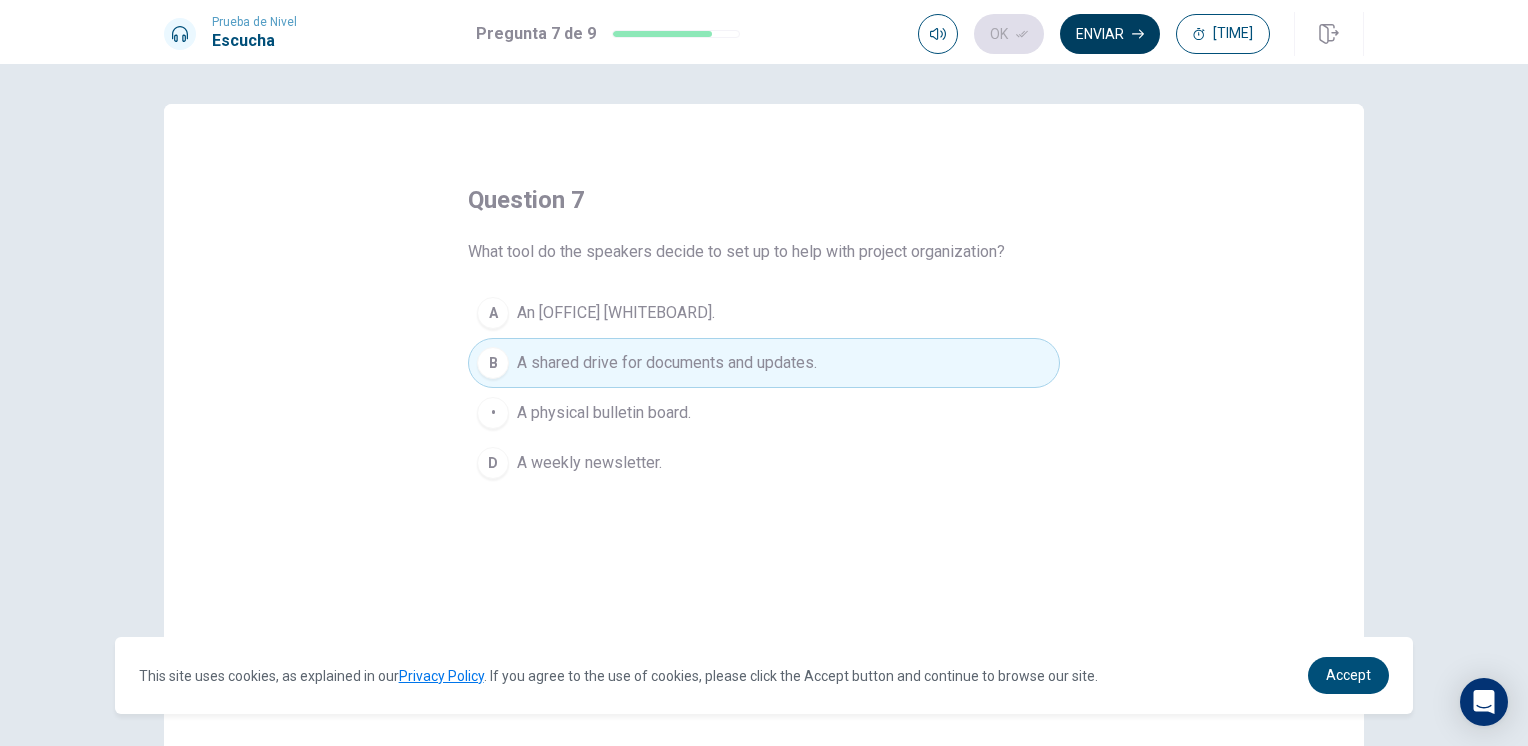 click on "Enviar" at bounding box center [1110, 34] 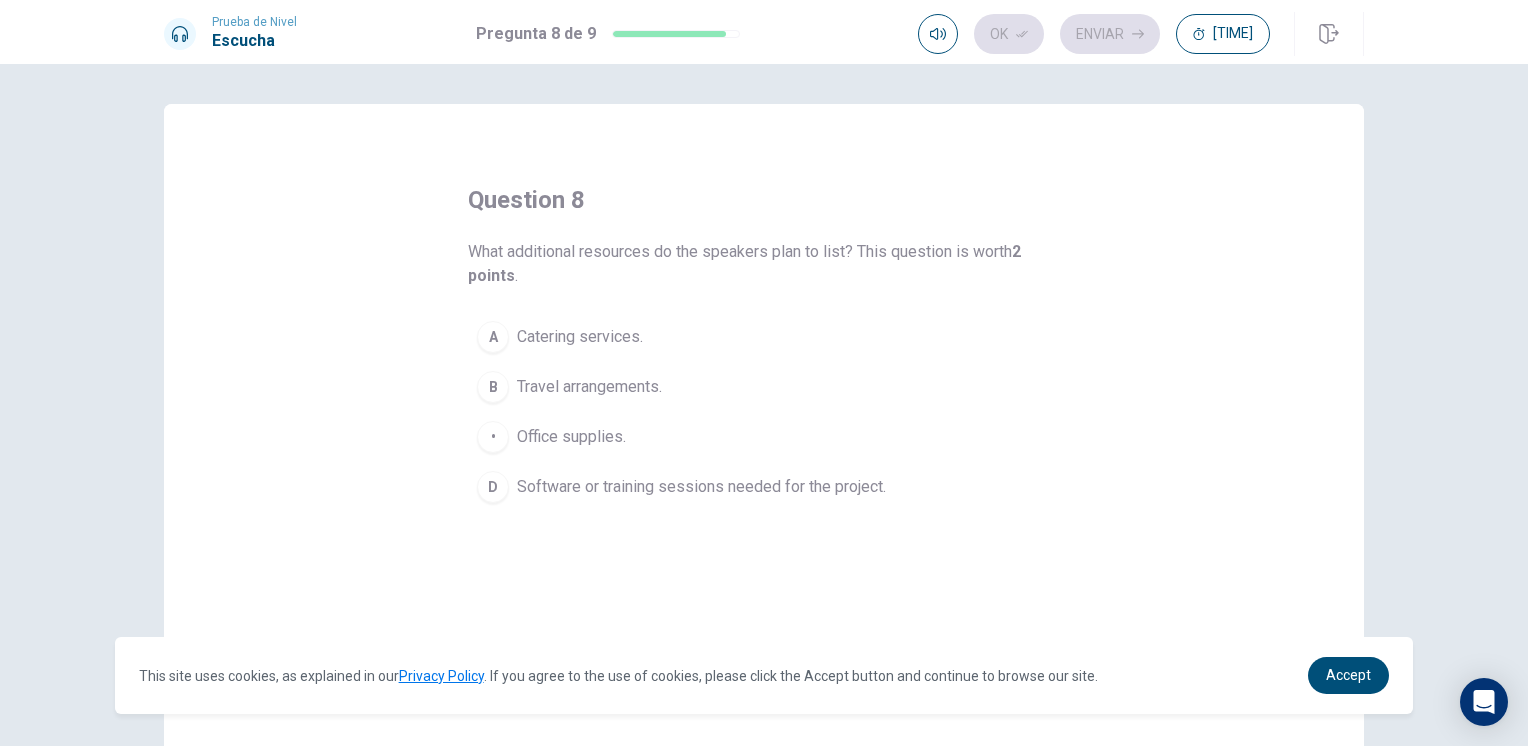 click on "Office supplies." at bounding box center (580, 337) 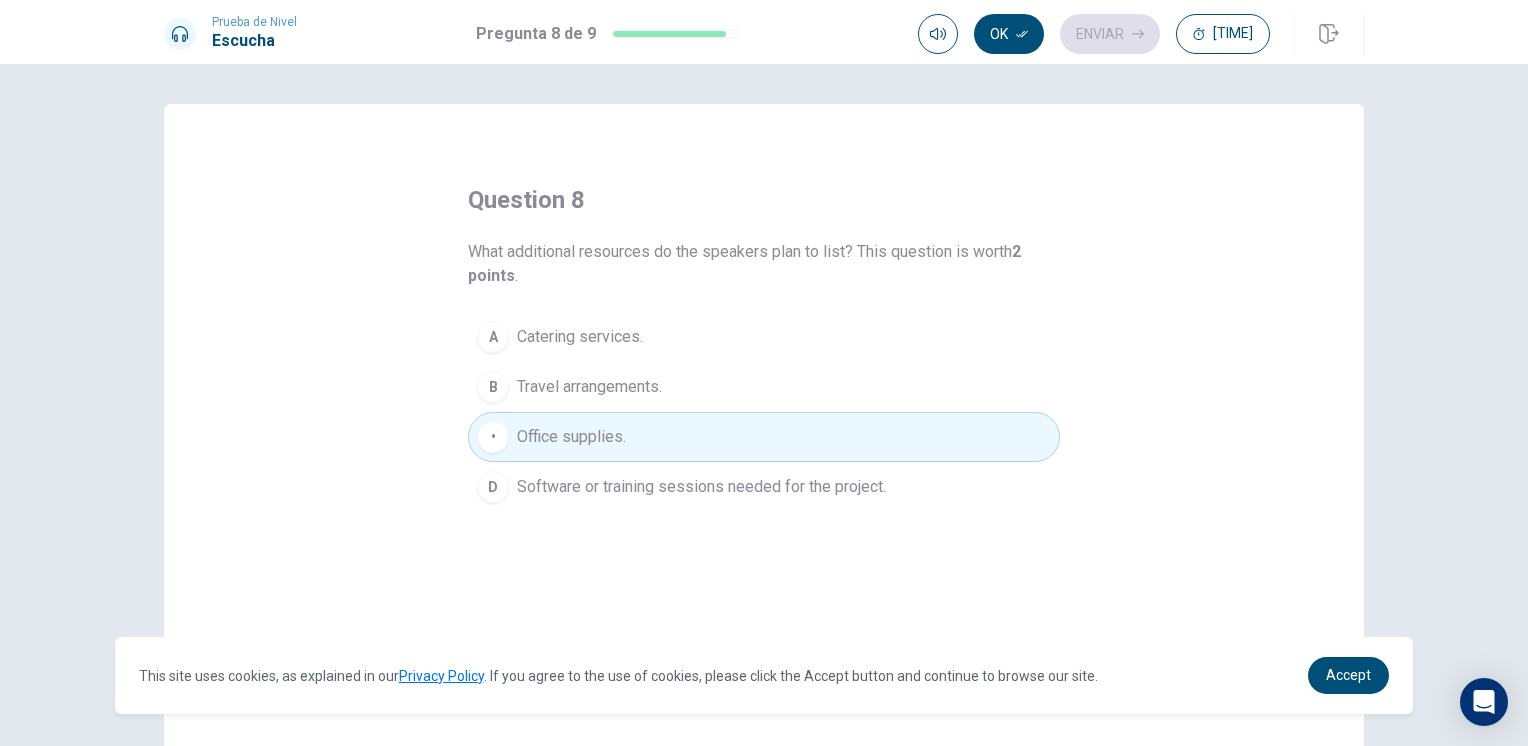 click on "Software or training sessions needed for the project." at bounding box center [580, 337] 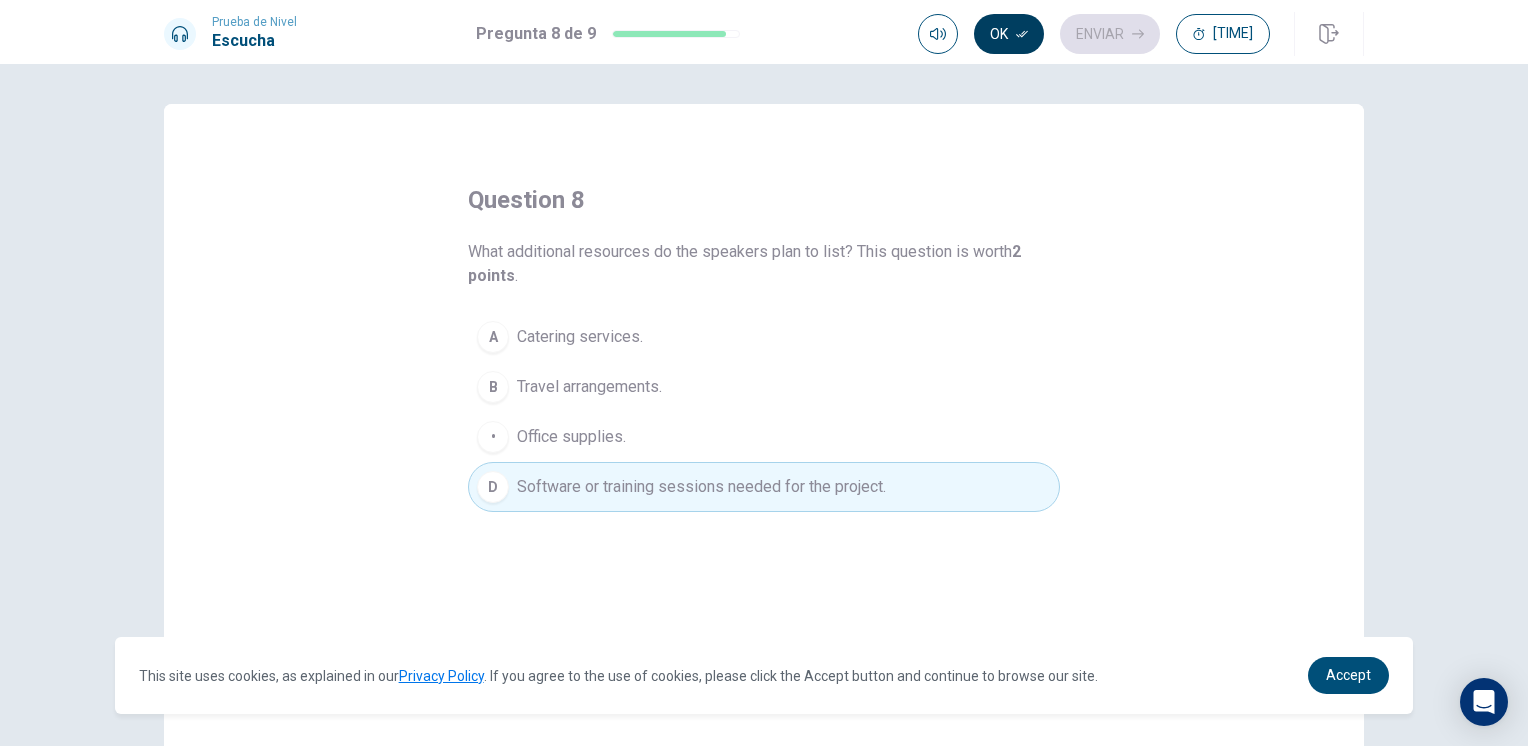 click on "Ok" at bounding box center [1009, 34] 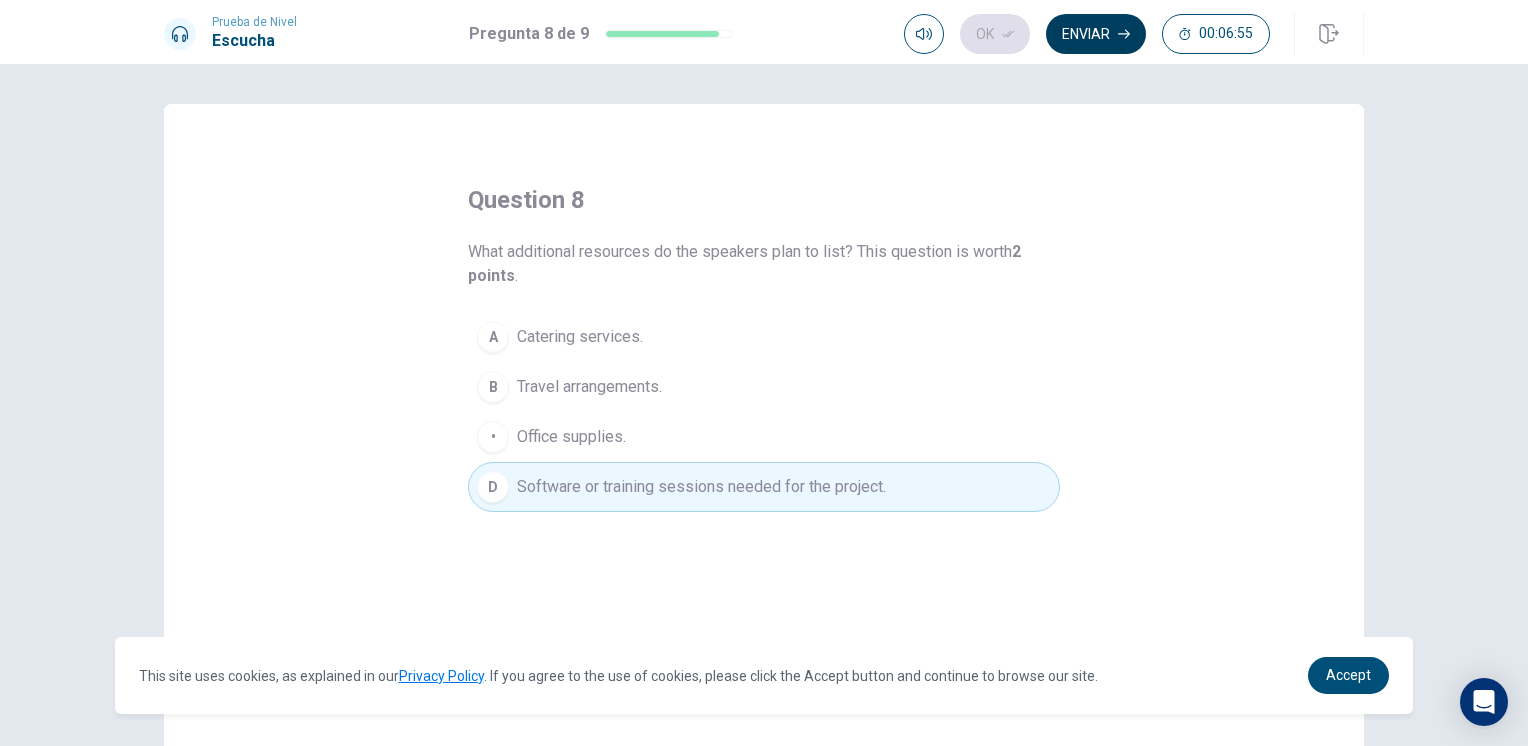 click on "Enviar" at bounding box center [1096, 34] 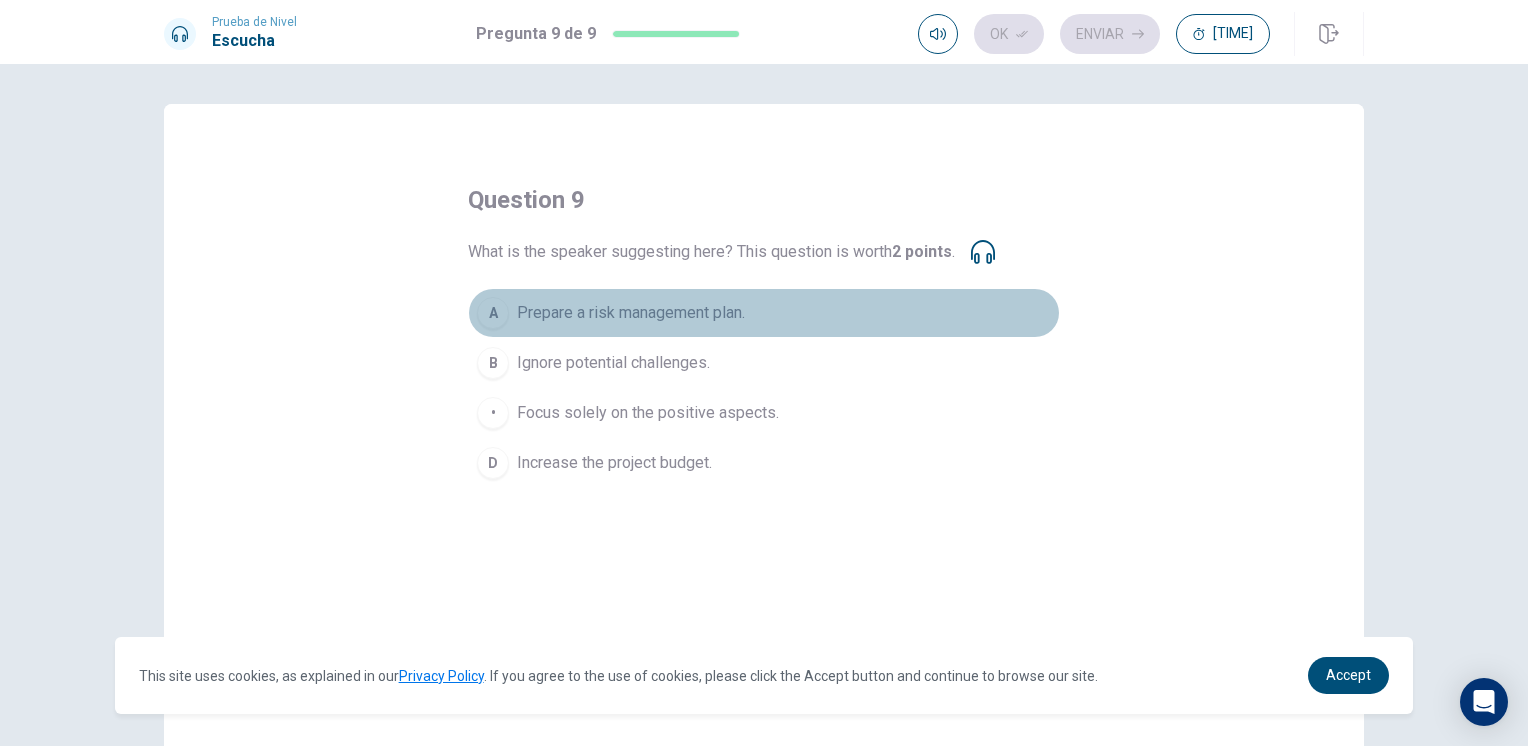 click on "Prepare a risk management plan." at bounding box center (631, 313) 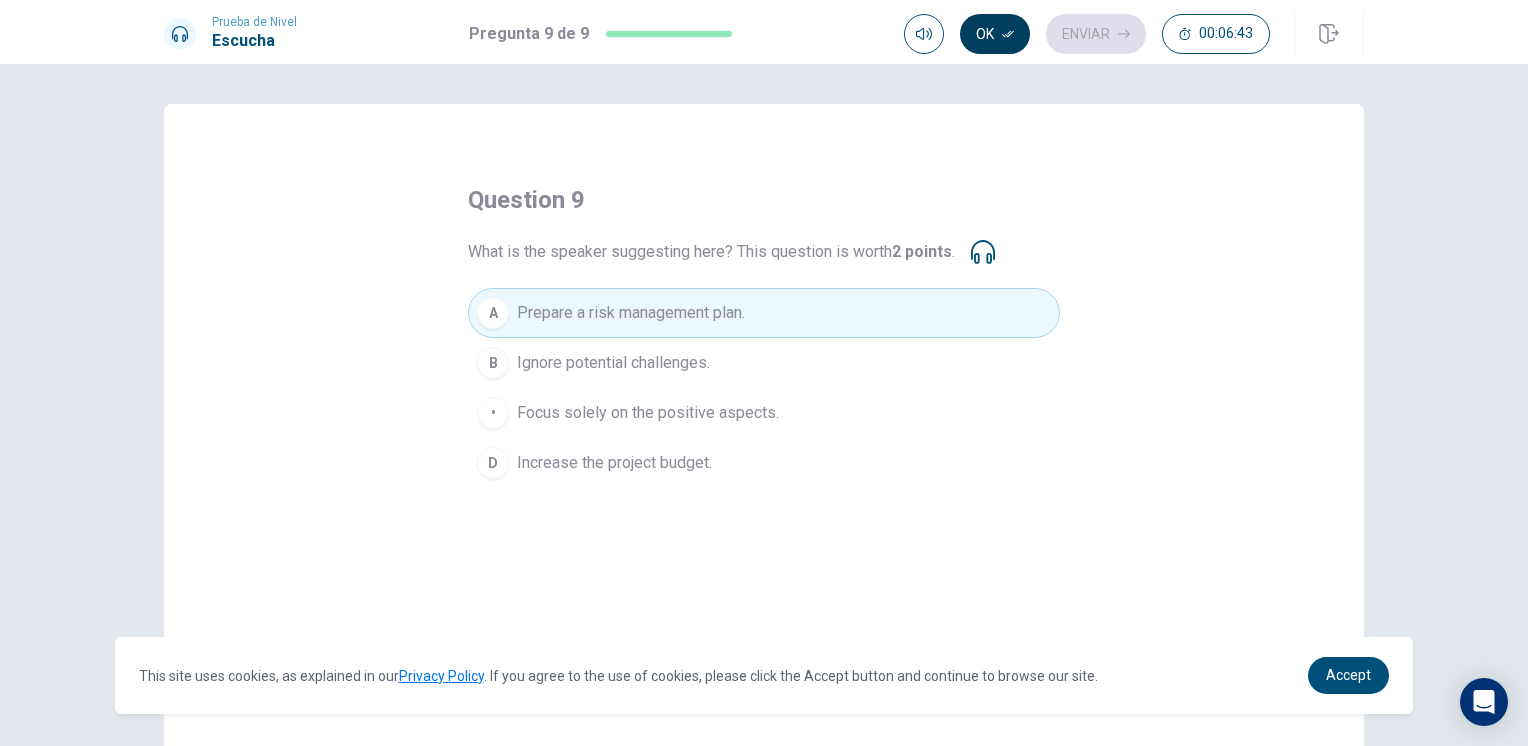 click on "Ok" at bounding box center (995, 34) 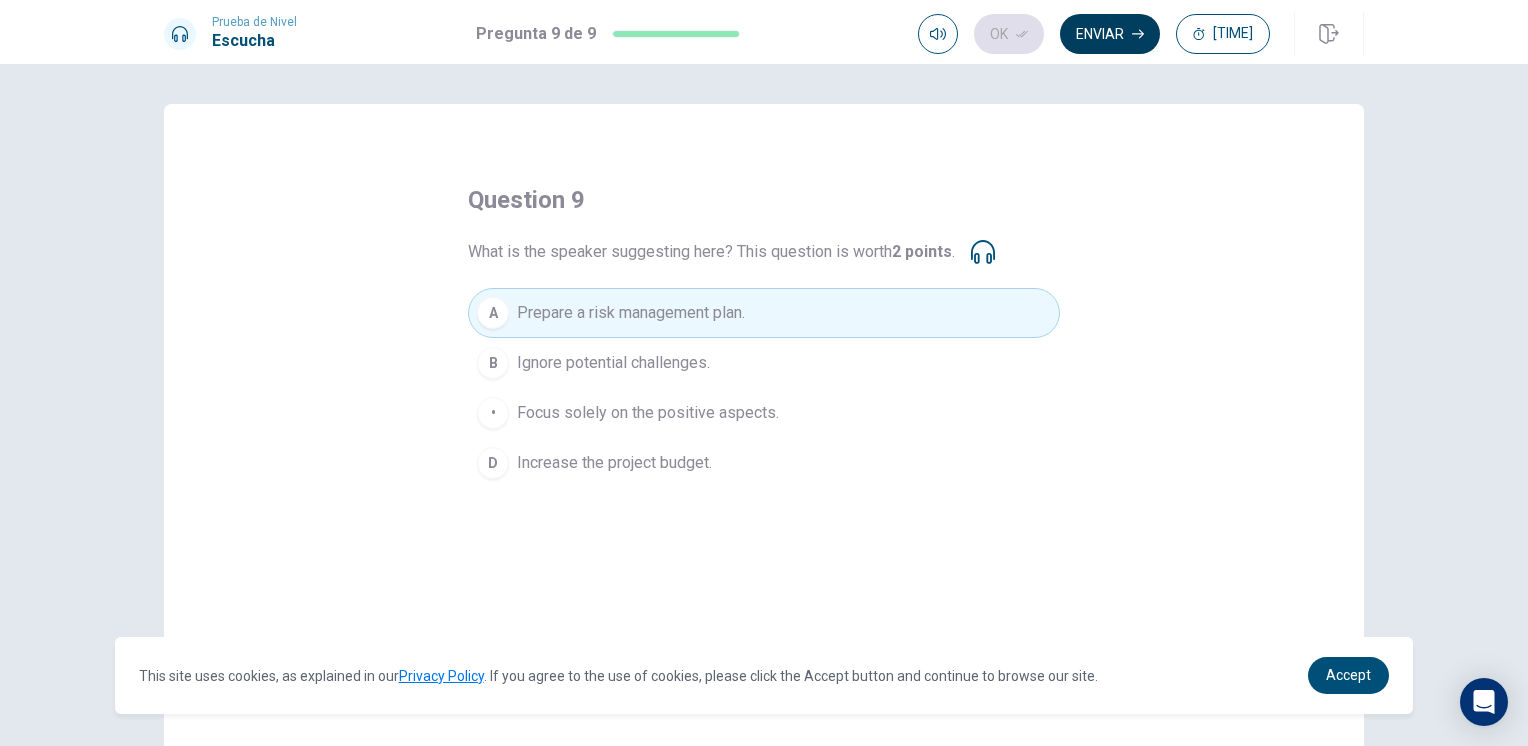click on "Enviar" at bounding box center (1110, 34) 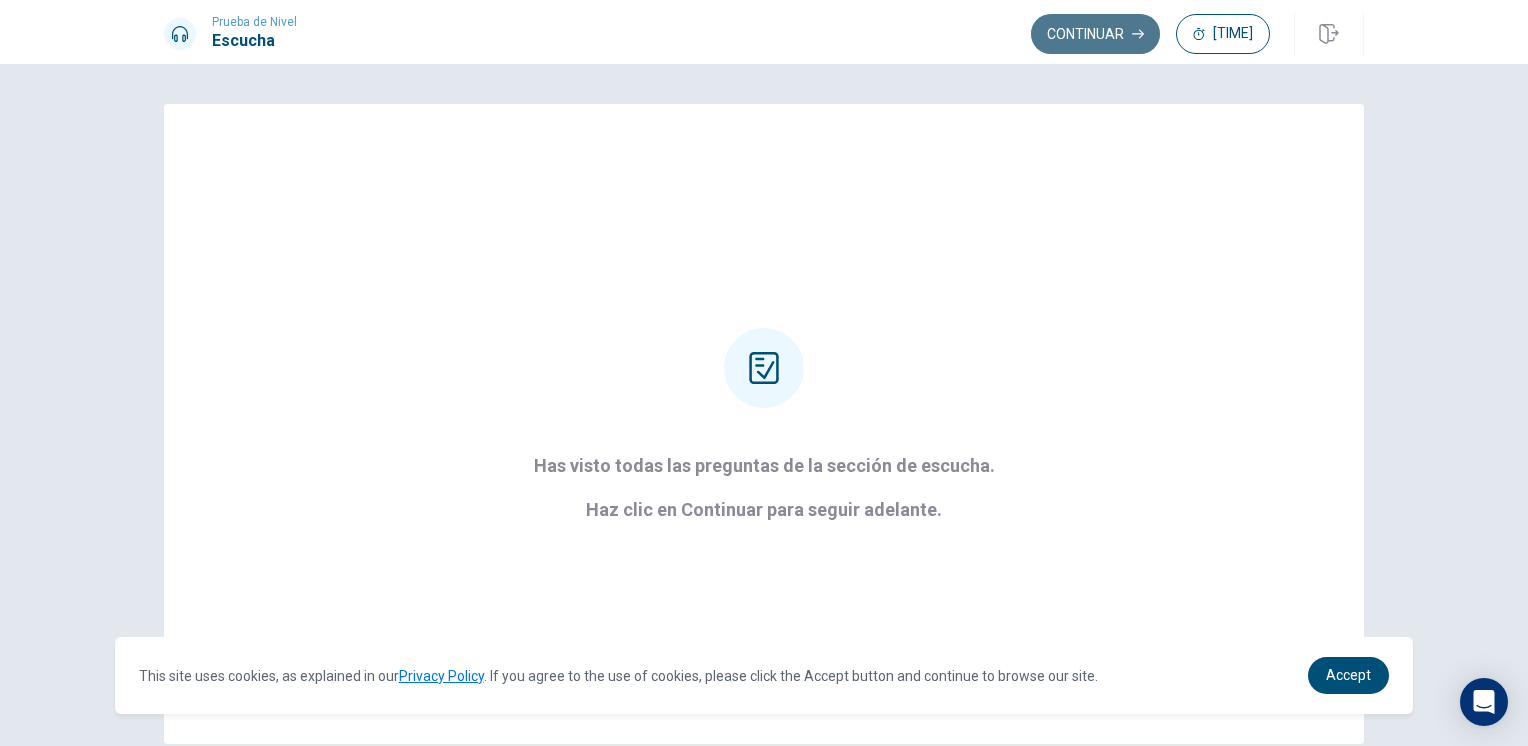 click on "Continuar" at bounding box center (1095, 34) 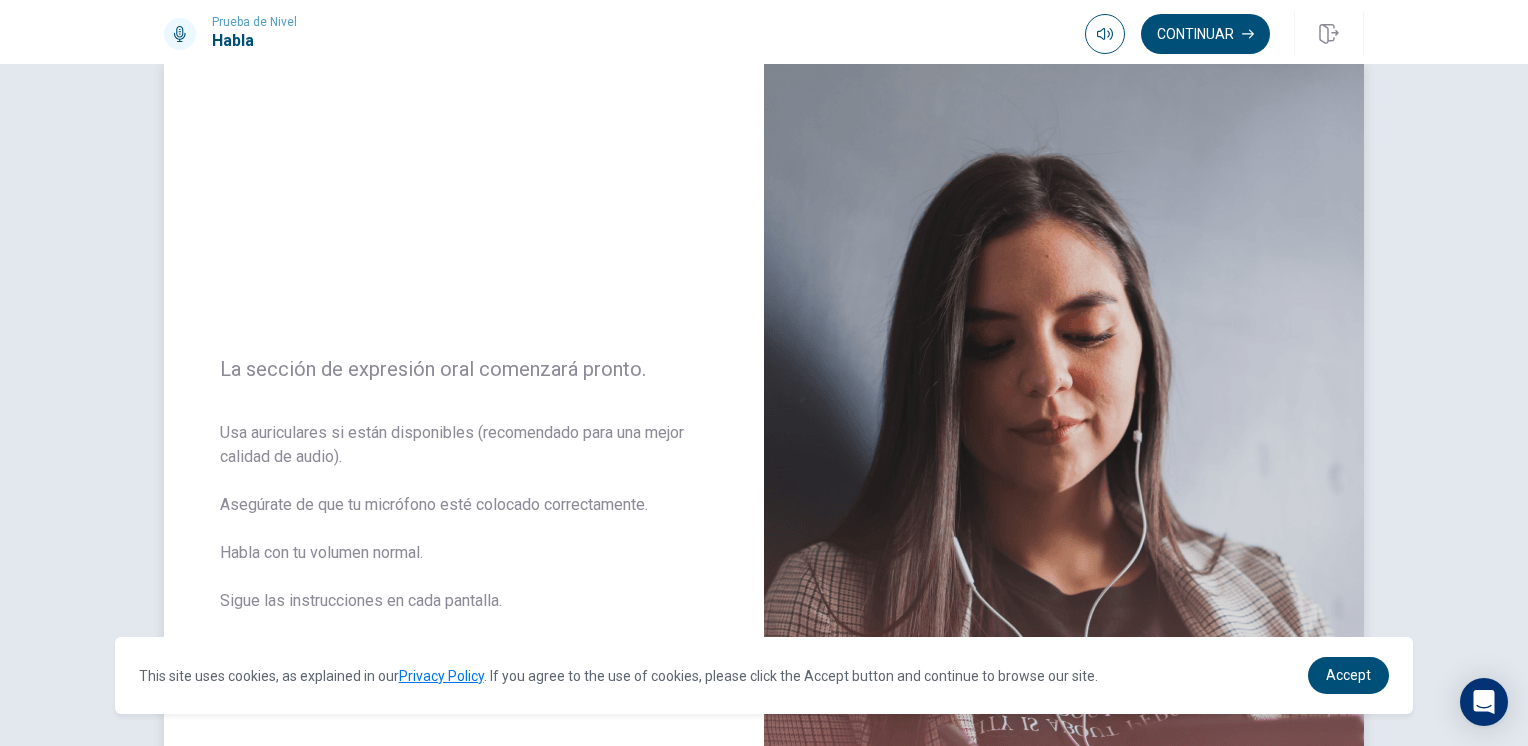 scroll, scrollTop: 33, scrollLeft: 0, axis: vertical 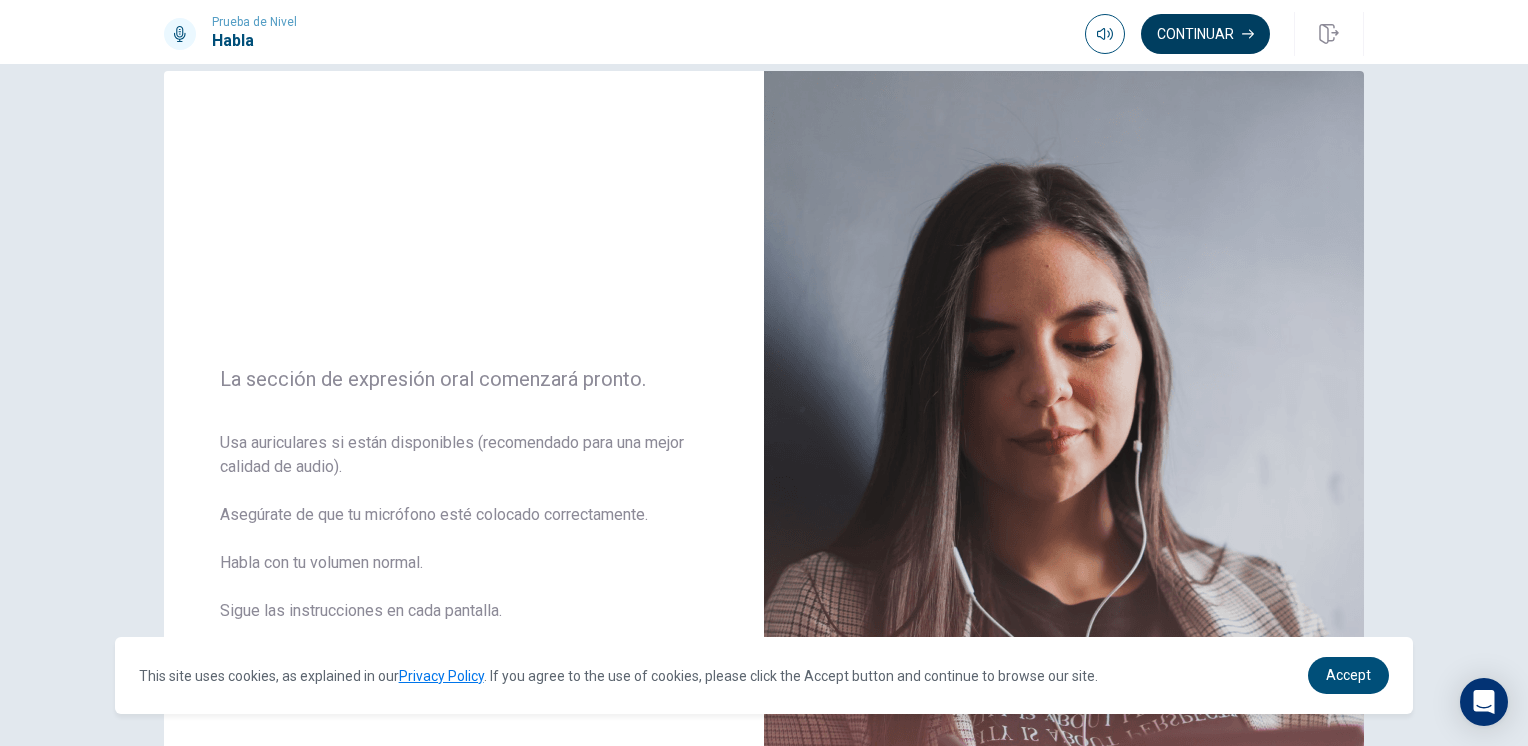 click on "Continuar" at bounding box center (1205, 34) 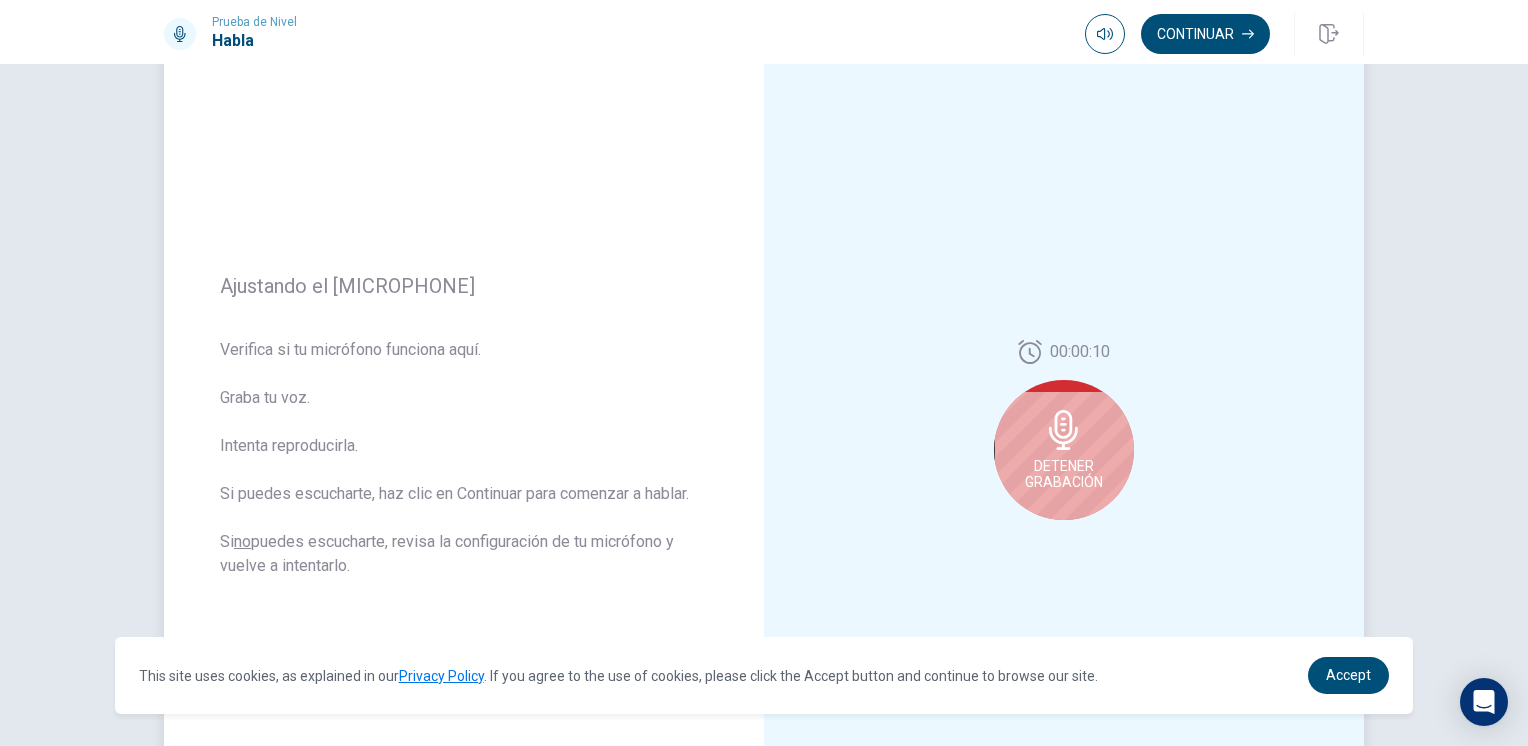 scroll, scrollTop: 133, scrollLeft: 0, axis: vertical 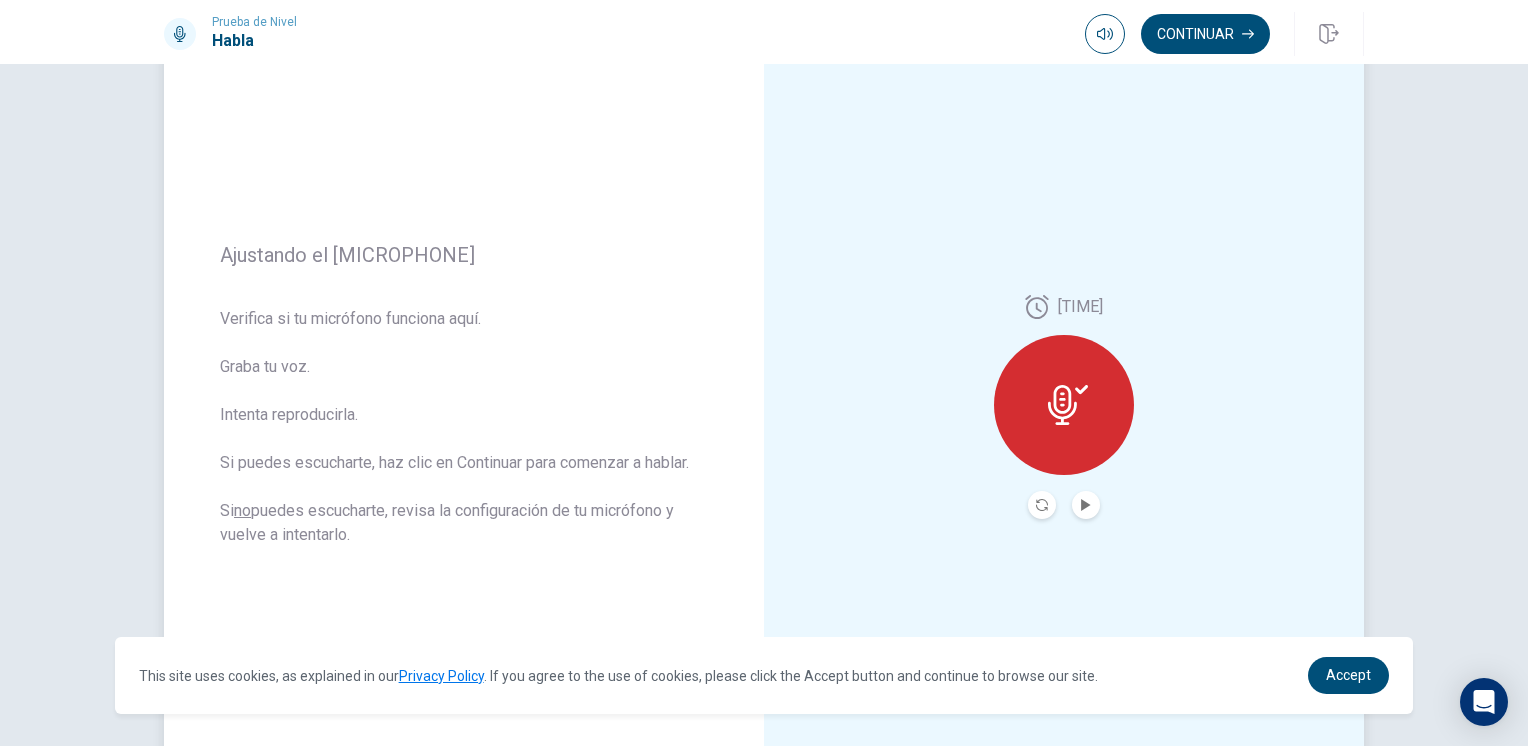 click at bounding box center [1086, 505] 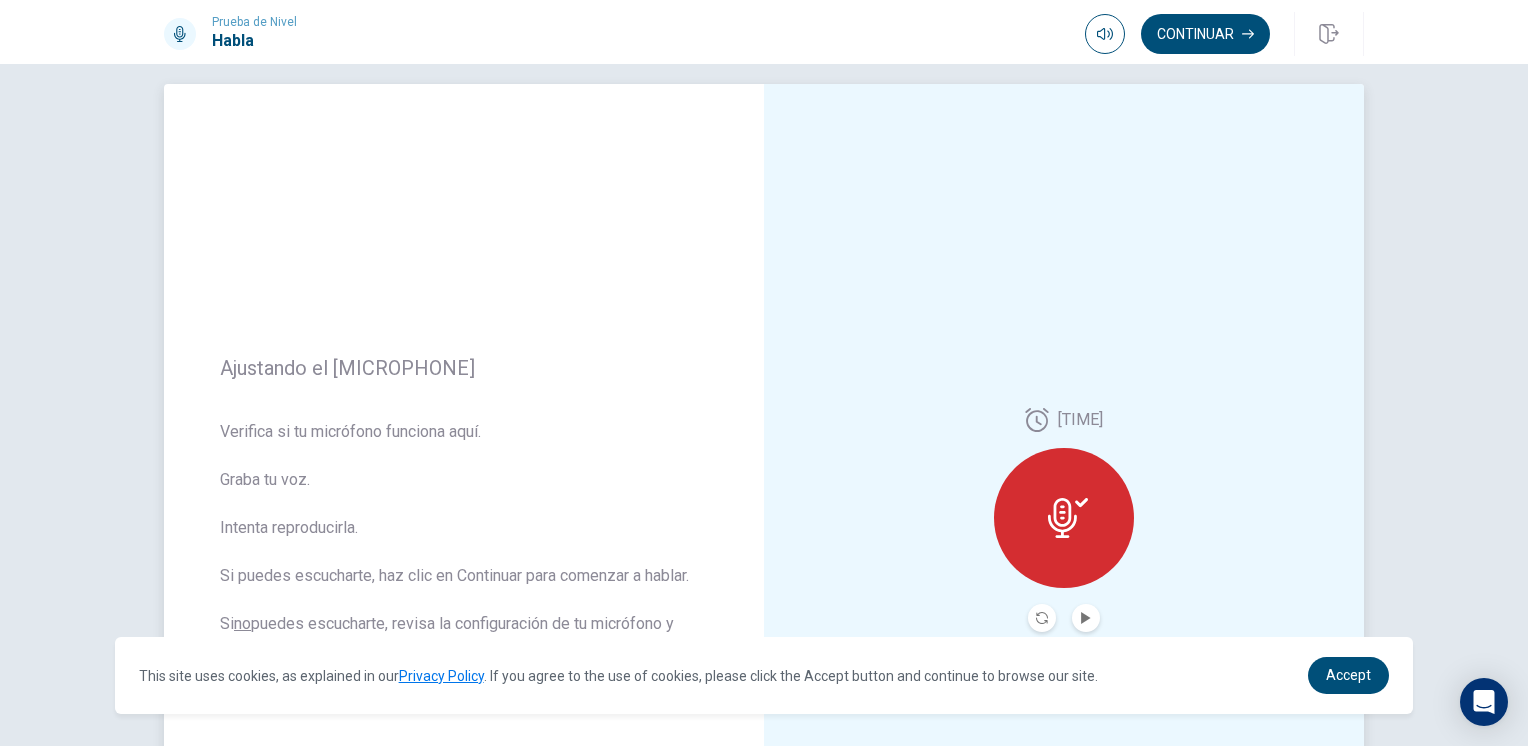 scroll, scrollTop: 0, scrollLeft: 0, axis: both 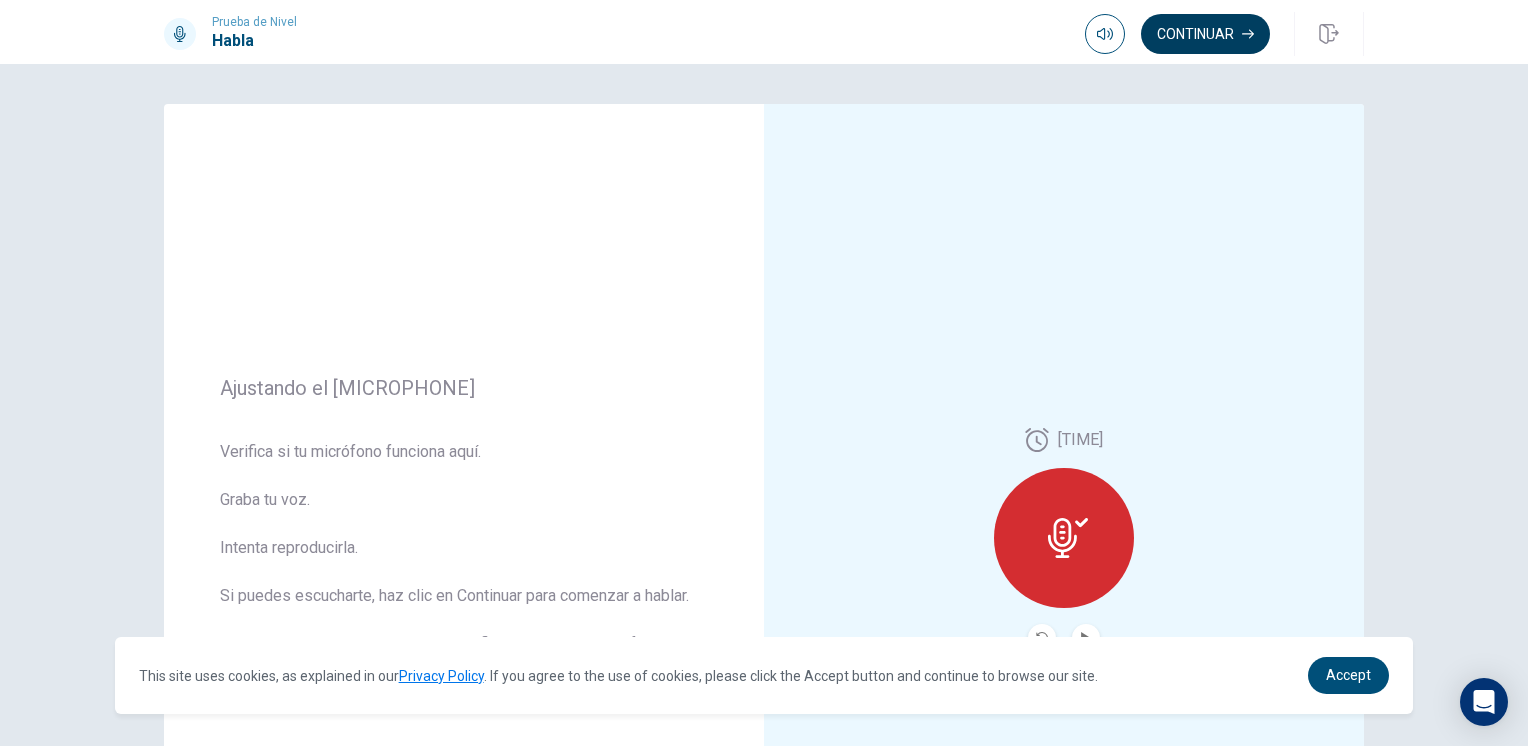 click on "Continuar" at bounding box center [1205, 34] 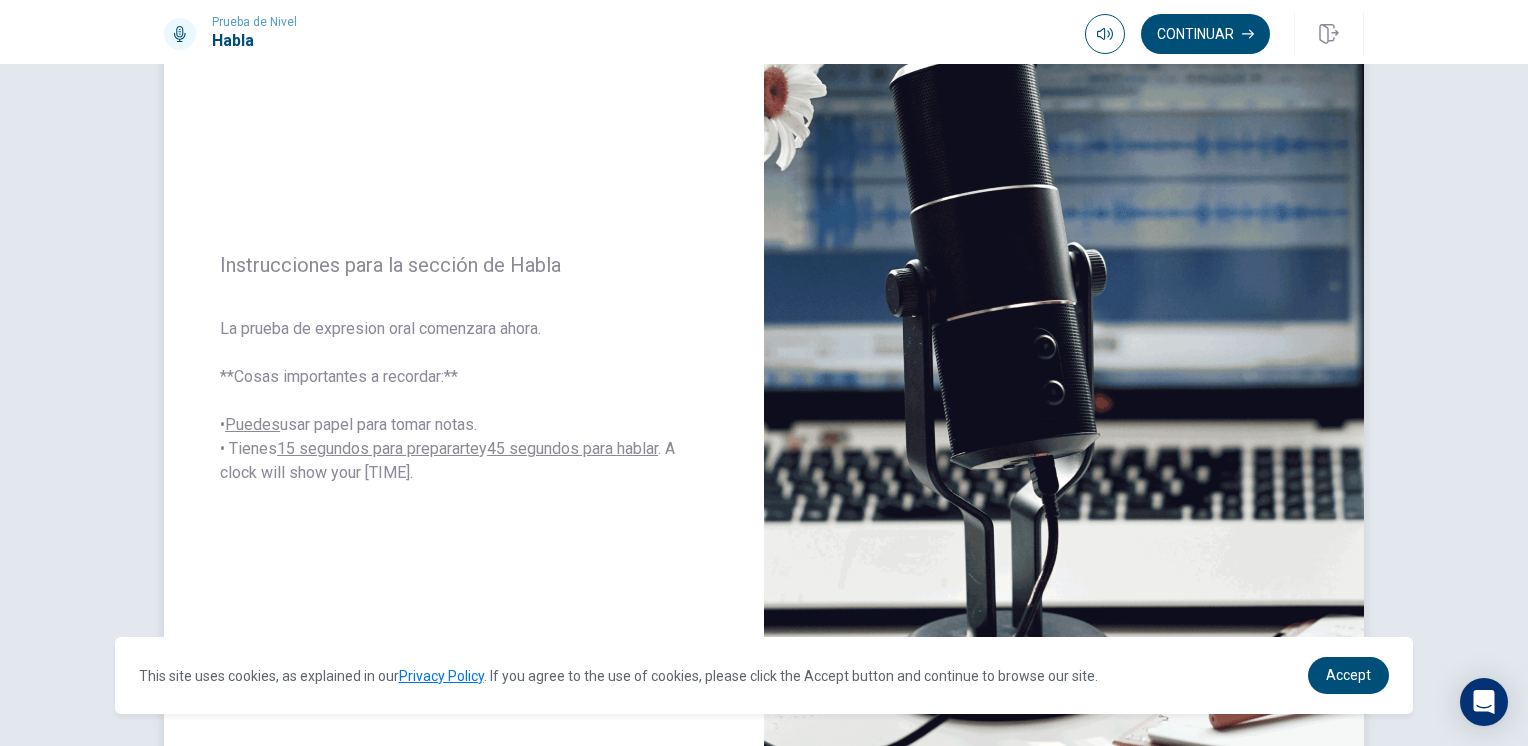 scroll, scrollTop: 0, scrollLeft: 0, axis: both 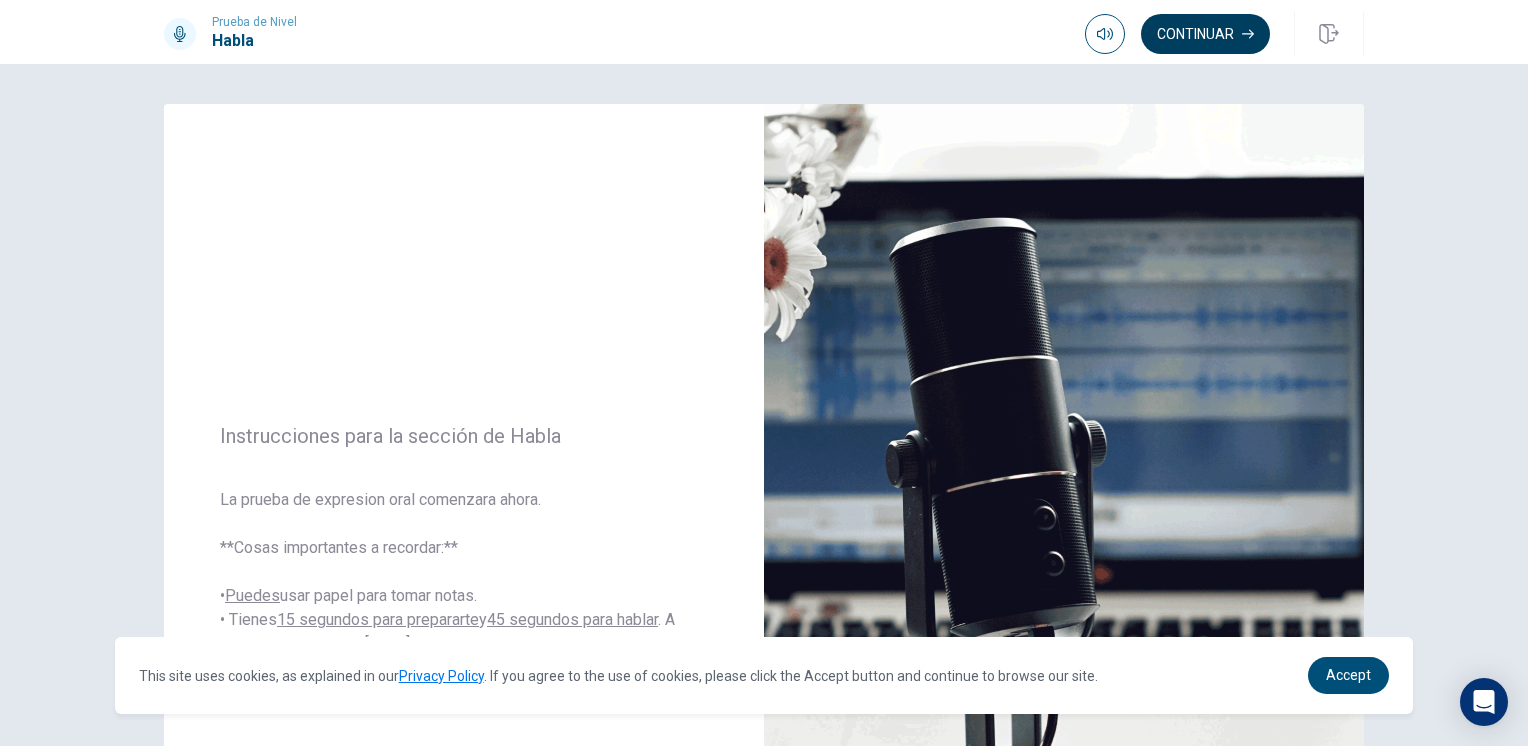 click on "Continuar" at bounding box center (1205, 34) 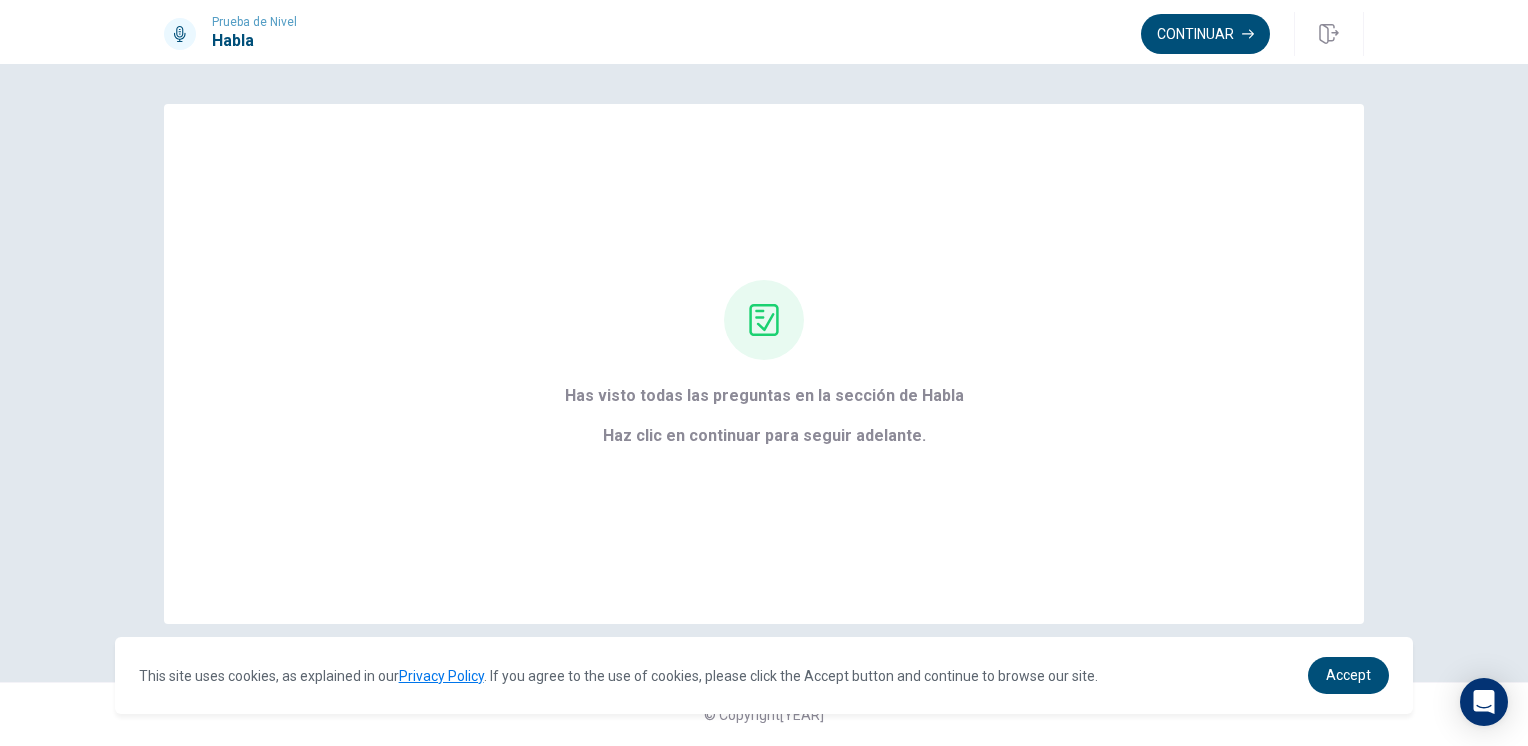 scroll, scrollTop: 0, scrollLeft: 0, axis: both 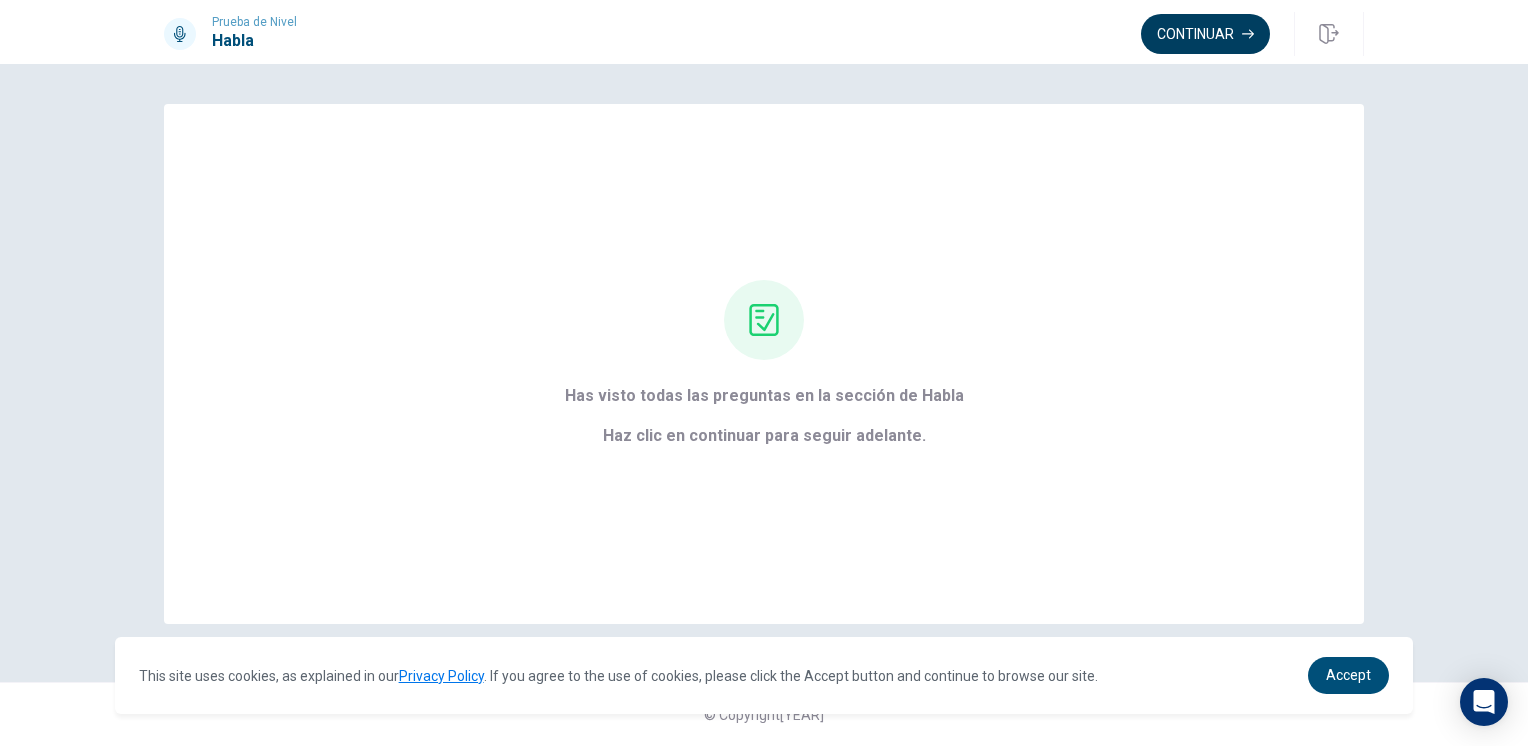 click on "Continuar" at bounding box center [1205, 34] 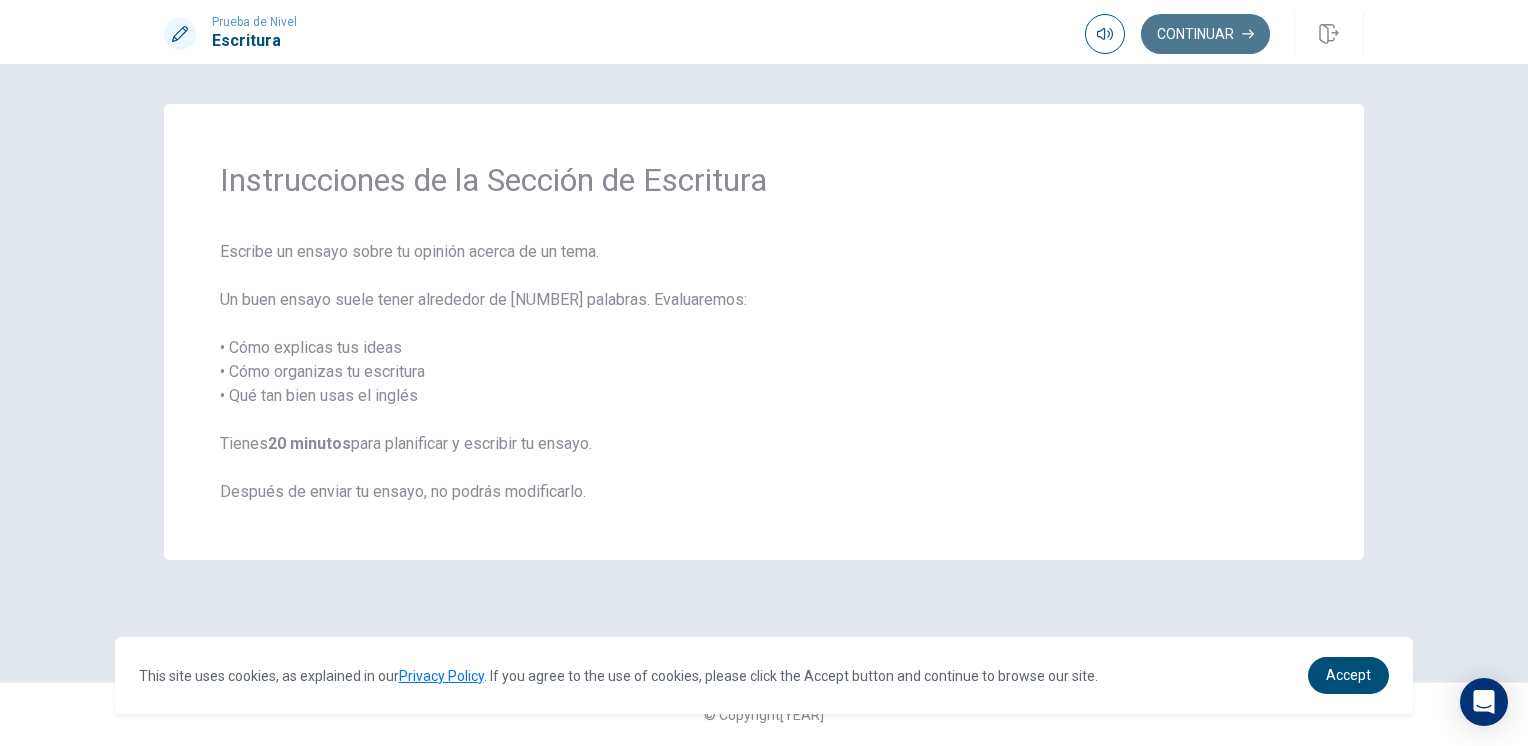 click on "Continuar" at bounding box center (1205, 34) 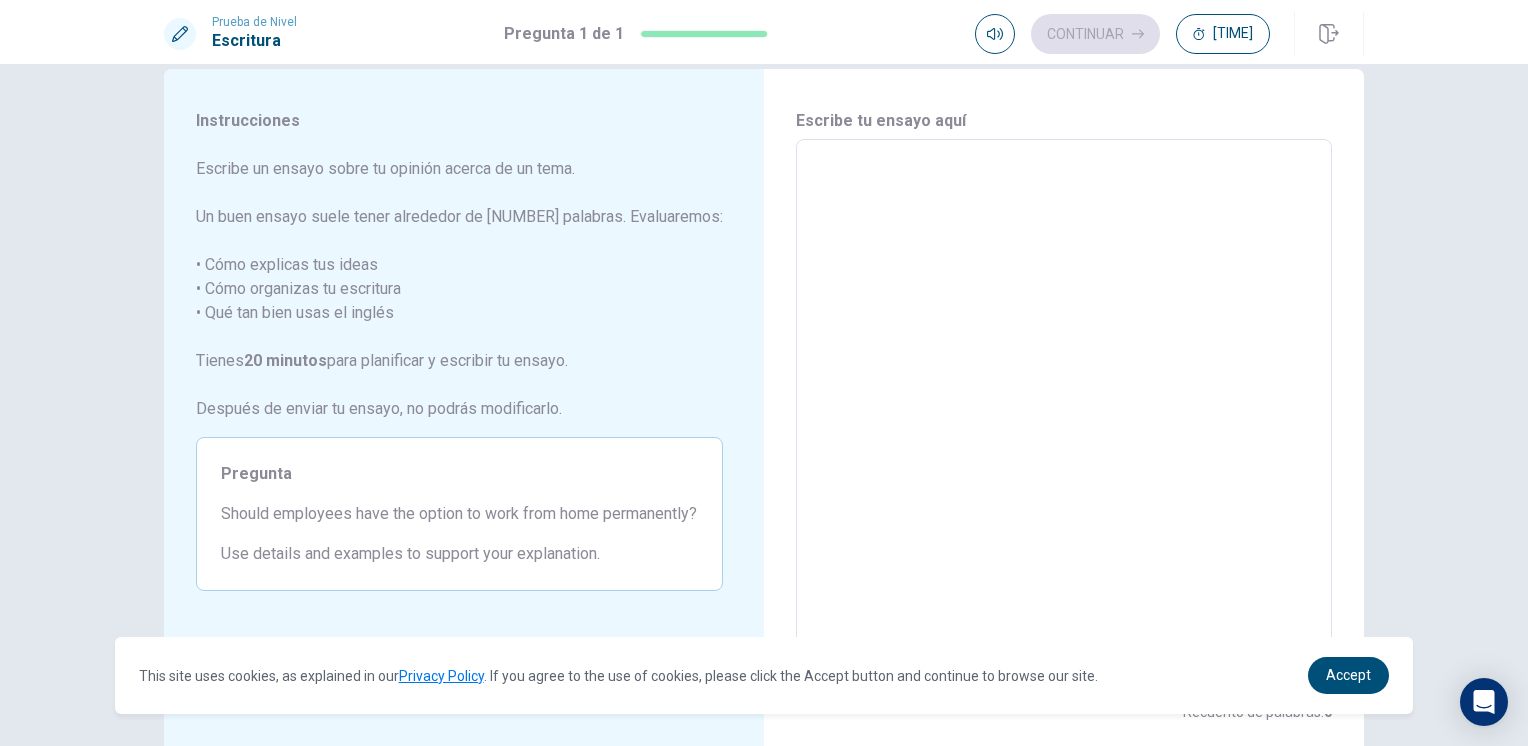 scroll, scrollTop: 0, scrollLeft: 0, axis: both 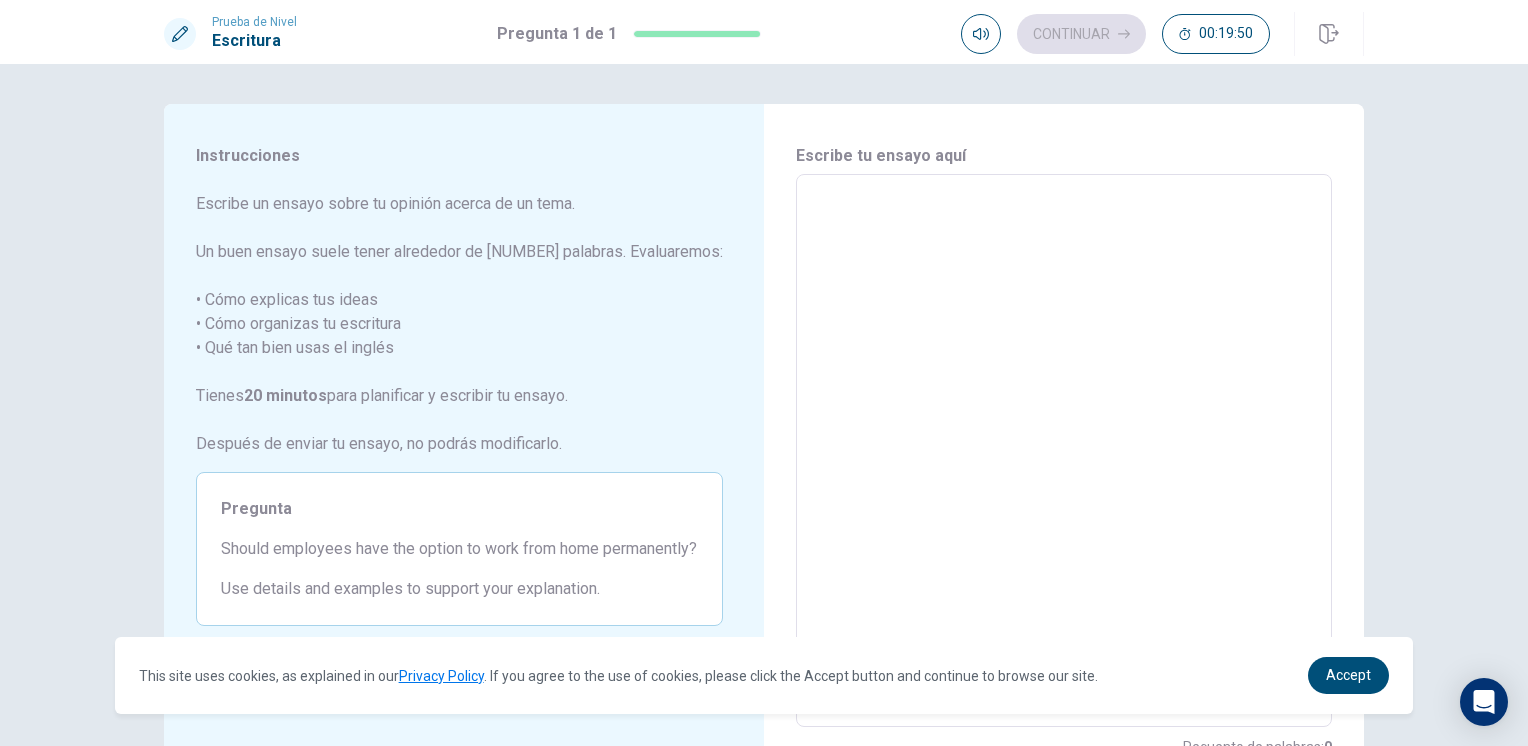 click at bounding box center [1064, 451] 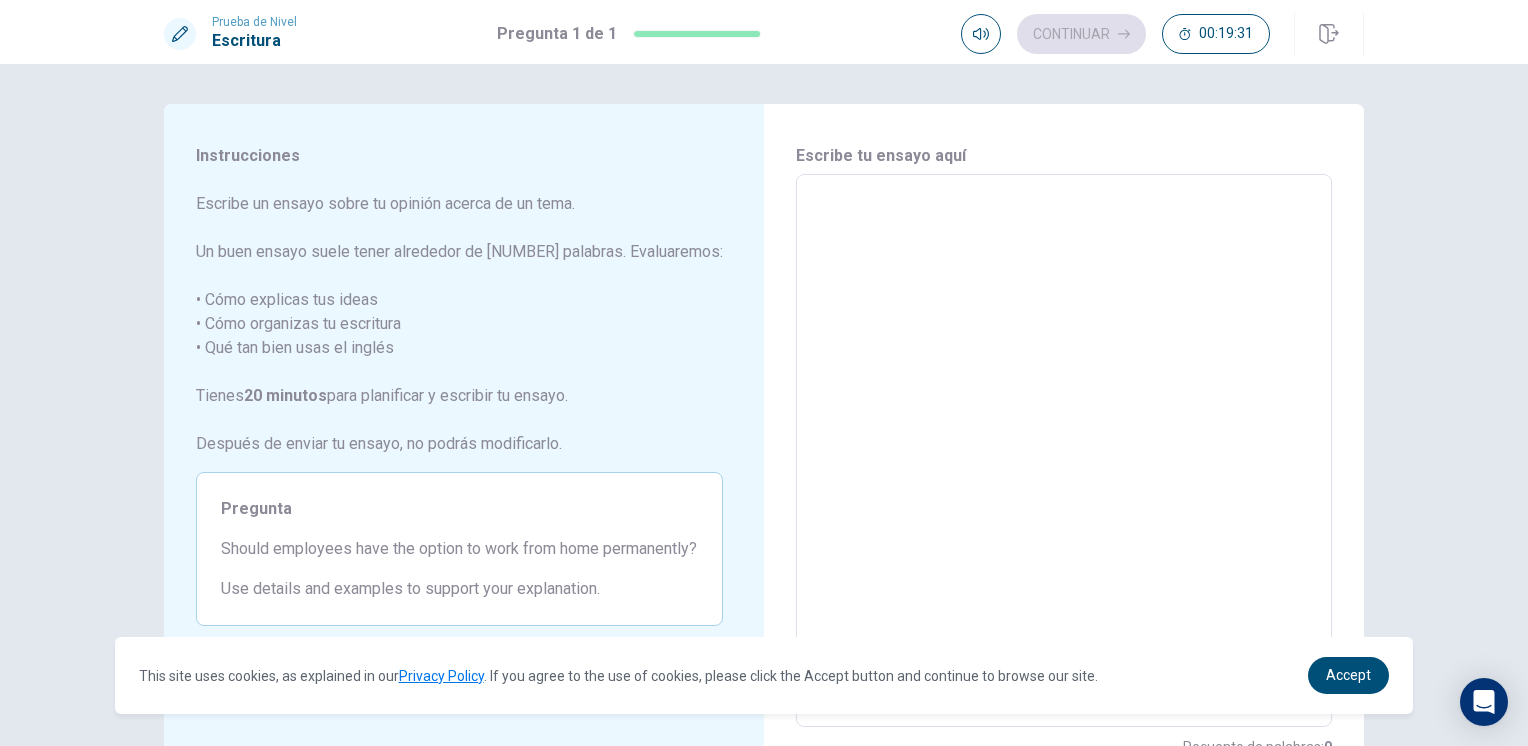 scroll, scrollTop: 0, scrollLeft: 0, axis: both 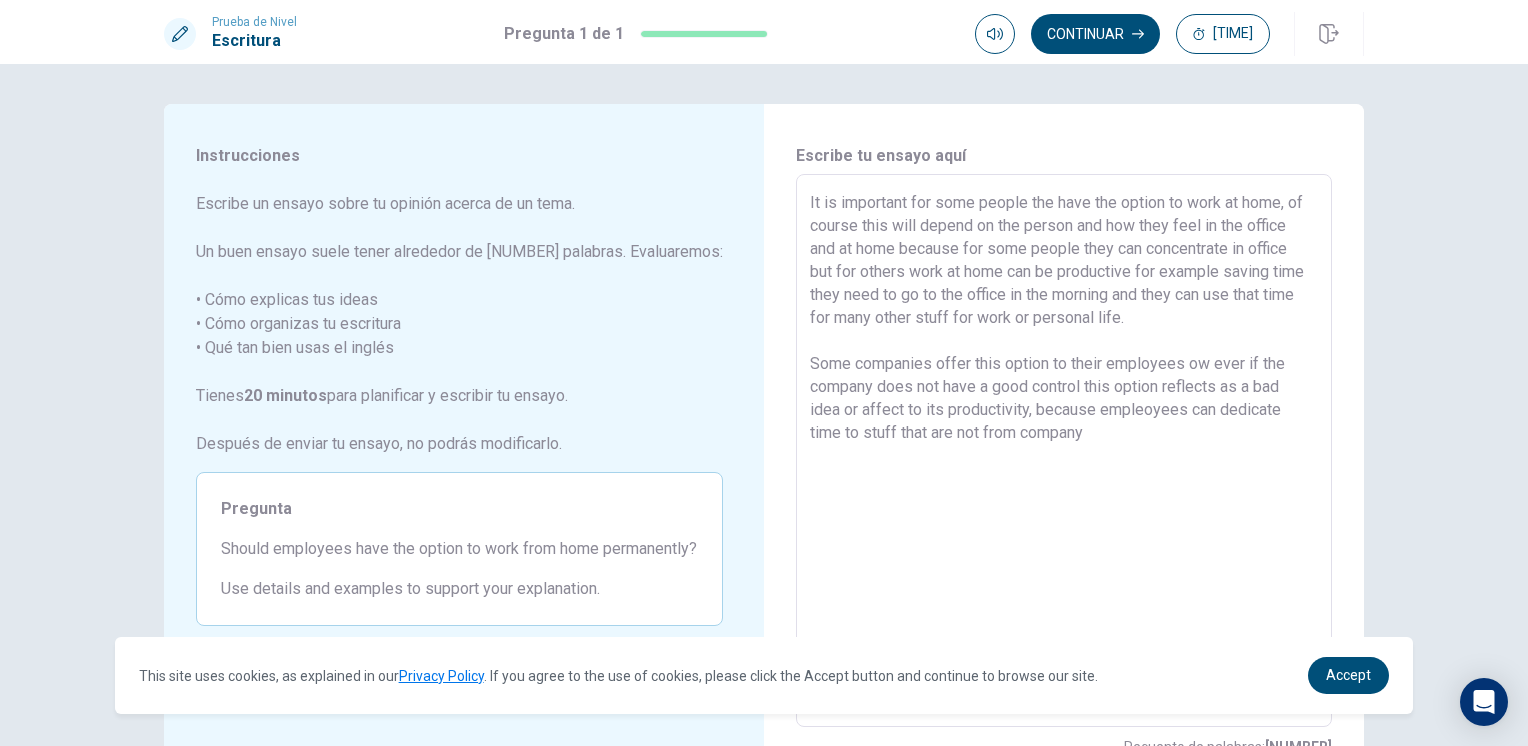 click on "It is important for some people the have the option to work at home, of course this will depend on the person and how they feel in the office and at home because for some people they can concentrate in office but for others work at home can be productive for example saving time they need to go to the office in the morning and they can use that time for many other stuff for work or personal life.
Some companies offer this option to their employees ow ever if the company does not have a good control this option reflects as a bad idea or affect to its productivity, because empleoyees can dedicate time to stuff that are not from company" at bounding box center (1064, 451) 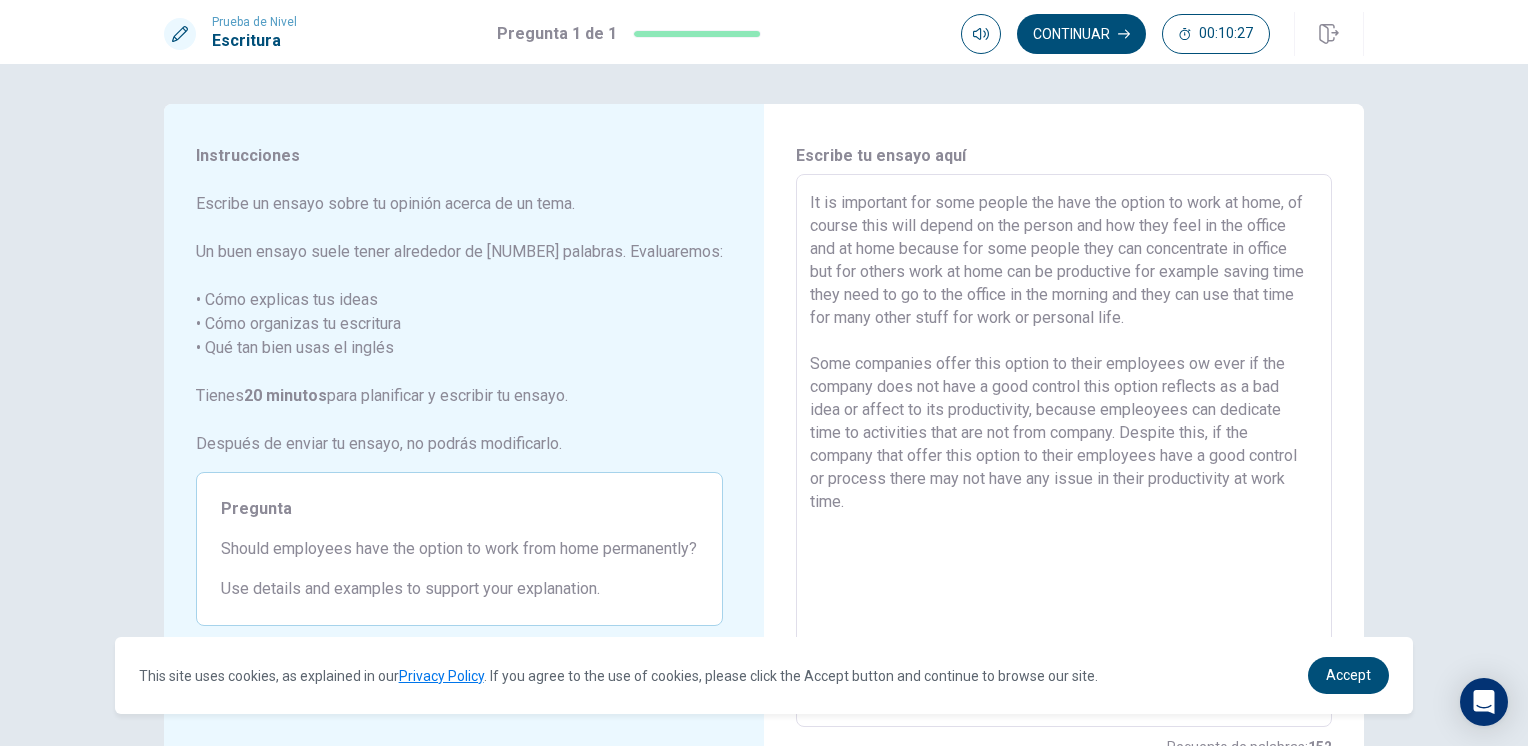 click on "It is important for some people the have the option to work at home, of course this will depend on the person and how they feel in the office and at home because for some people they can concentrate in office but for others work at home can be productive for example saving time they need to go to the office in the morning and they can use that time for many other stuff for work or personal life.
Some companies offer this option to their employees ow ever if the company does not have a good control this option reflects as a bad idea or affect to its productivity, because empleoyees can dedicate time to activities that are not from company. Despite this, if the company that offer this option to their employees have a good control or process there may not have any issue in their productivity at work time." at bounding box center [1064, 451] 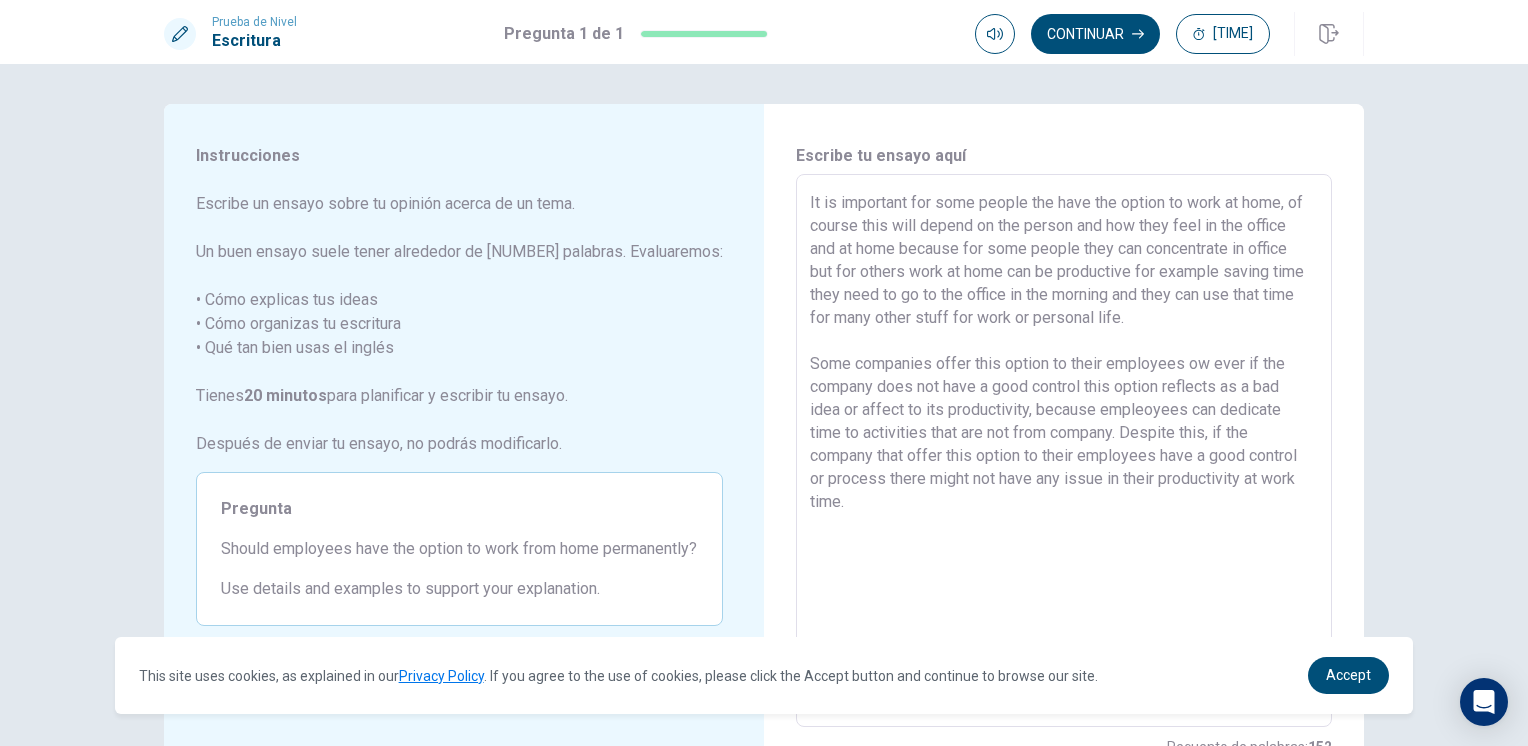 click on "It is important for some people the have the option to work at home, of course this will depend on the person and how they feel in the office and at home because for some people they can concentrate in office but for others work at home can be productive for example saving time they need to go to the office in the morning and they can use that time for many other stuff for work or personal life.
Some companies offer this option to their employees ow ever if the company does not have a good control this option reflects as a bad idea or affect to its productivity, because empleoyees can dedicate time to activities that are not from company. Despite this, if the company that offer this option to their employees have a good control or process there might not have any issue in their productivity at work time." at bounding box center (1064, 451) 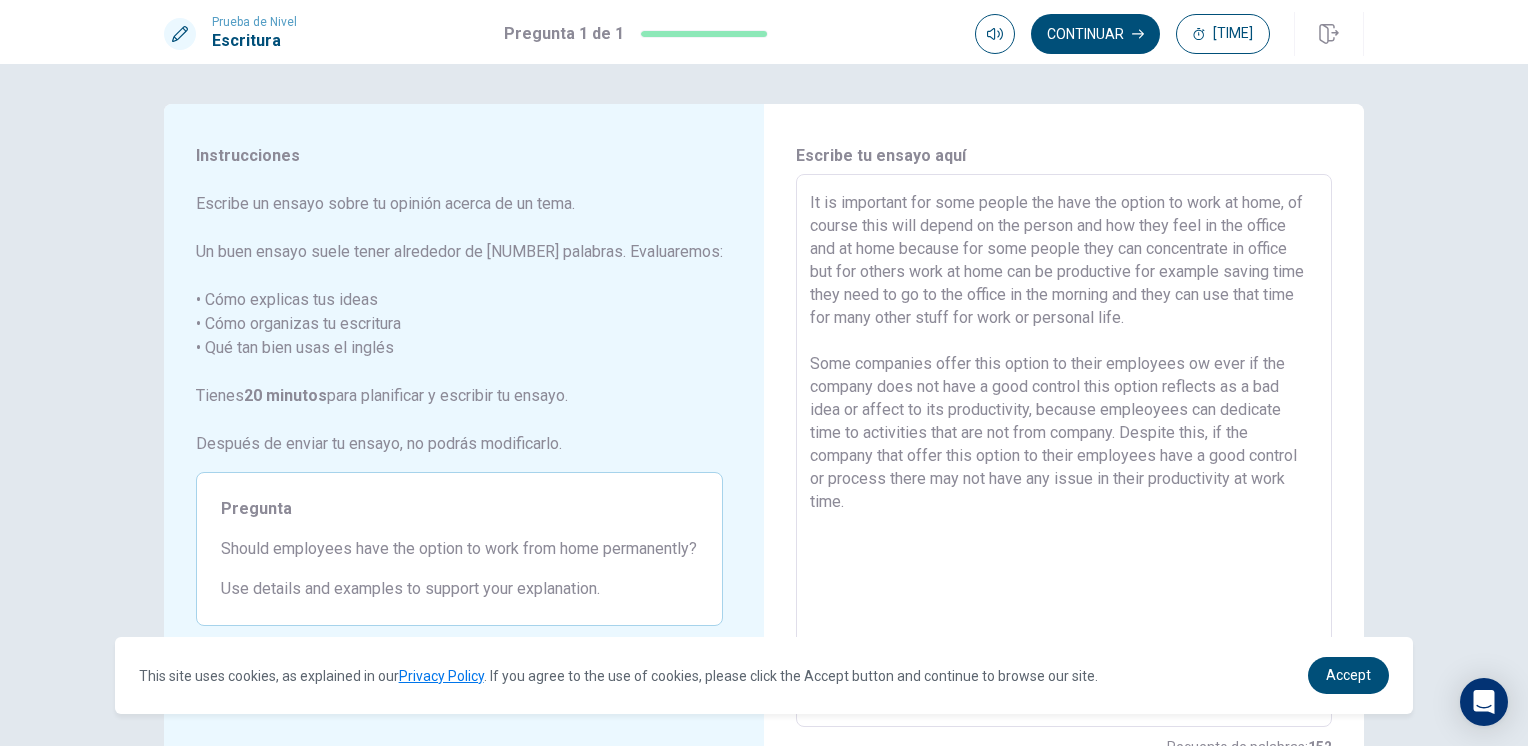 click on "It is important for some people the have the option to work at home, of course this will depend on the person and how they feel in the office and at home because for some people they can concentrate in office but for others work at home can be productive for example saving time they need to go to the office in the morning and they can use that time for many other stuff for work or personal life.
Some companies offer this option to their employees ow ever if the company does not have a good control this option reflects as a bad idea or affect to its productivity, because empleoyees can dedicate time to activities that are not from company. Despite this, if the company that offer this option to their employees have a good control or process there may not have any issue in their productivity at work time." at bounding box center [1064, 451] 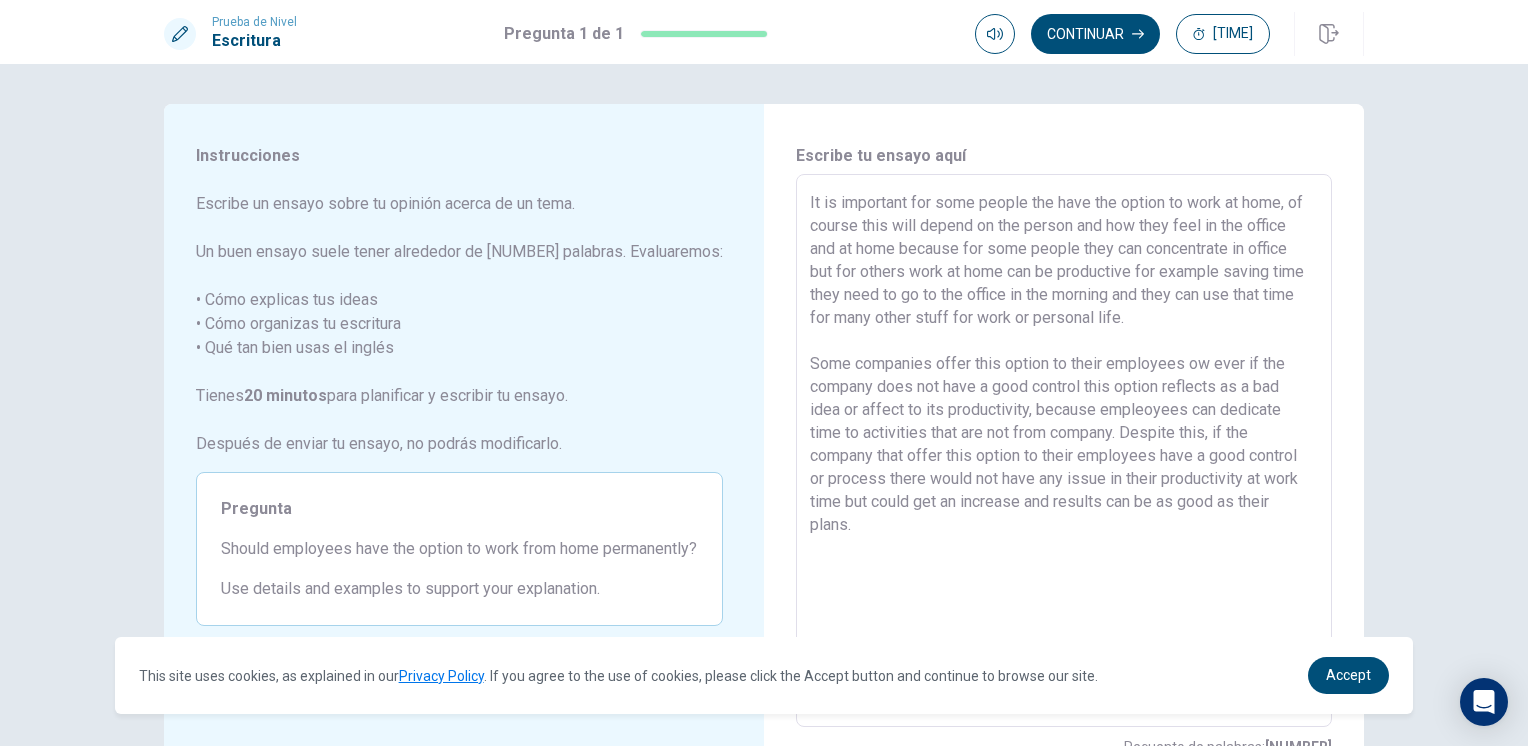click on "It is important for some people the have the option to work at home, of course this will depend on the person and how they feel in the office and at home because for some people they can concentrate in office but for others work at home can be productive for example saving time they need to go to the office in the morning and they can use that time for many other stuff for work or personal life.
Some companies offer this option to their employees ow ever if the company does not have a good control this option reflects as a bad idea or affect to its productivity, because empleoyees can dedicate time to activities that are not from company. Despite this, if the company that offer this option to their employees have a good control or process there would not have any issue in their productivity at work time but could get an increase and results can be as good as their plans." at bounding box center (1064, 451) 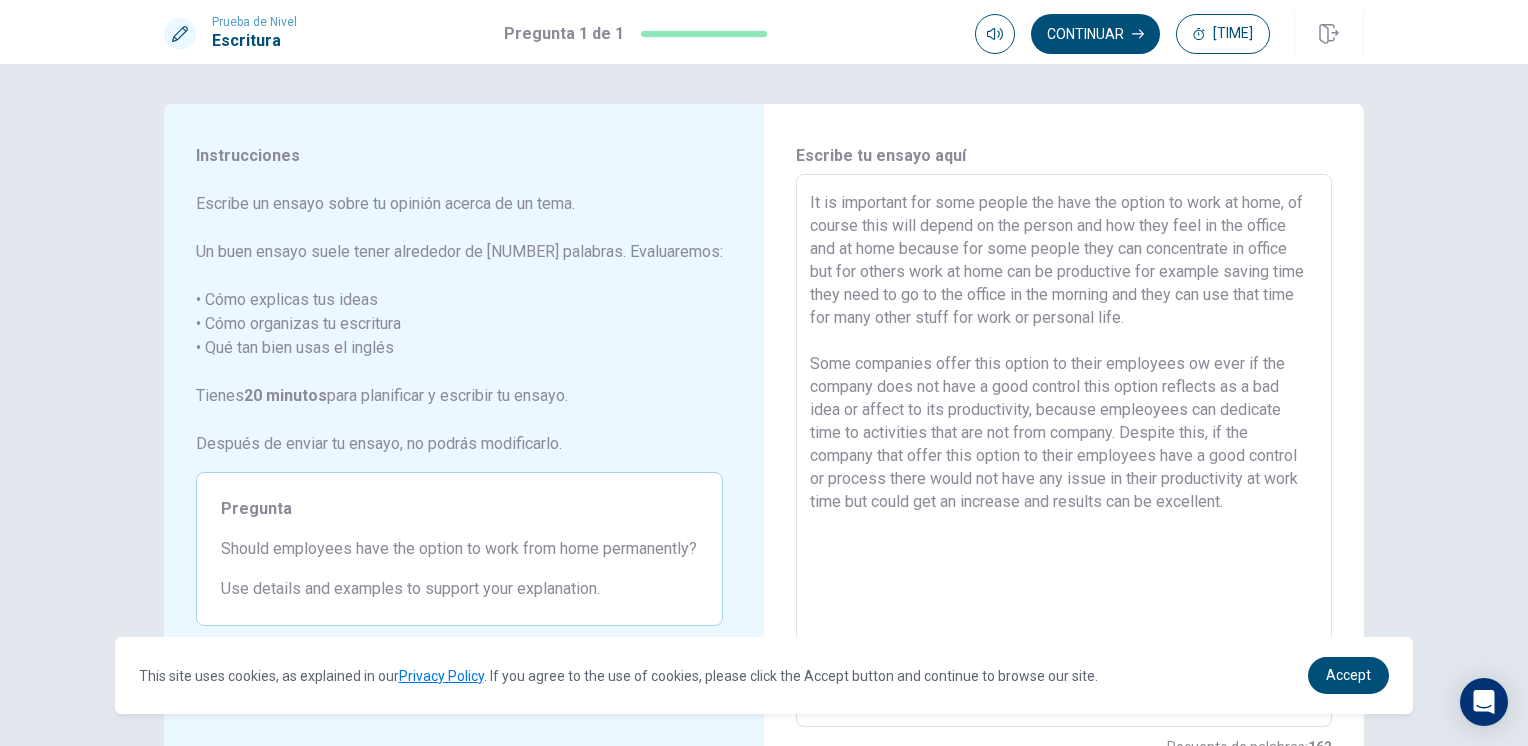 click on "It is important for some people the have the option to work at home, of course this will depend on the person and how they feel in the office and at home because for some people they can concentrate in office but for others work at home can be productive for example saving time they need to go to the office in the morning and they can use that time for many other stuff for work or personal life.
Some companies offer this option to their employees ow ever if the company does not have a good control this option reflects as a bad idea or affect to its productivity, because empleoyees can dedicate time to activities that are not from company. Despite this, if the company that offer this option to their employees have a good control or process there would not have any issue in their productivity at work time but could get an increase and results can be excellent." at bounding box center [1064, 451] 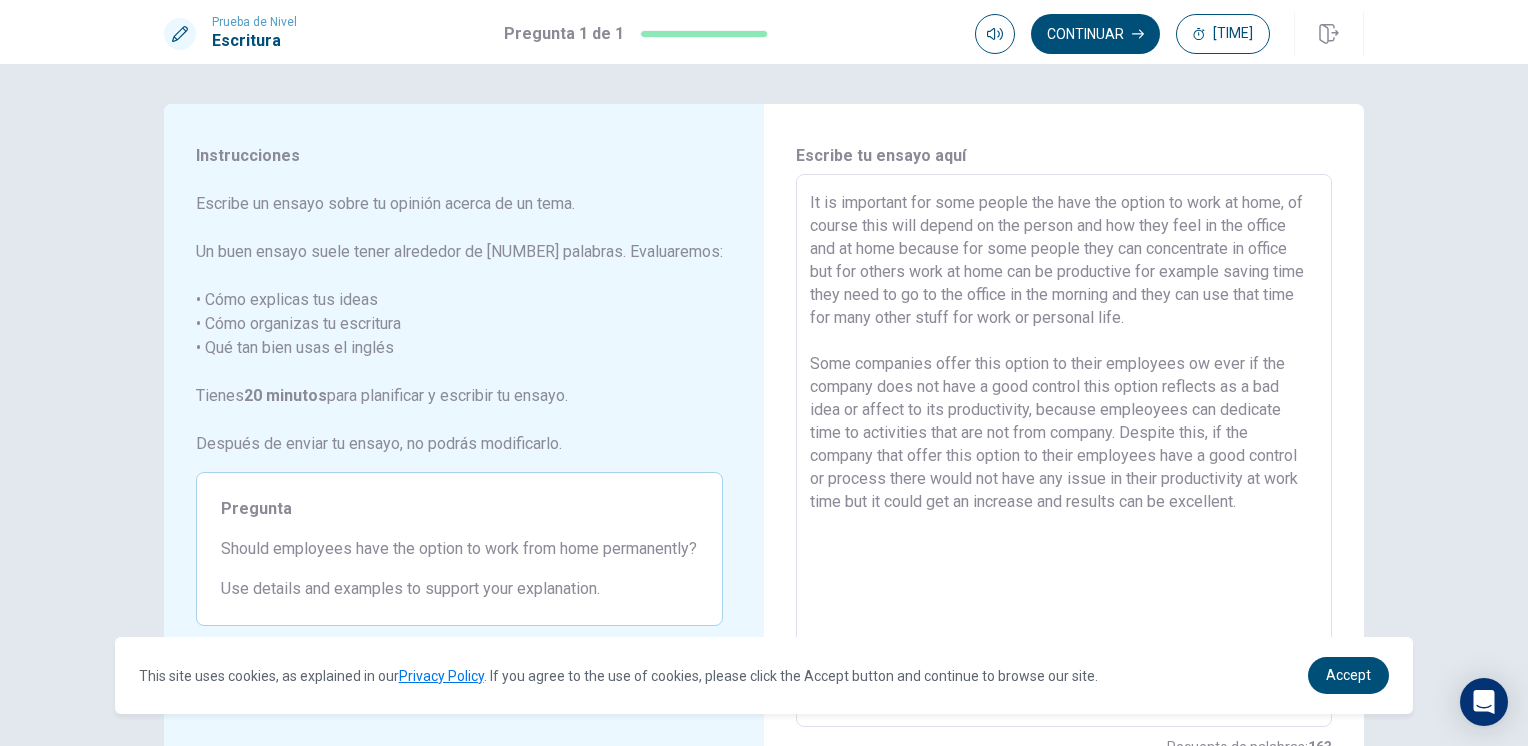 click on "It is important for some people the have the option to work at home, of course this will depend on the person and how they feel in the office and at home because for some people they can concentrate in office but for others work at home can be productive for example saving time they need to go to the office in the morning and they can use that time for many other stuff for work or personal life.
Some companies offer this option to their employees ow ever if the company does not have a good control this option reflects as a bad idea or affect to its productivity, because empleoyees can dedicate time to activities that are not from company. Despite this, if the company that offer this option to their employees have a good control or process there would not have any issue in their productivity at work time but it could get an increase and results can be excellent." at bounding box center (1064, 451) 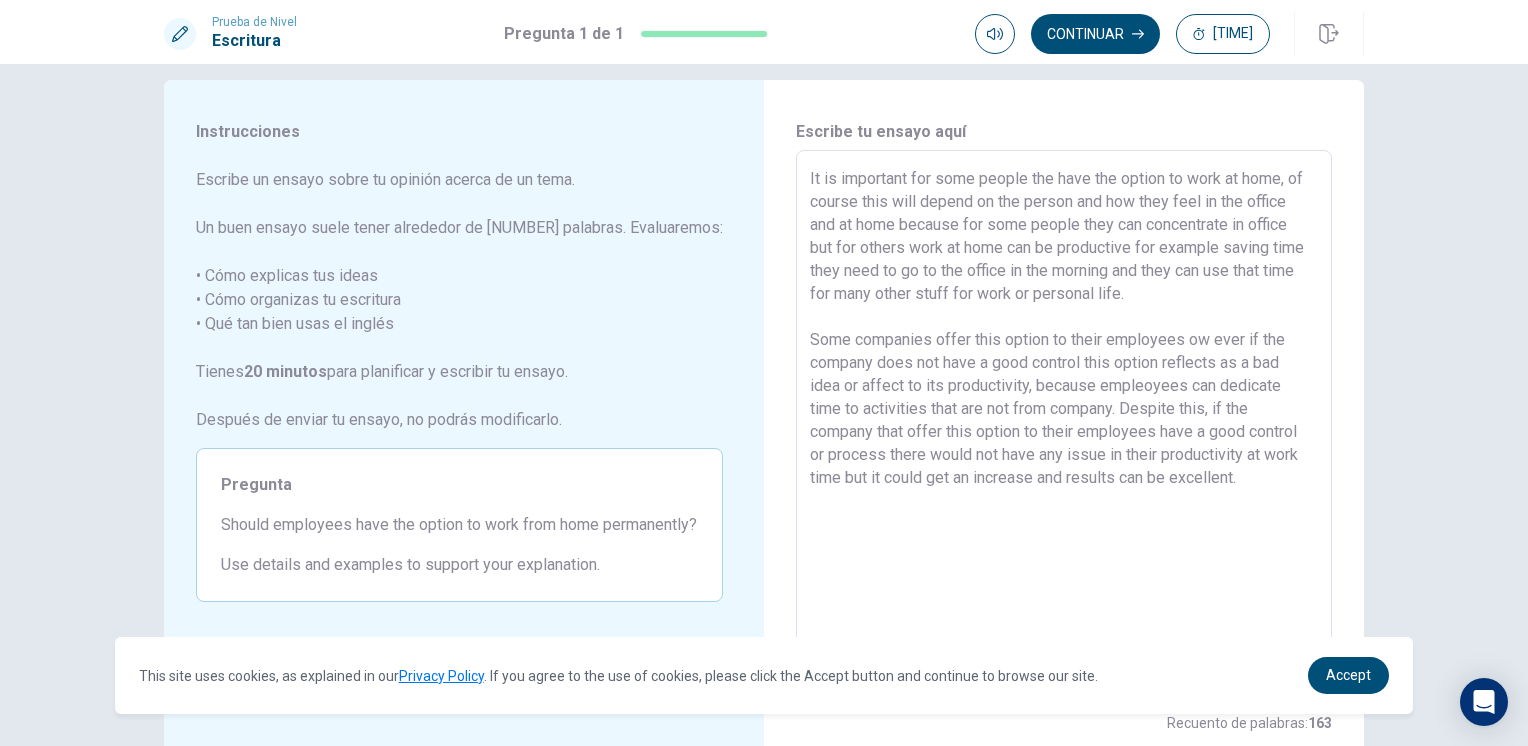 scroll, scrollTop: 0, scrollLeft: 0, axis: both 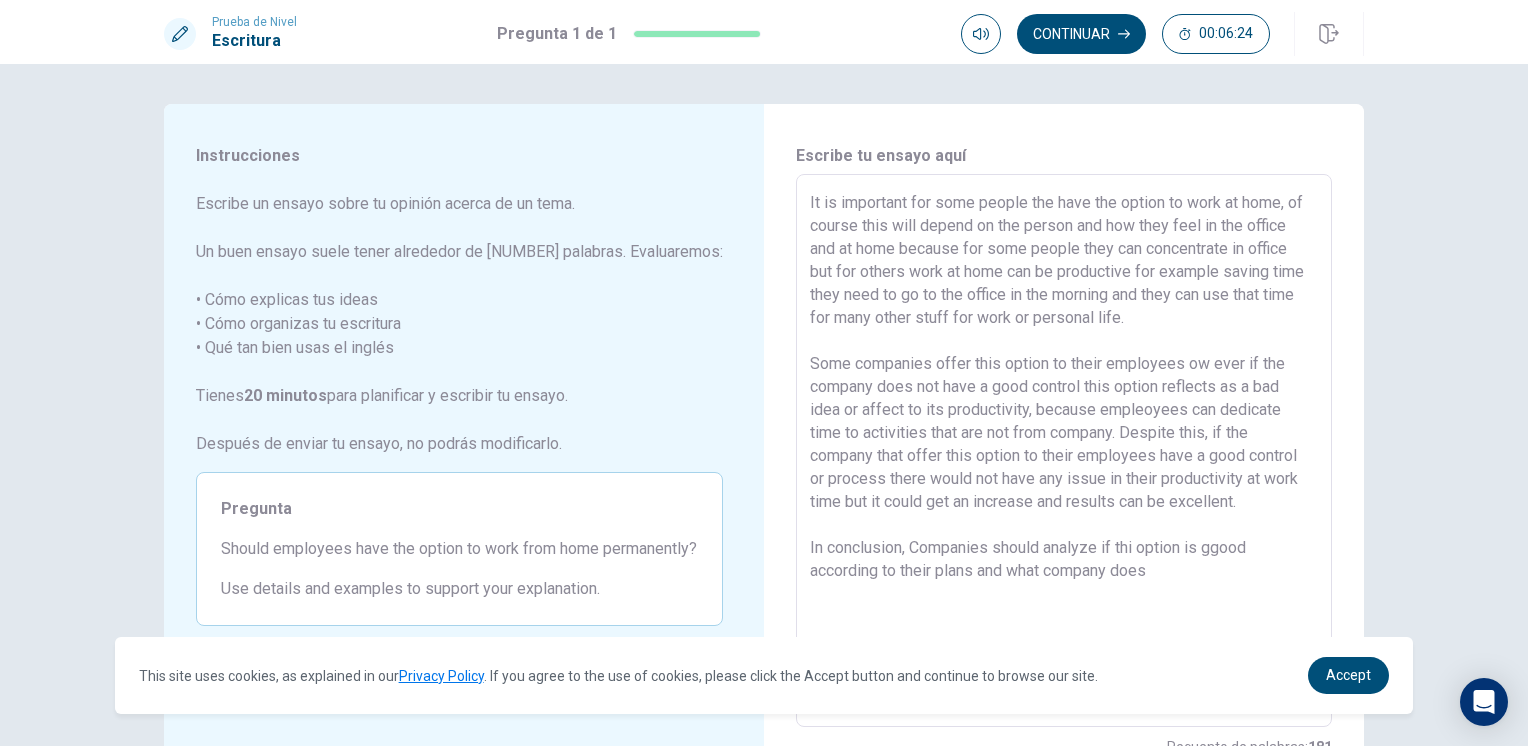 click on "It is important for some people the have the option to work at home, of course this will depend on the person and how they feel in the office and at home because for some people they can concentrate in office but for others work at home can be productive for example saving time they need to go to the office in the morning and they can use that time for many other stuff for work or personal life.
Some companies offer this option to their employees ow ever if the company does not have a good control this option reflects as a bad idea or affect to its productivity, because empleoyees can dedicate time to activities that are not from company. Despite this, if the company that offer this option to their employees have a good control or process there would not have any issue in their productivity at work time but it could get an increase and results can be excellent.
In conclusion, Companies should analyze if thi option is ggood according to their plans and what company does" at bounding box center [1064, 451] 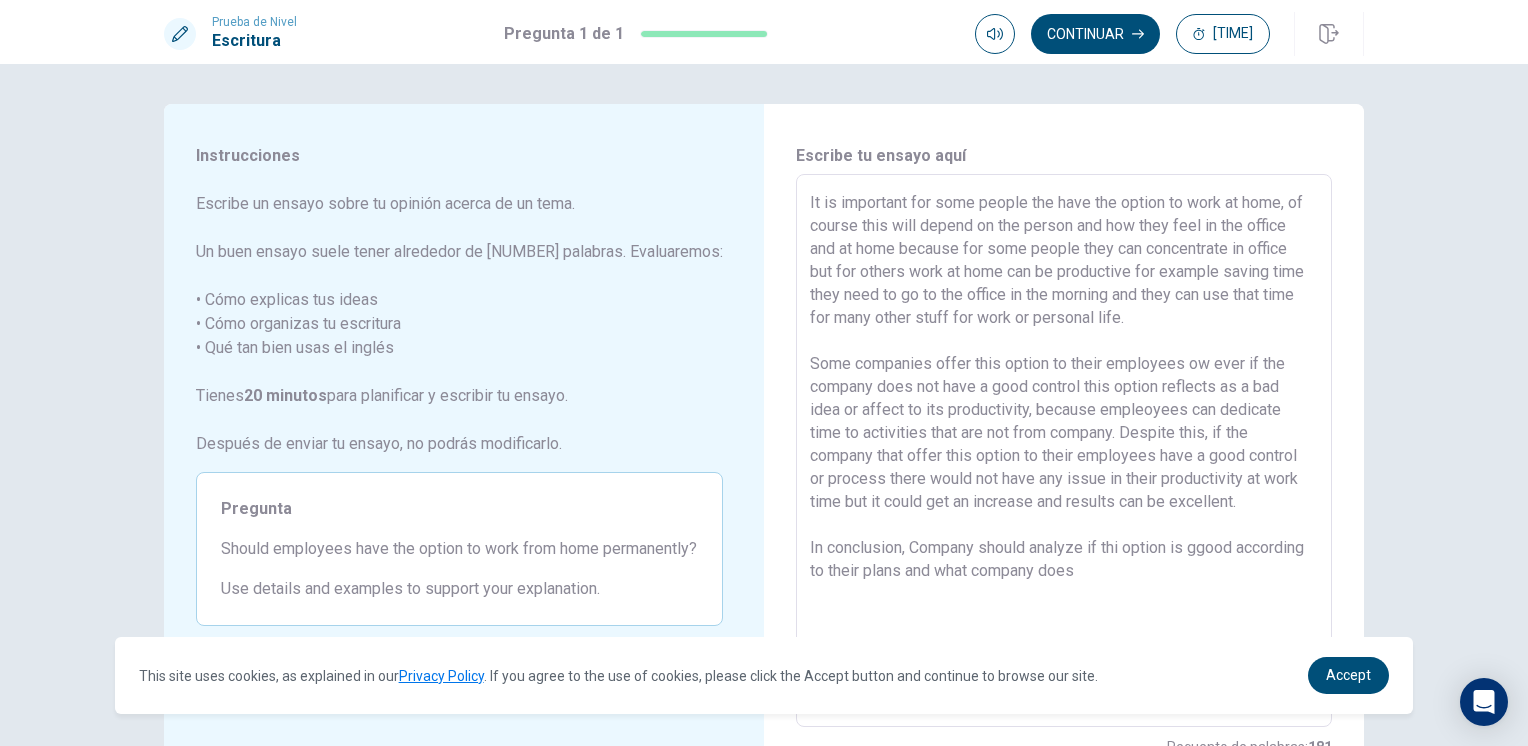click on "It is important for some people the have the option to work at home, of course this will depend on the person and how they feel in the office and at home because for some people they can concentrate in office but for others work at home can be productive for example saving time they need to go to the office in the morning and they can use that time for many other stuff for work or personal life.
Some companies offer this option to their employees ow ever if the company does not have a good control this option reflects as a bad idea or affect to its productivity, because empleoyees can dedicate time to activities that are not from company. Despite this, if the company that offer this option to their employees have a good control or process there would not have any issue in their productivity at work time but it could get an increase and results can be excellent.
In conclusion, Company should analyze if thi option is ggood according to their plans and what company does" at bounding box center [1064, 451] 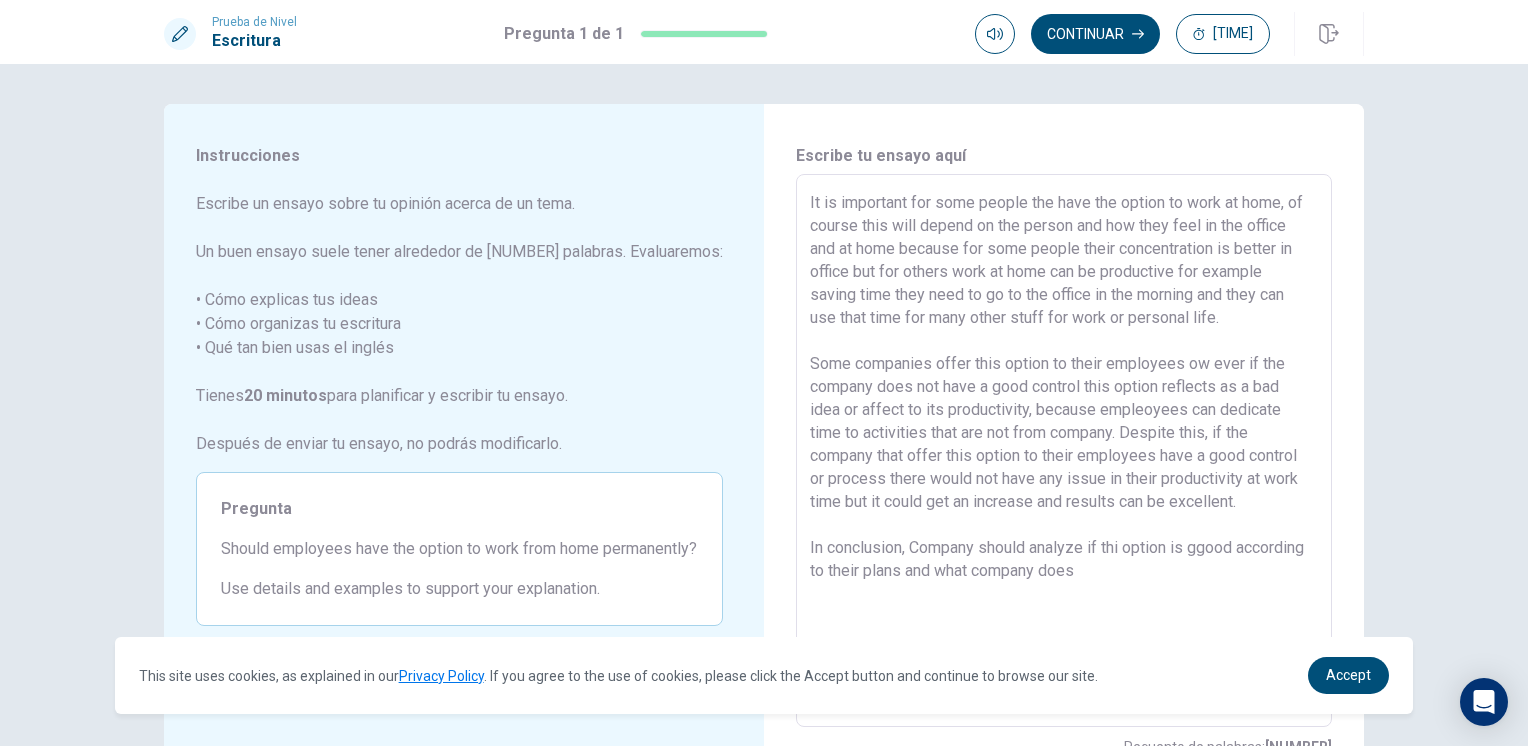 click on "It is important for some people the have the option to work at home, of course this will depend on the person and how they feel in the office and at home because for some people their concentration is better in office but for others work at home can be productive for example saving time they need to go to the office in the morning and they can use that time for many other stuff for work or personal life.
Some companies offer this option to their employees ow ever if the company does not have a good control this option reflects as a bad idea or affect to its productivity, because empleoyees can dedicate time to activities that are not from company. Despite this, if the company that offer this option to their employees have a good control or process there would not have any issue in their productivity at work time but it could get an increase and results can be excellent.
In conclusion, Company should analyze if thi option is ggood according to their plans and what company does" at bounding box center [1064, 451] 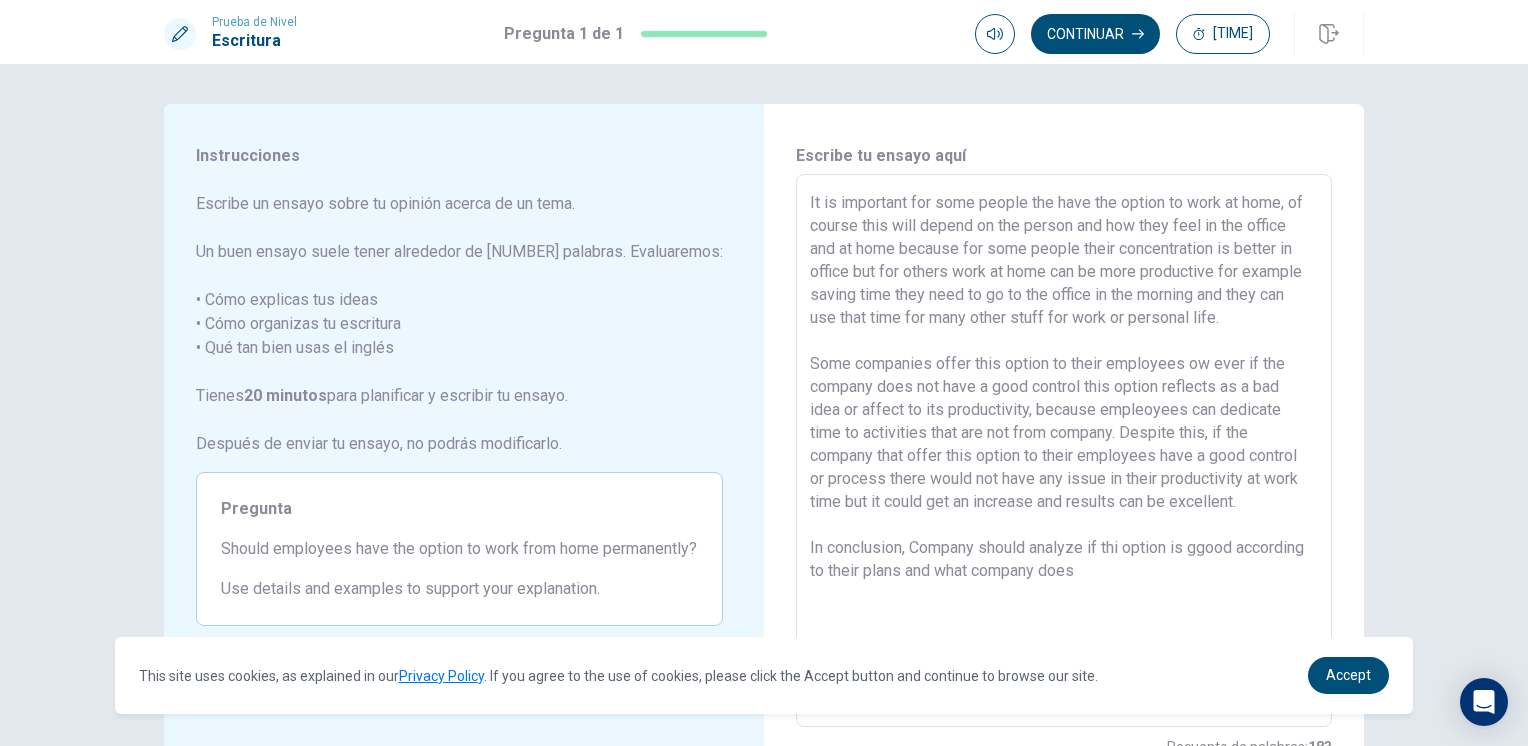 click on "It is important for some people the have the option to work at home, of course this will depend on the person and how they feel in the office and at home because for some people their concentration is better in office but for others work at home can be more productive for example saving time they need to go to the office in the morning and they can use that time for many other stuff for work or personal life.
Some companies offer this option to their employees ow ever if the company does not have a good control this option reflects as a bad idea or affect to its productivity, because empleoyees can dedicate time to activities that are not from company. Despite this, if the company that offer this option to their employees have a good control or process there would not have any issue in their productivity at work time but it could get an increase and results can be excellent.
In conclusion, Company should analyze if thi option is ggood according to their plans and what company does" at bounding box center (1064, 451) 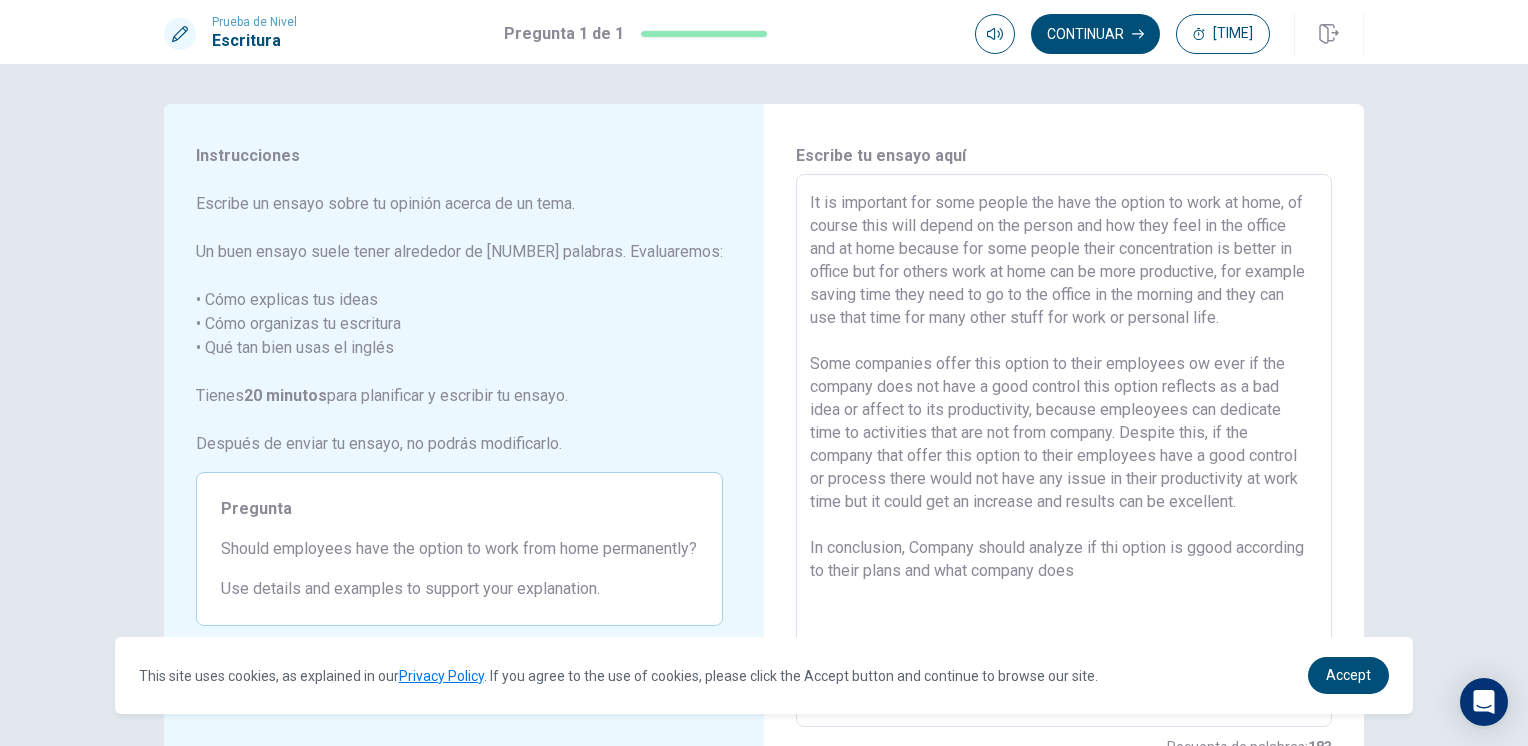 click on "It is important for some people the have the option to work at home, of course this will depend on the person and how they feel in the office and at home because for some people their concentration is better in office but for others work at home can be more productive, for example saving time they need to go to the office in the morning and they can use that time for many other stuff for work or personal life.
Some companies offer this option to their employees ow ever if the company does not have a good control this option reflects as a bad idea or affect to its productivity, because empleoyees can dedicate time to activities that are not from company. Despite this, if the company that offer this option to their employees have a good control or process there would not have any issue in their productivity at work time but it could get an increase and results can be excellent.
In conclusion, Company should analyze if thi option is ggood according to their plans and what company does" at bounding box center (1064, 451) 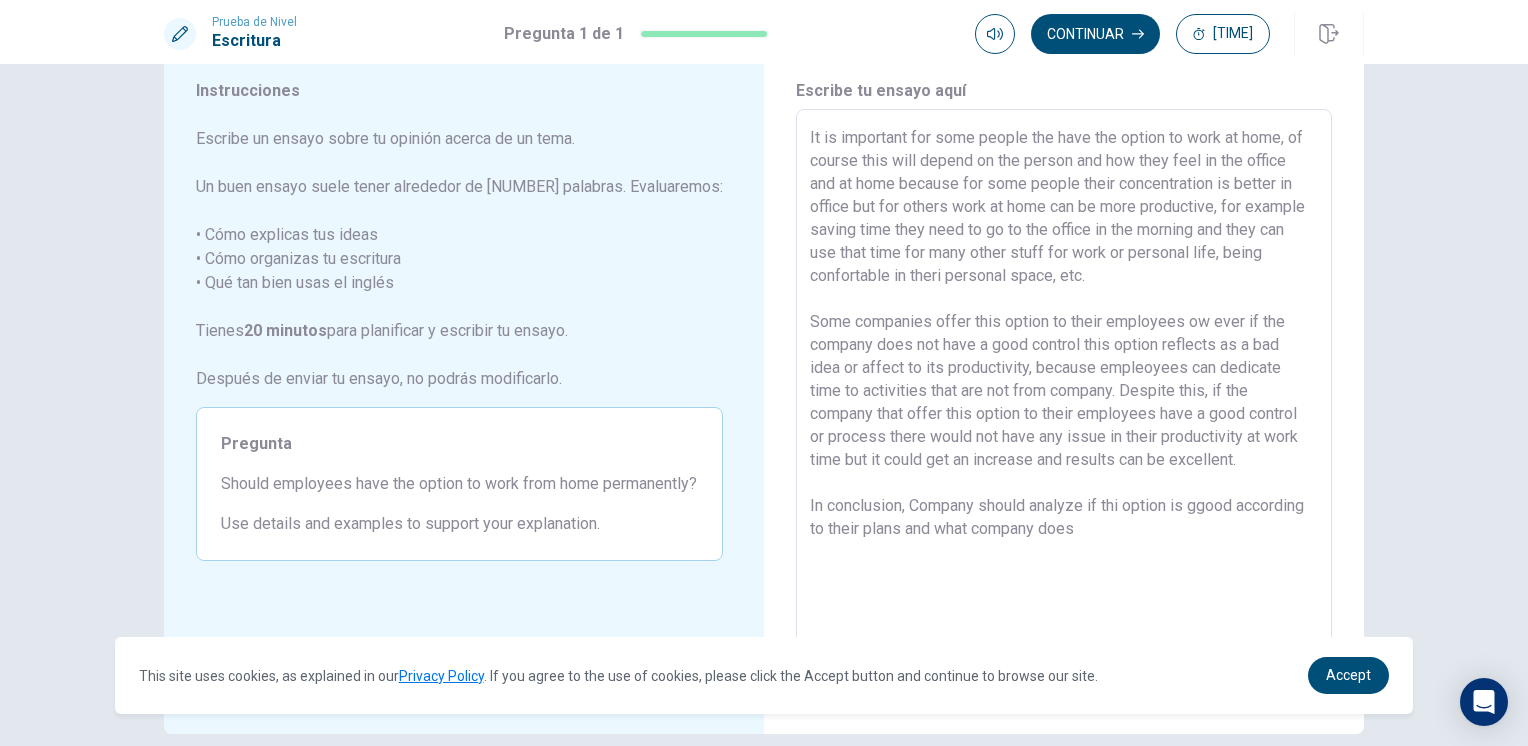 scroll, scrollTop: 100, scrollLeft: 0, axis: vertical 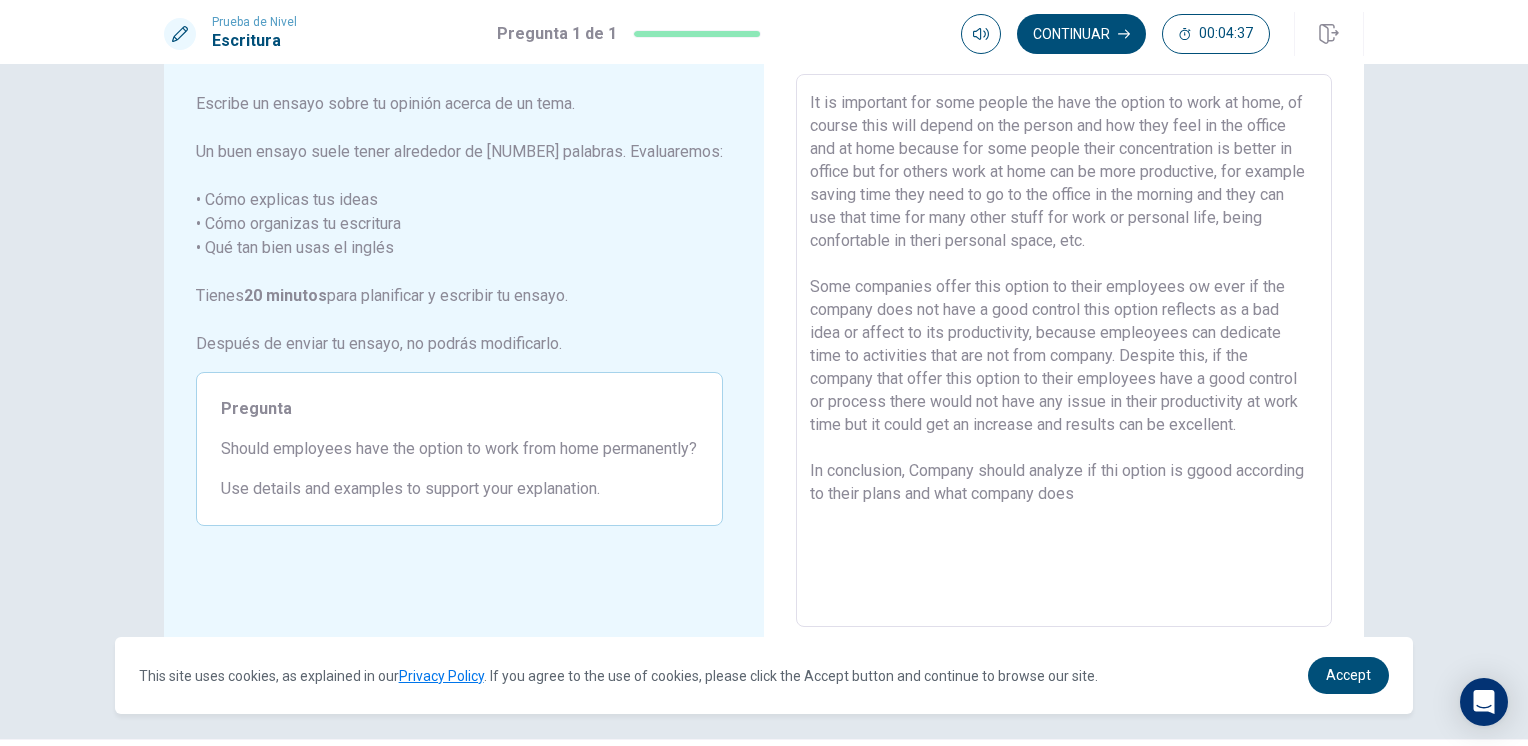 click at bounding box center [1064, 351] 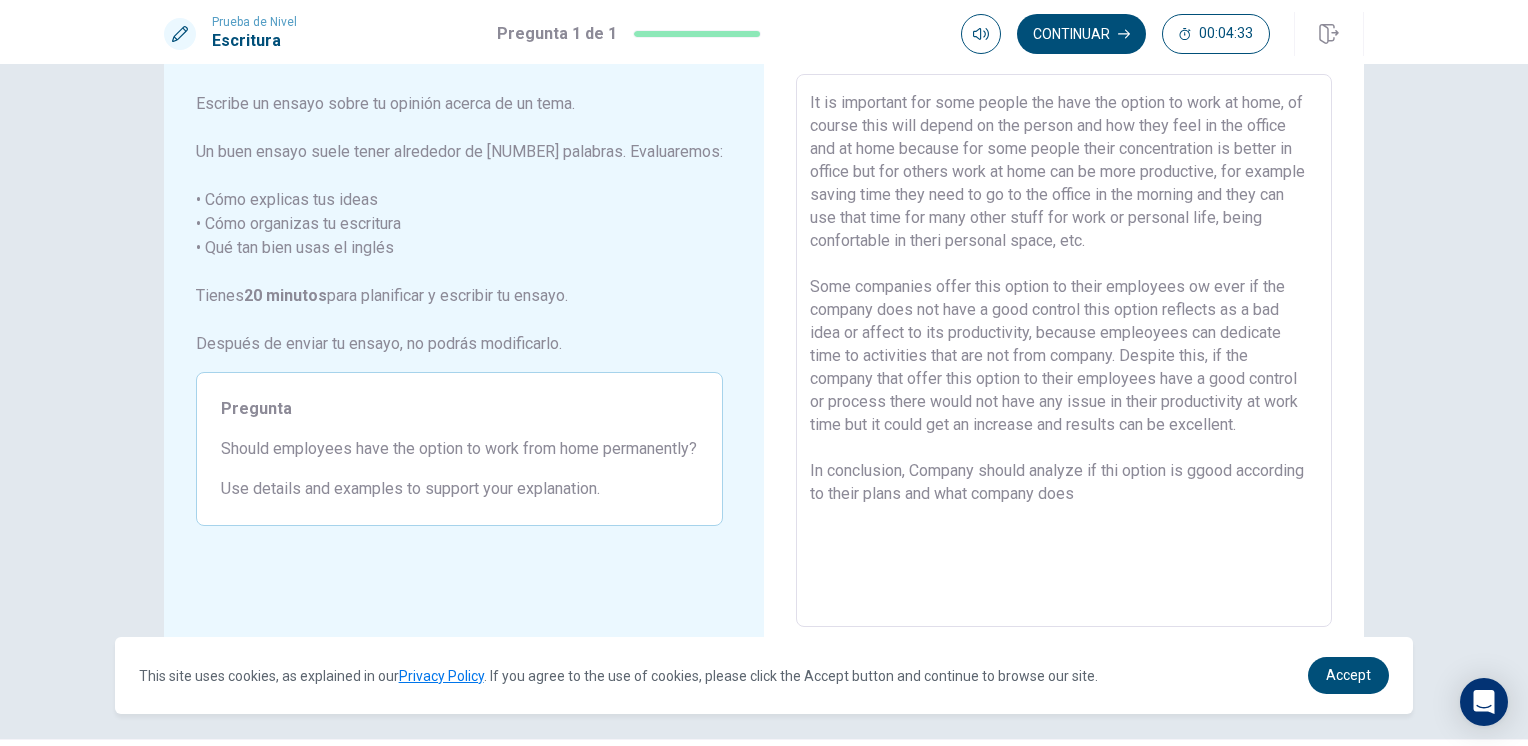 click at bounding box center [1064, 351] 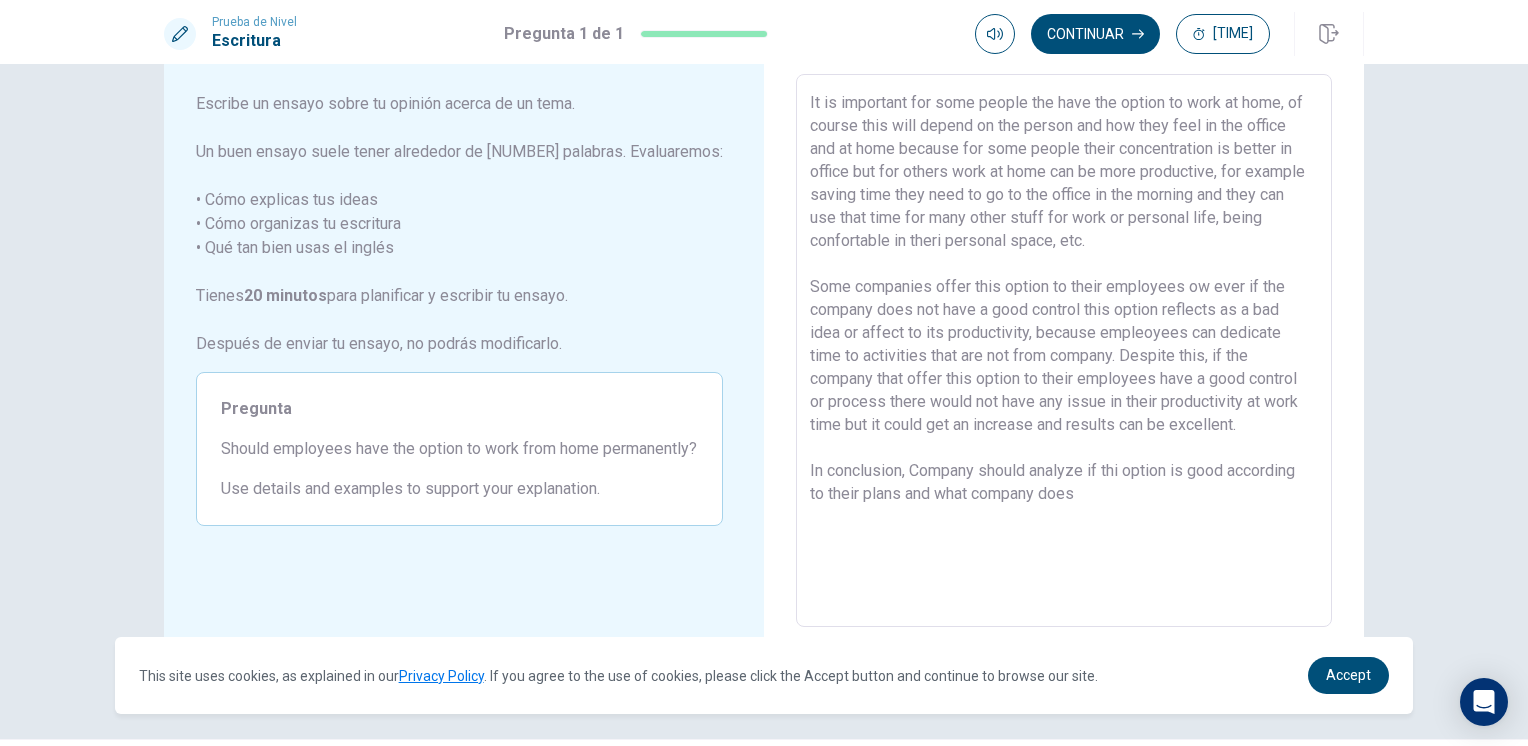 click at bounding box center [1064, 351] 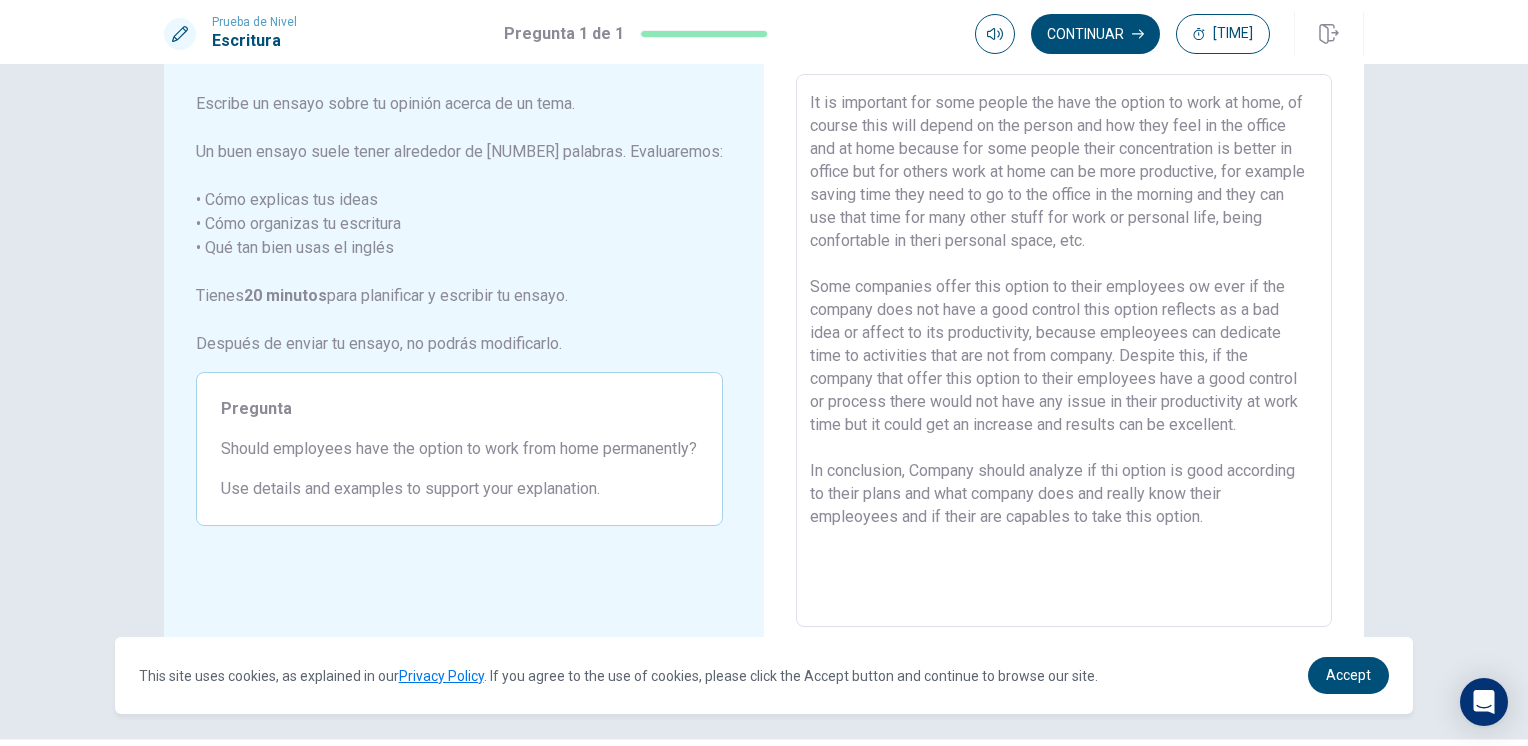 drag, startPoint x: 1114, startPoint y: 363, endPoint x: 1131, endPoint y: 368, distance: 17.720045 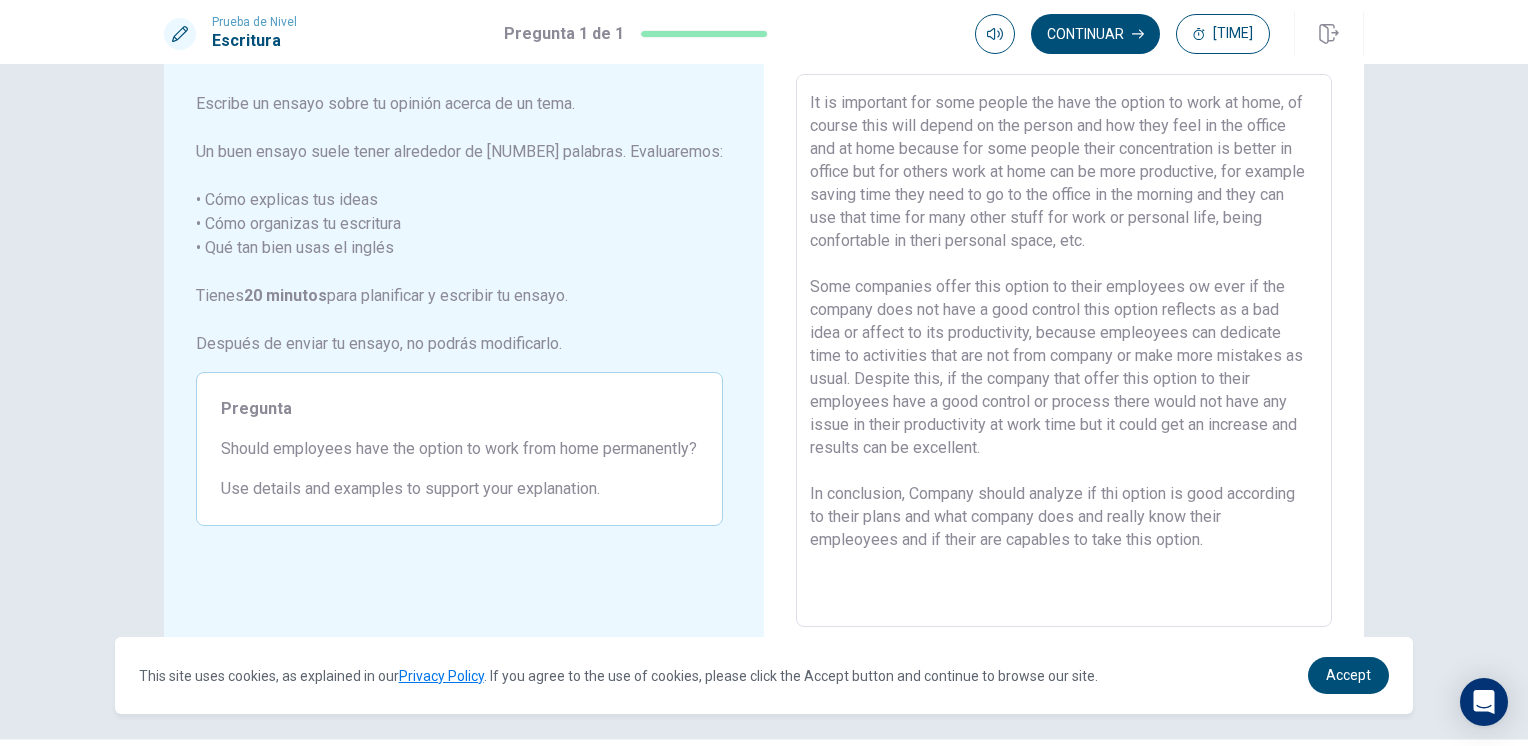 click at bounding box center [1064, 351] 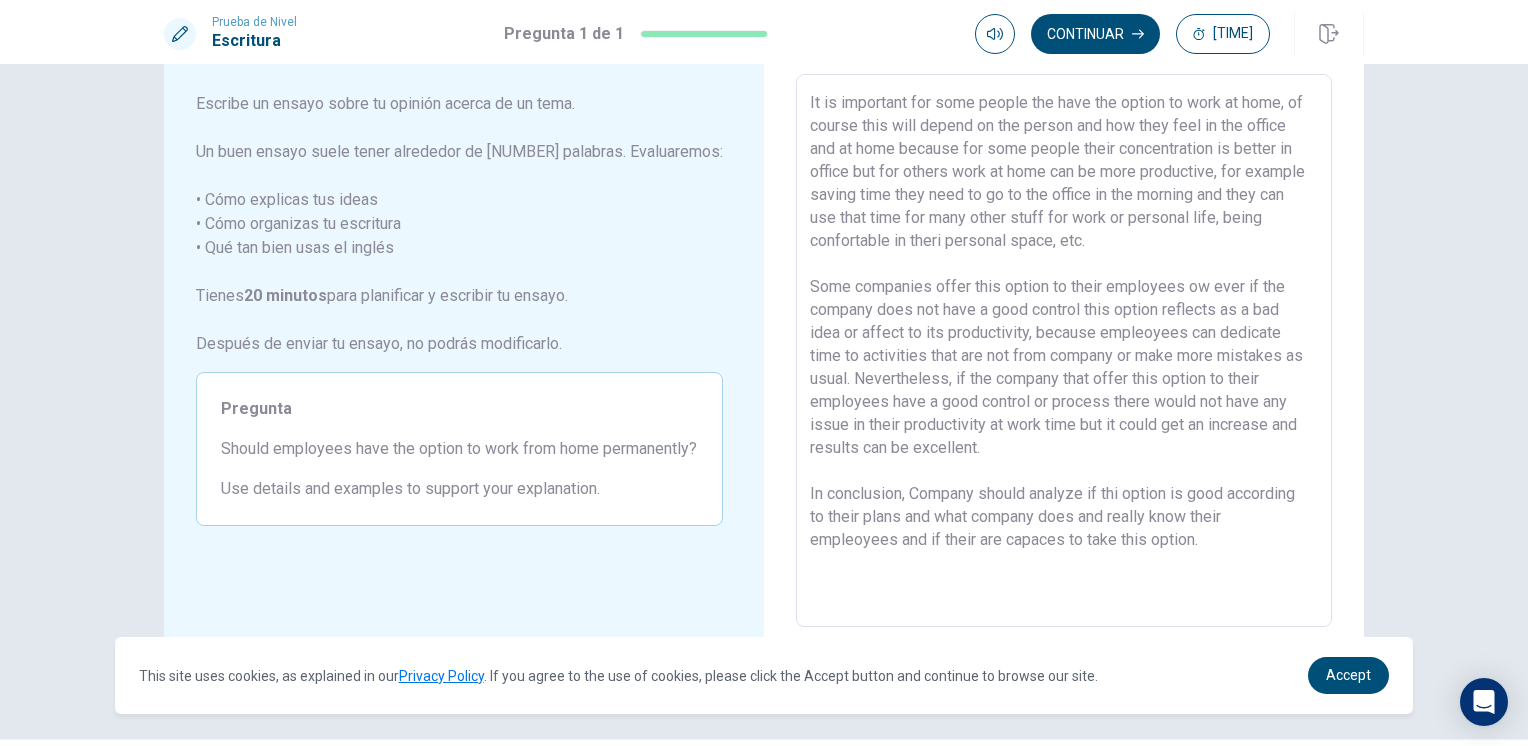 drag, startPoint x: 1232, startPoint y: 382, endPoint x: 1224, endPoint y: 391, distance: 12.0415945 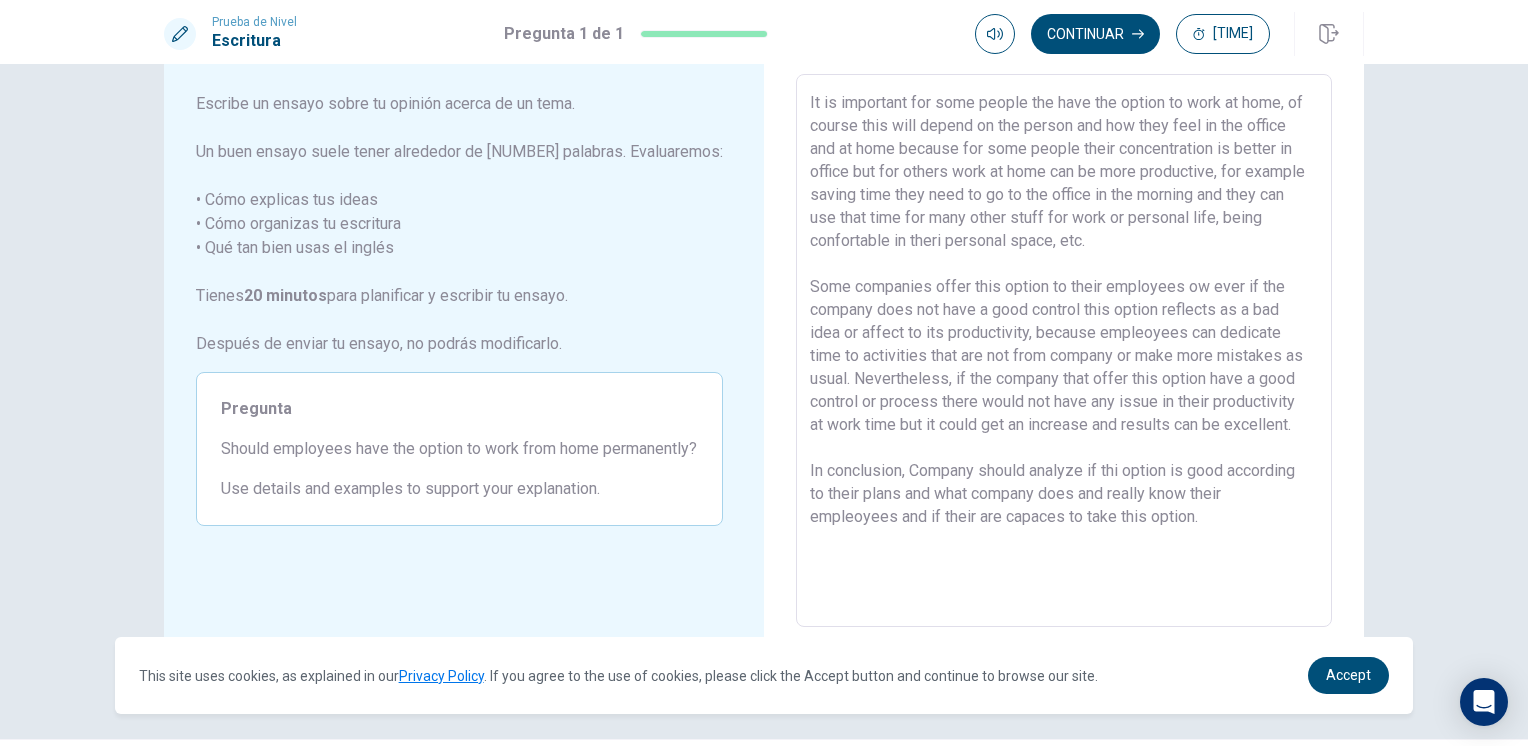 click at bounding box center (1064, 351) 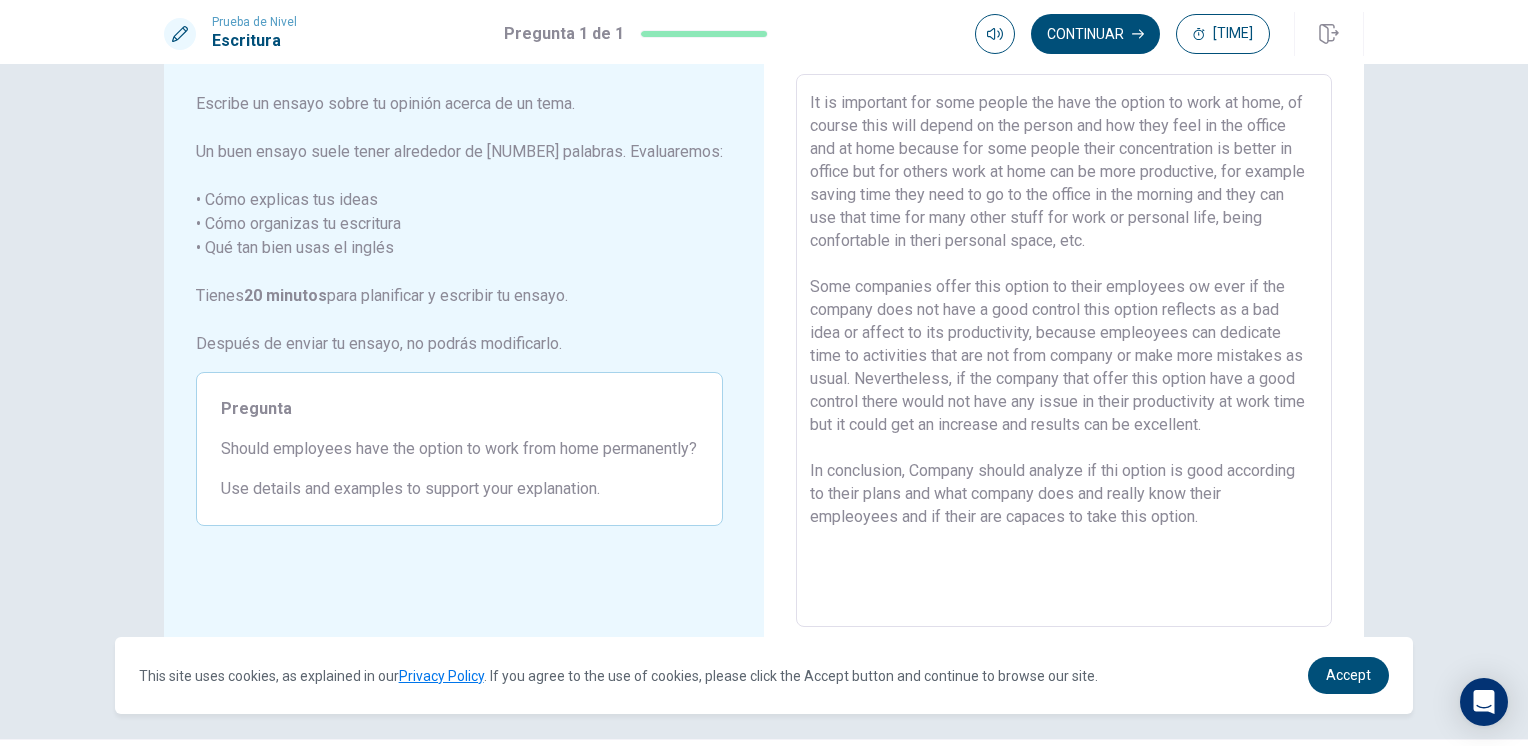 click at bounding box center [1064, 351] 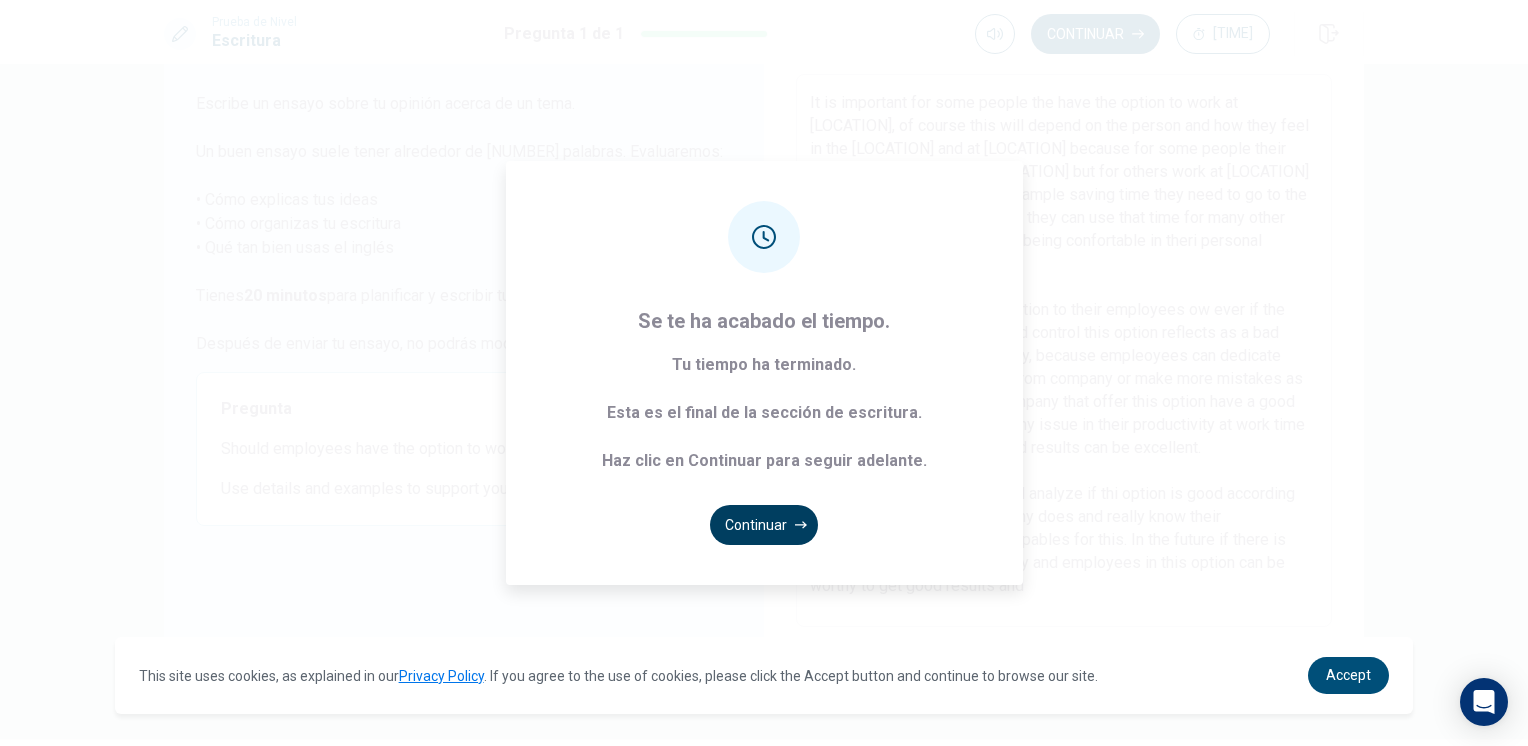 type on "It is important for some people the have the option to work at home, of course this will depend on the person and how they feel in the office and at home because for some people their concentration is better in office but for others work at home can be more productive, for example saving time they need to go to the office in the morning and they can use that time for many other stuff for work or personal life, being confortable in theri personal space, etc.
Some companies offer this option to their employees ow ever if the company does not have a good control this option reflects as a bad idea or affect to its productivity, because empleoyees can dedicate time to activities that are not from company or make more mistakes as usual. Nevertheless, if the company that offer this option have a good control there would not have any issue in their productivity at work time but it could get an increase and results can be excellent.
In conclusion, Company should analyze if thi option is good according to their pl..." 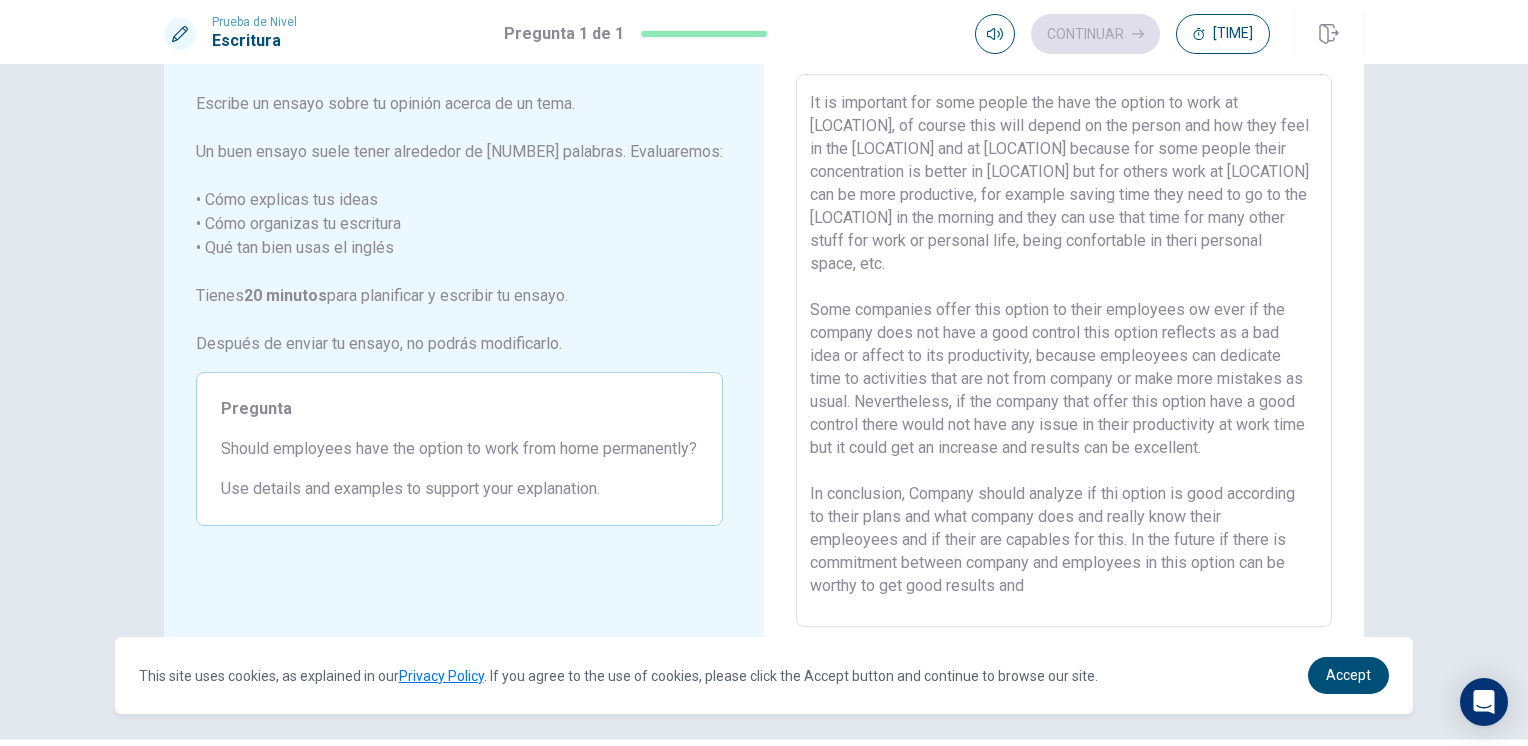scroll, scrollTop: 0, scrollLeft: 0, axis: both 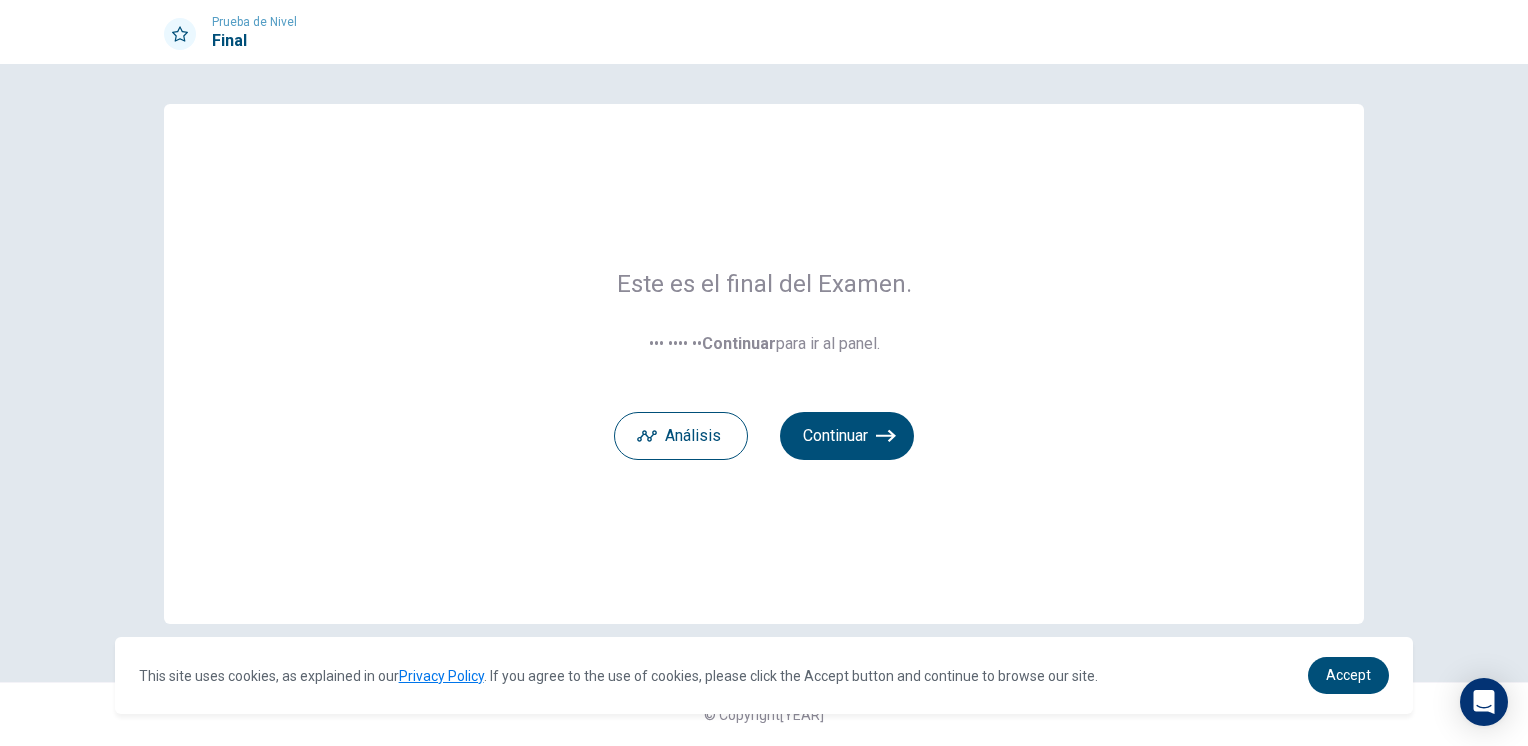 click on "Este es el final del Examen. Haz clic en  Continuar  para ir al panel. Análisis Continuar" at bounding box center [764, 364] 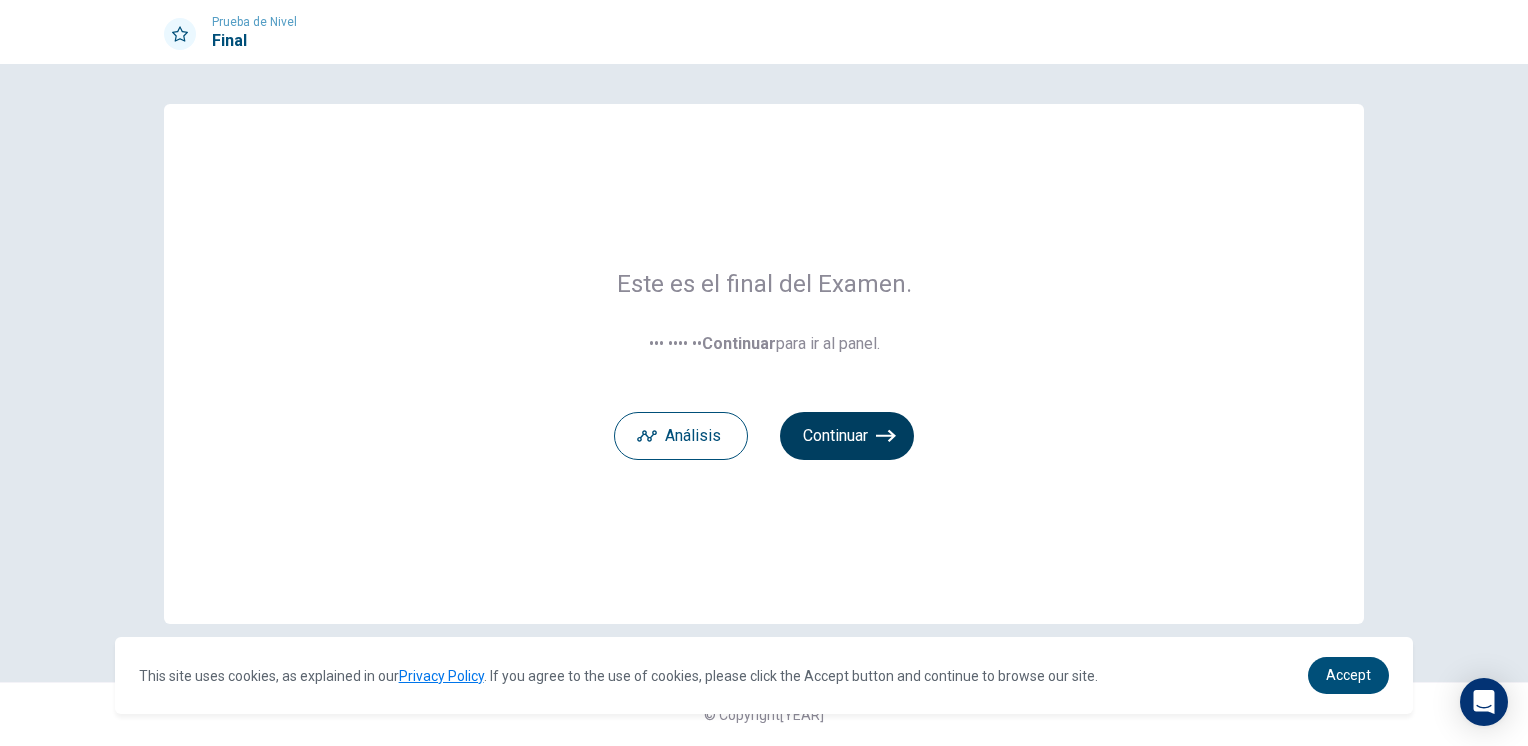 click on "Continuar" at bounding box center [847, 436] 